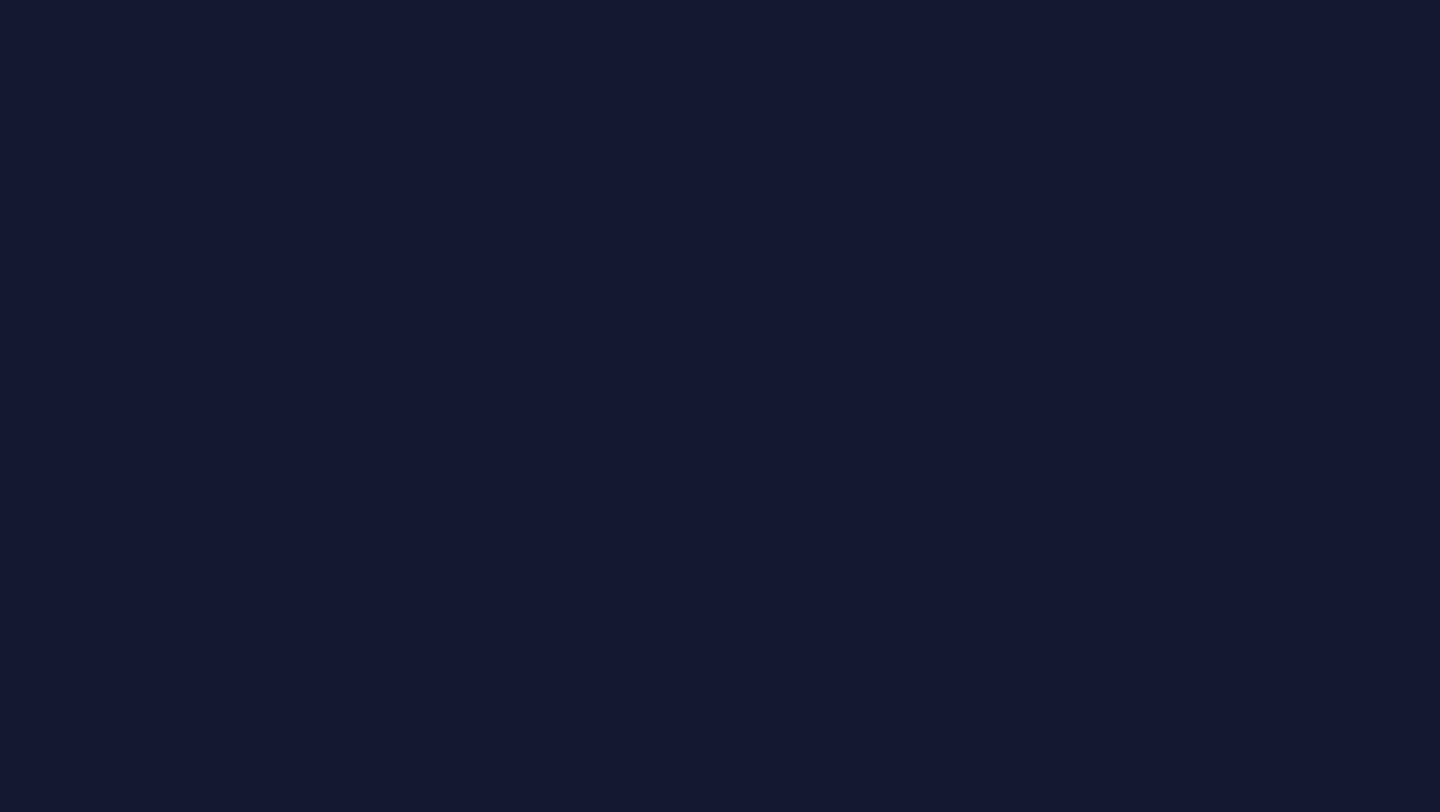scroll, scrollTop: 0, scrollLeft: 0, axis: both 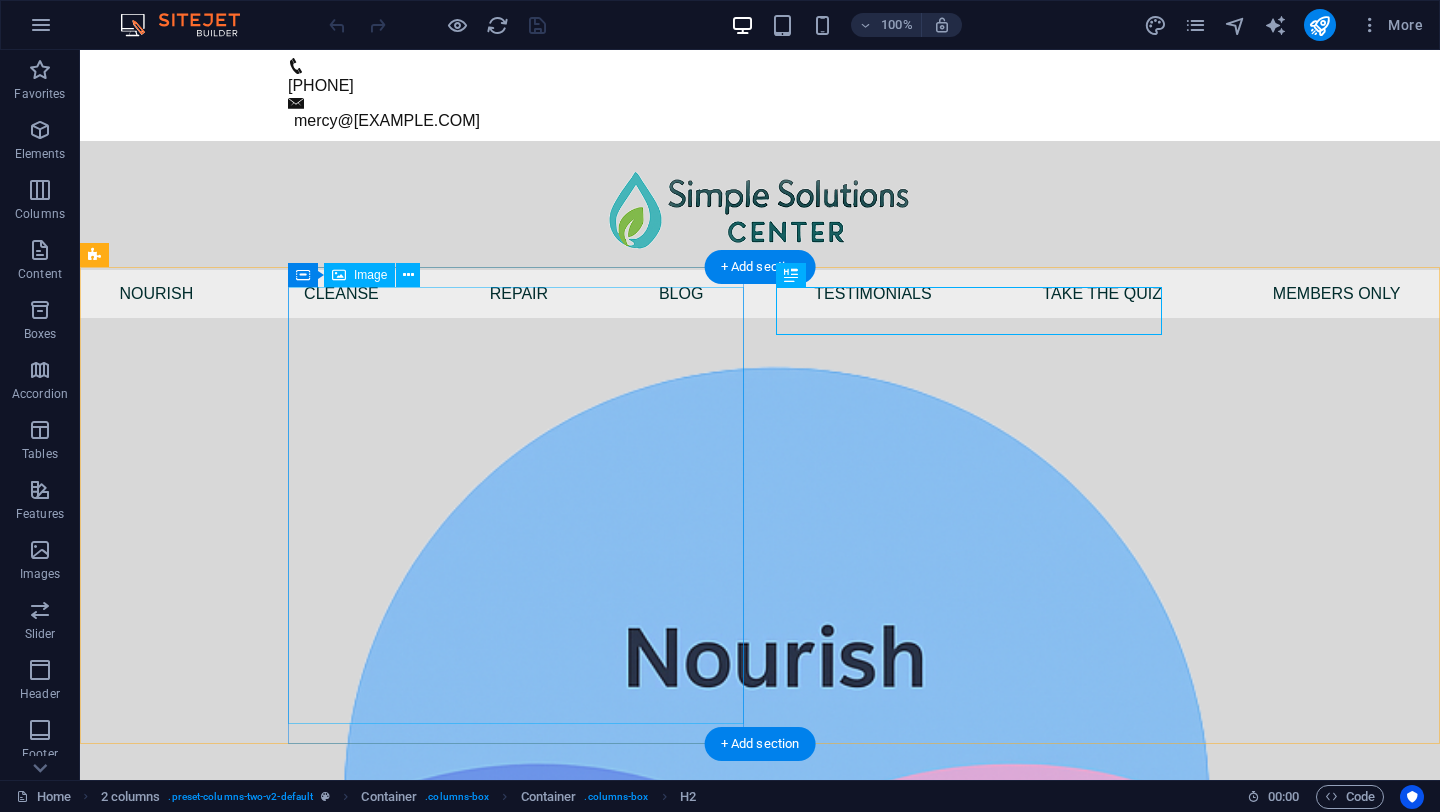 click at bounding box center (324, 989) 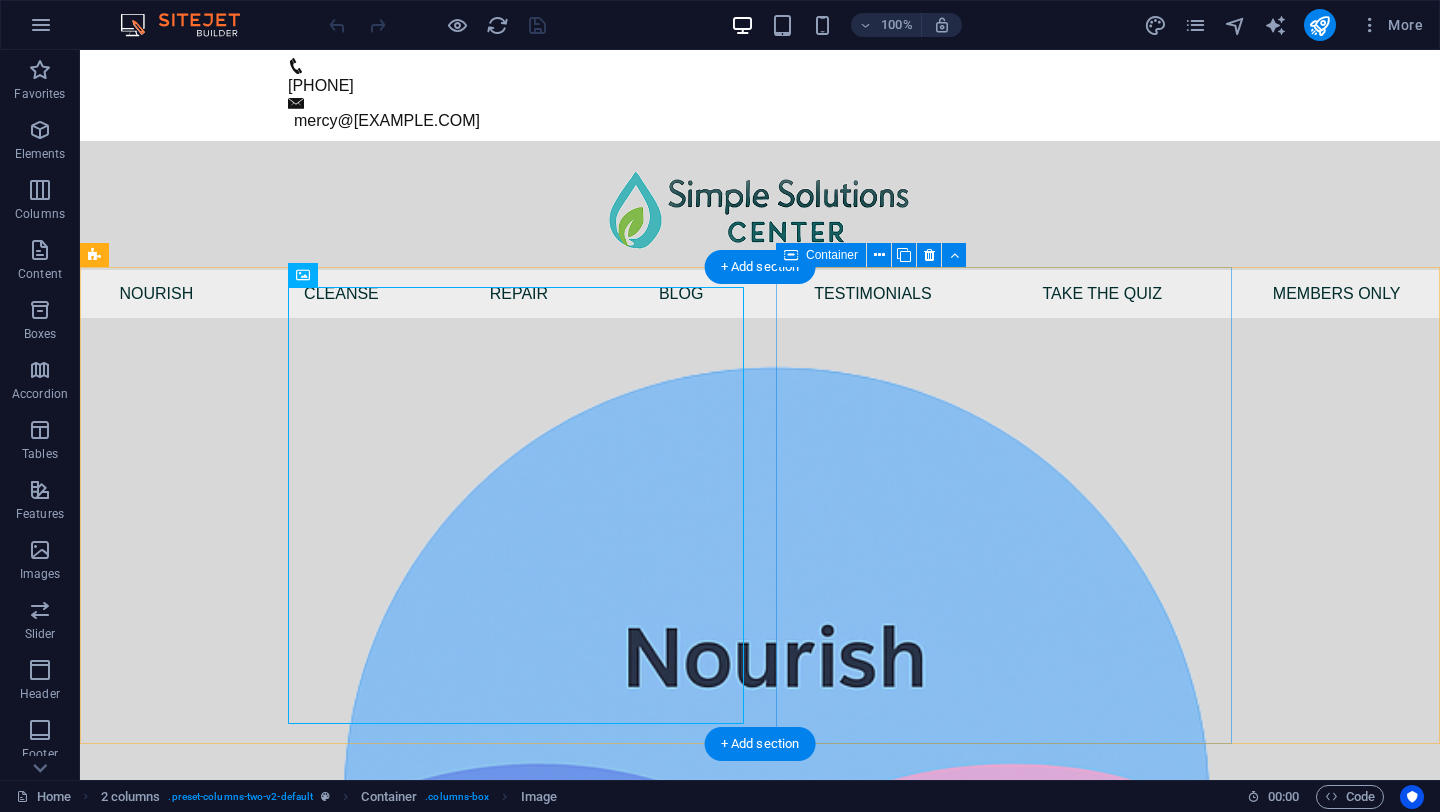 click on "Achieving Optimal Health True health comes from a balanced approach—one that nourishes, cleanses, and supports the body’s natural ability to heal. Nourishment fuels the body with essential nutrients, cleansing helps release built-up toxins, and repair allows for deep healing and renewal. When these elements work together, they create a foundation for lasting wellness and vitality. Embrace this path and begin making your well-being a daily priority—your vibrant life starts here." at bounding box center (324, 1817) 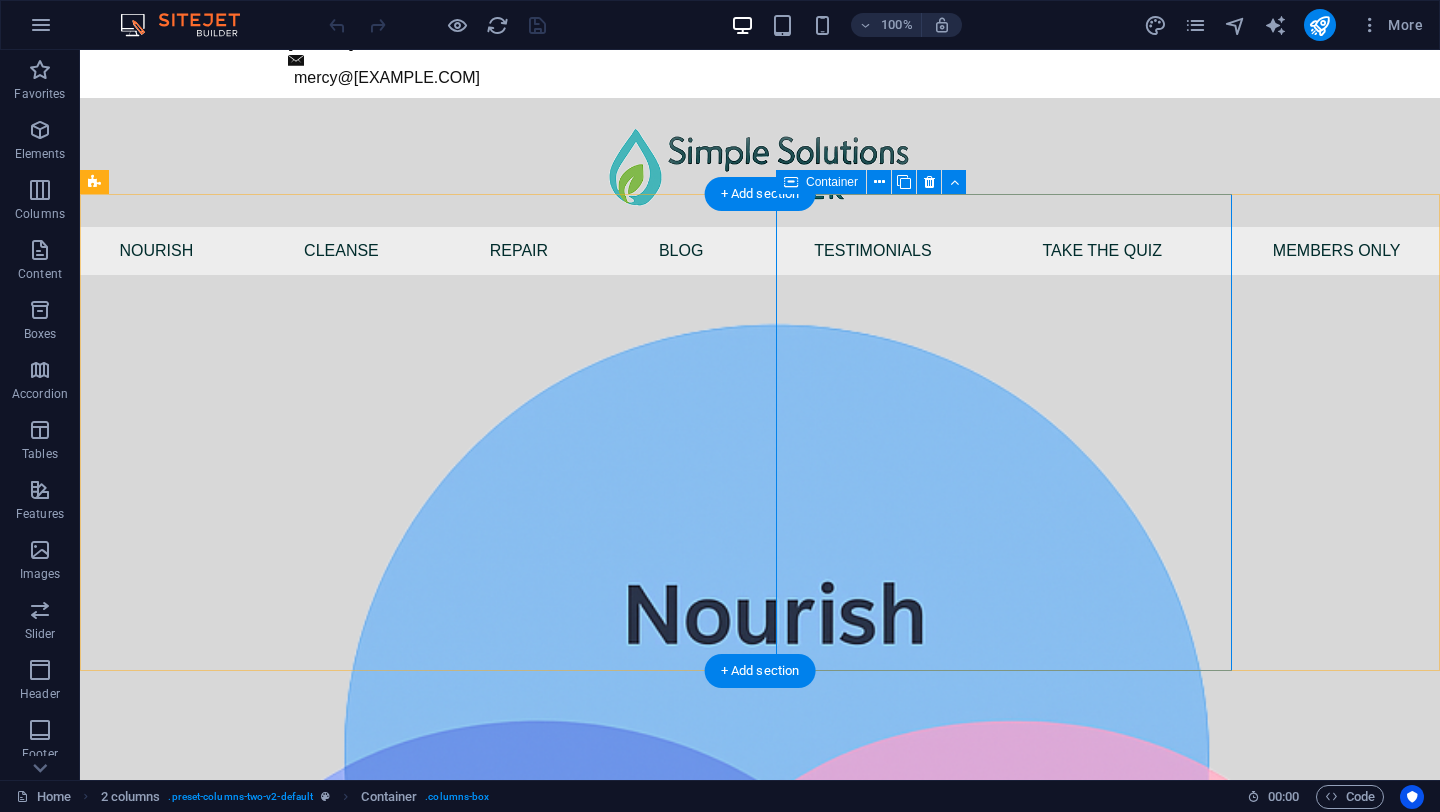 scroll, scrollTop: 14, scrollLeft: 0, axis: vertical 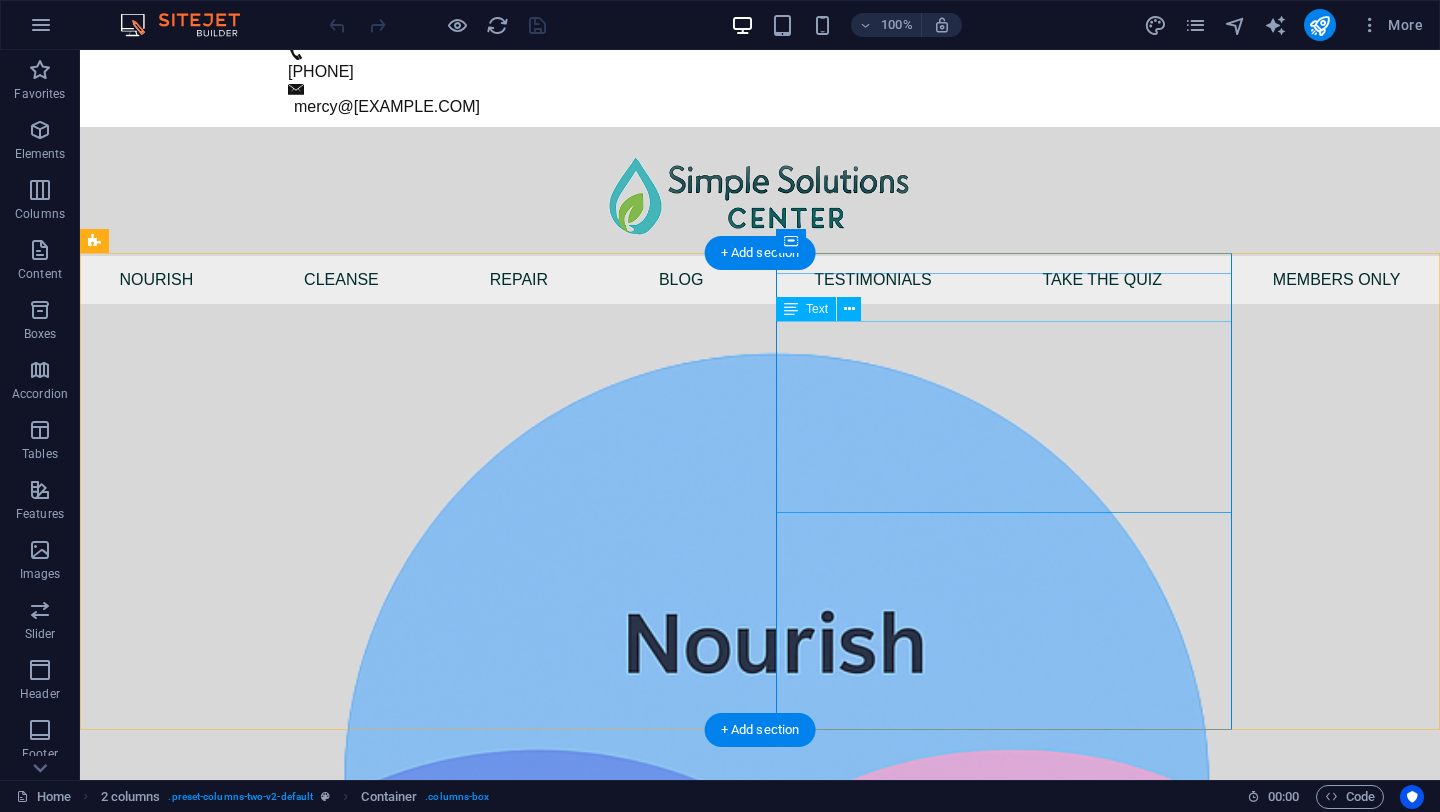 click on "True health comes from a balanced approach—one that nourishes, cleanses, and supports the body’s natural ability to heal. Nourishment fuels the body with essential nutrients, cleansing helps release built-up toxins, and repair allows for deep healing and renewal. When these elements work together, they create a foundation for lasting wellness and vitality. Embrace this path and begin making your well-being a daily priority—your vibrant life starts here." at bounding box center (324, 1827) 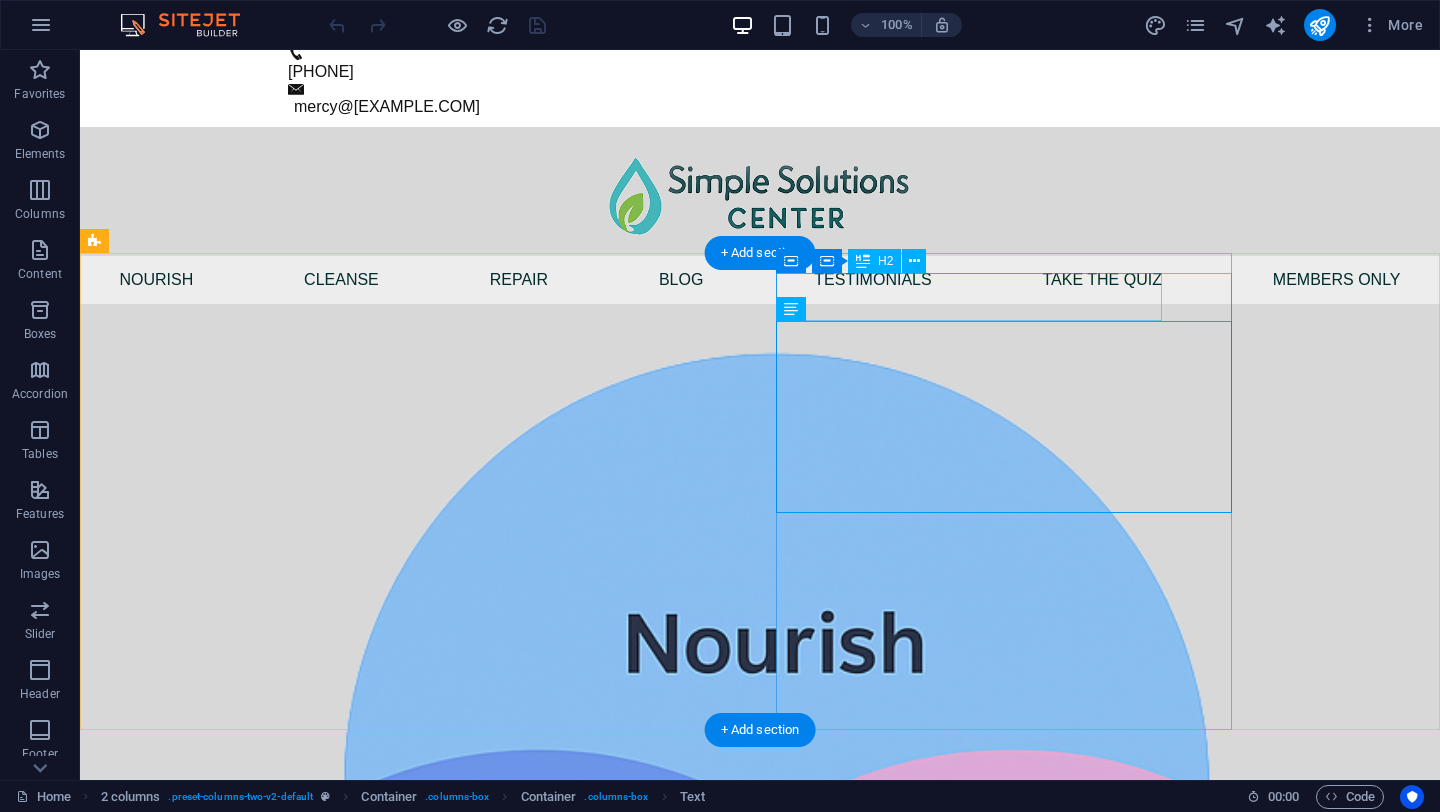 click on "Achieving Optimal Health" at bounding box center [324, 1707] 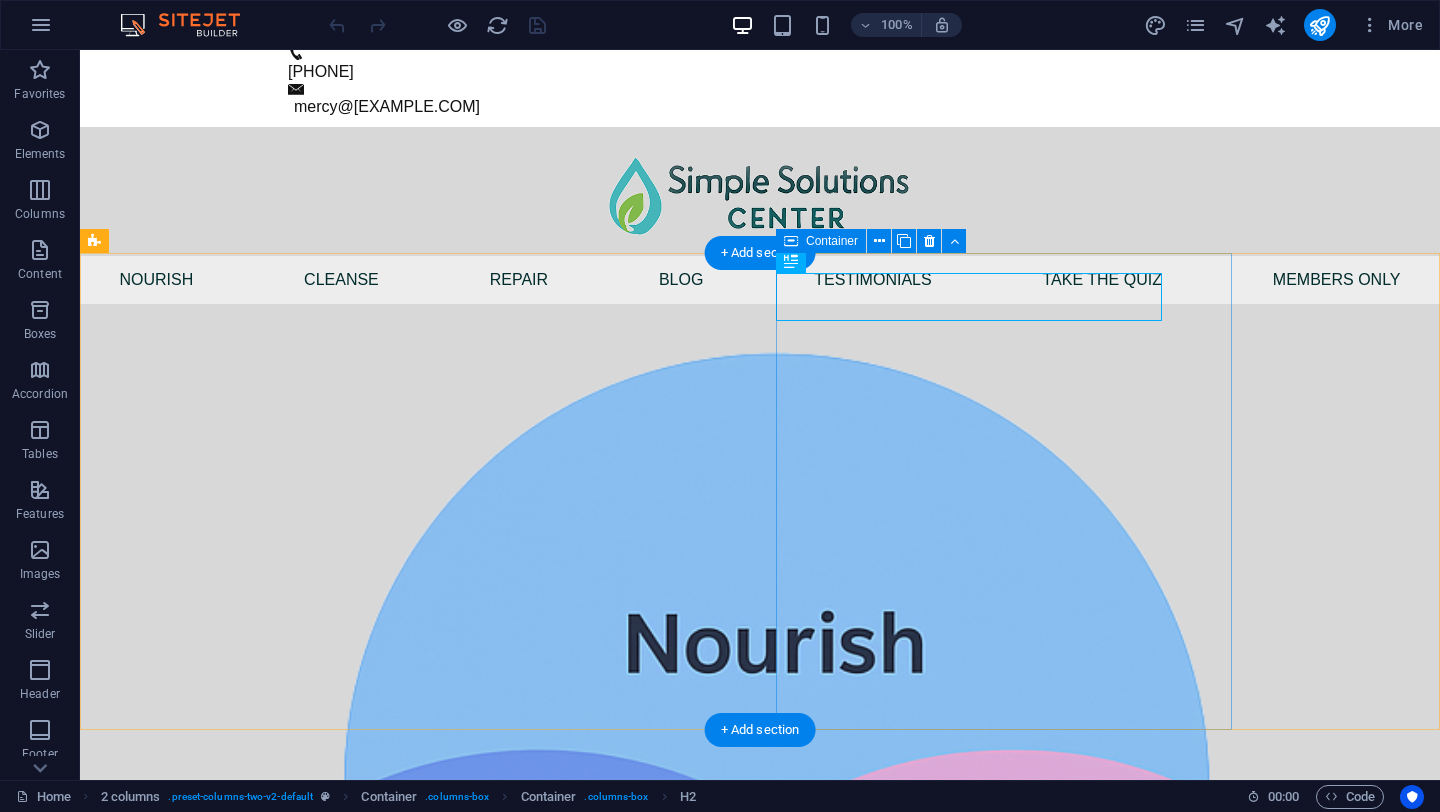 click on "Achieving Optimal Health True health comes from a balanced approach—one that nourishes, cleanses, and supports the body’s natural ability to heal. Nourishment fuels the body with essential nutrients, cleansing helps release built-up toxins, and repair allows for deep healing and renewal. When these elements work together, they create a foundation for lasting wellness and vitality. Embrace this path and begin making your well-being a daily priority—your vibrant life starts here." at bounding box center [324, 1803] 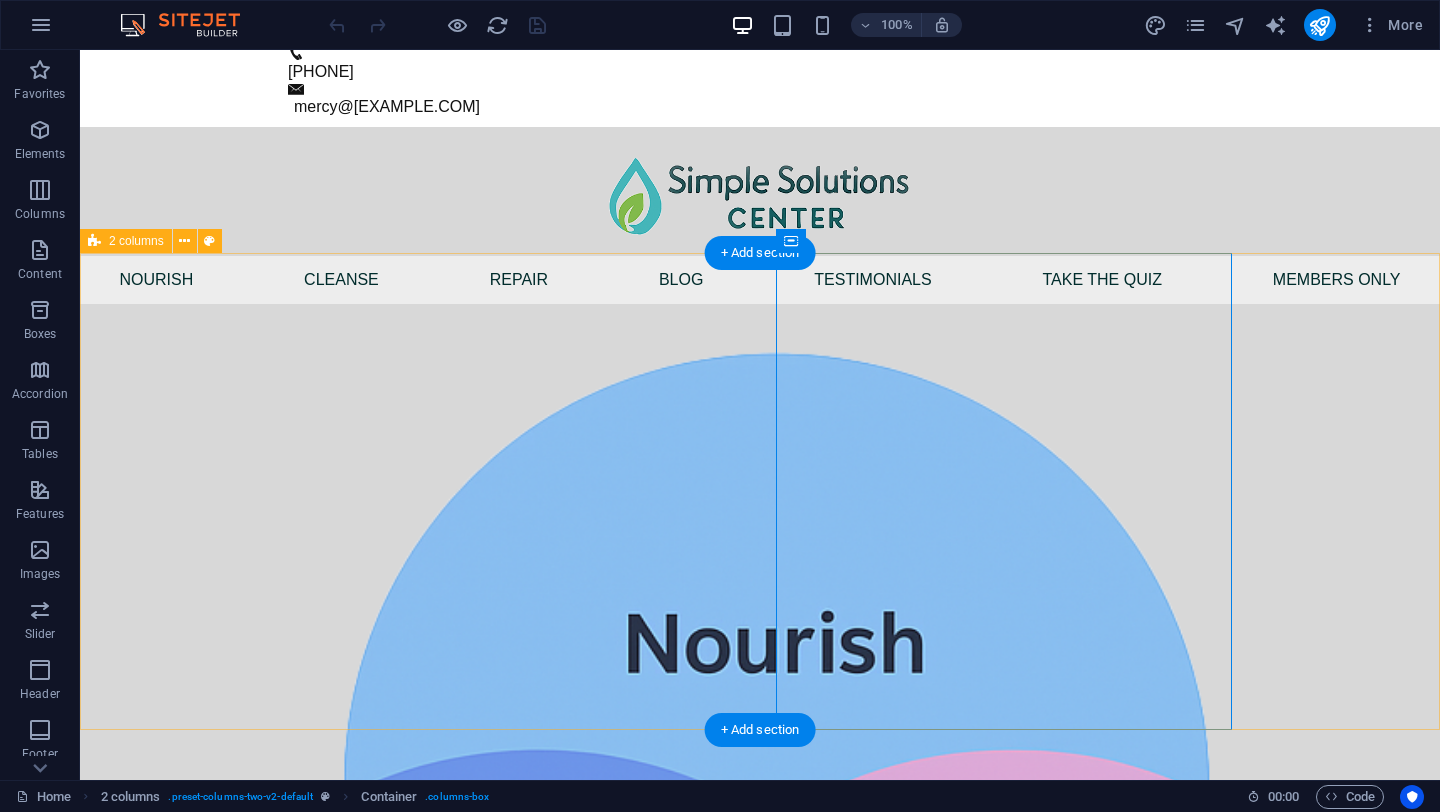 click on "Achieving Optimal Health True health comes from a balanced approach—one that nourishes, cleanses, and supports the body’s natural ability to heal. Nourishment fuels the body with essential nutrients, cleansing helps release built-up toxins, and repair allows for deep healing and renewal. When these elements work together, they create a foundation for lasting wellness and vitality. Embrace this path and begin making your well-being a daily priority—your vibrant life starts here." at bounding box center [760, 1123] 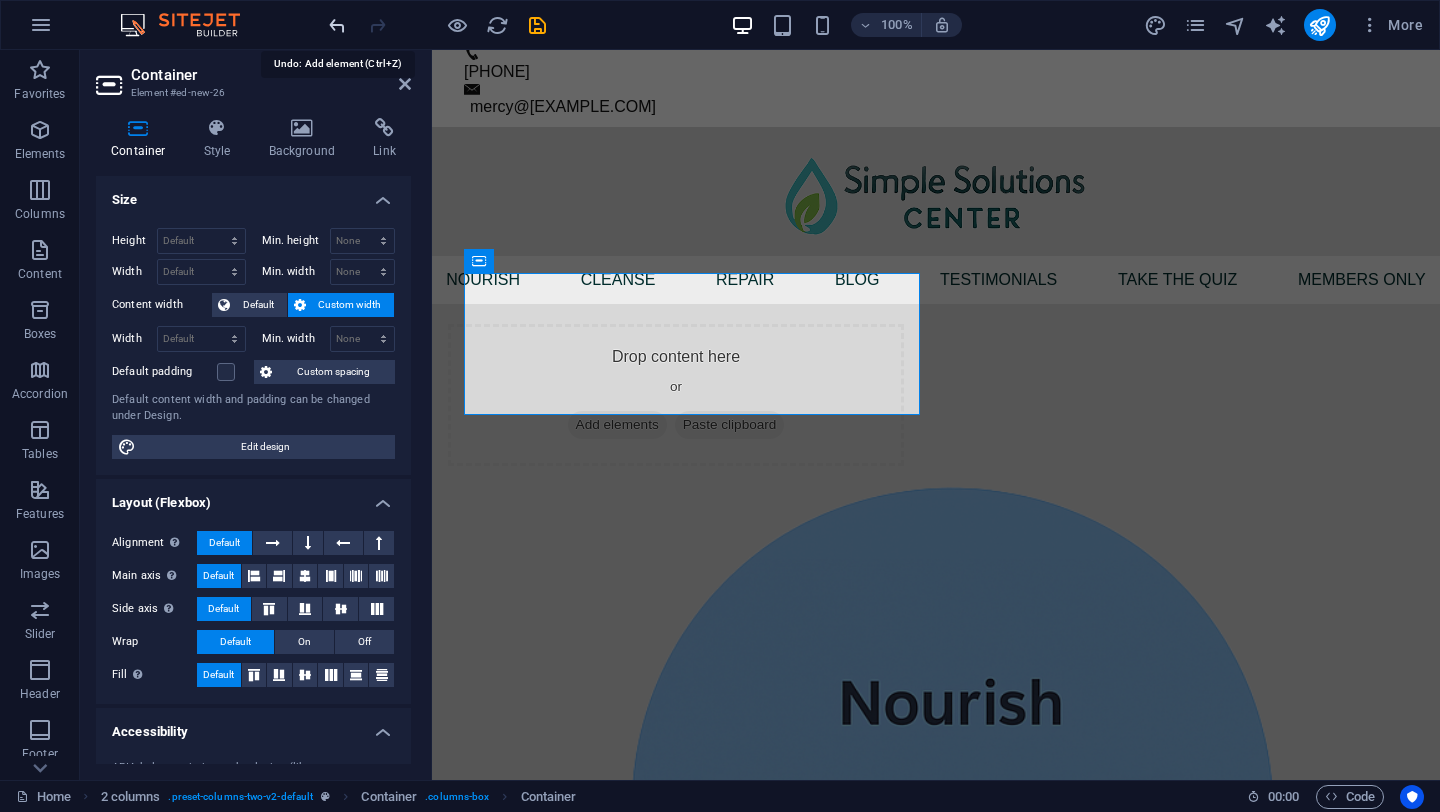 click at bounding box center [337, 25] 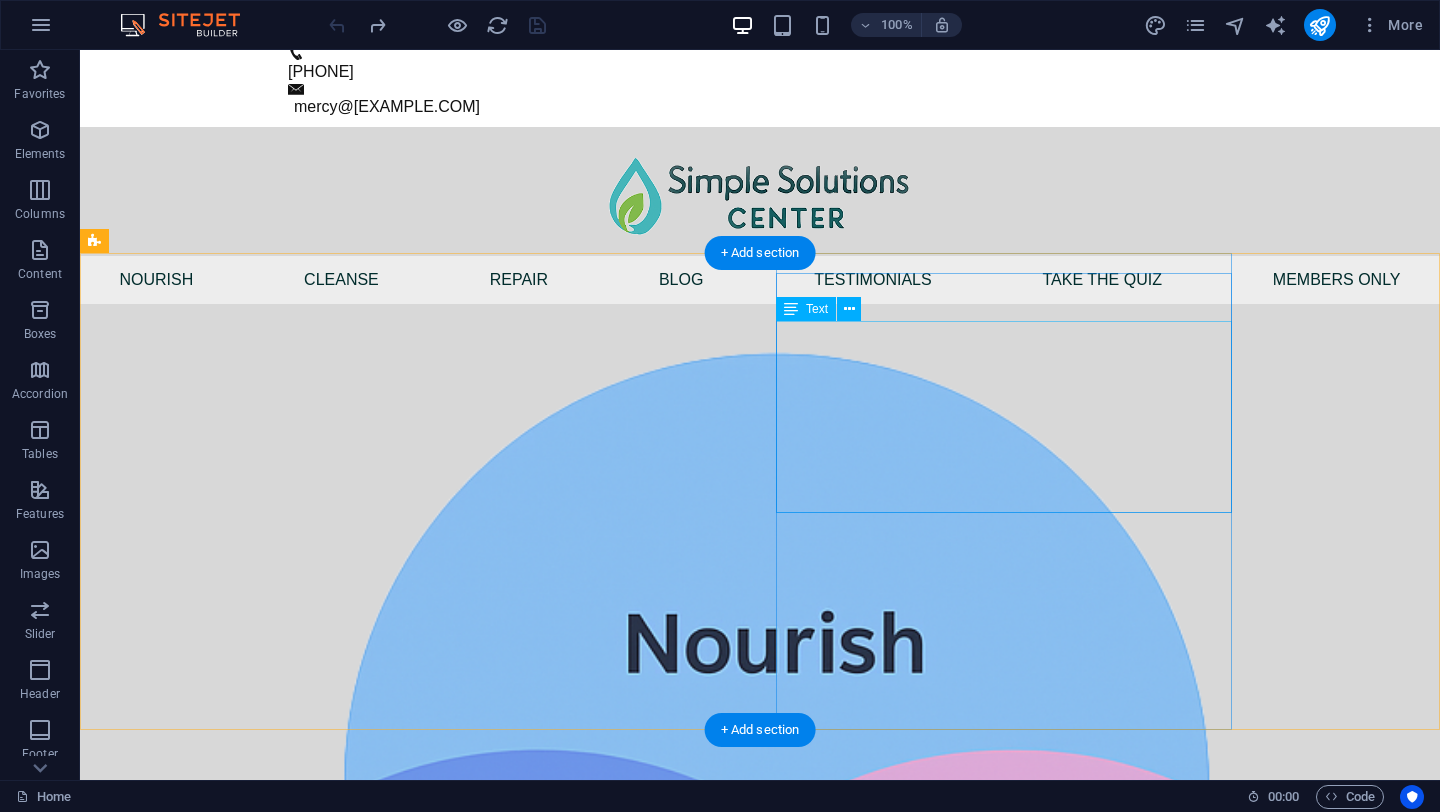 click on "True health comes from a balanced approach—one that nourishes, cleanses, and supports the body’s natural ability to heal. Nourishment fuels the body with essential nutrients, cleansing helps release built-up toxins, and repair allows for deep healing and renewal. When these elements work together, they create a foundation for lasting wellness and vitality. Embrace this path and begin making your well-being a daily priority—your vibrant life starts here." at bounding box center (324, 1827) 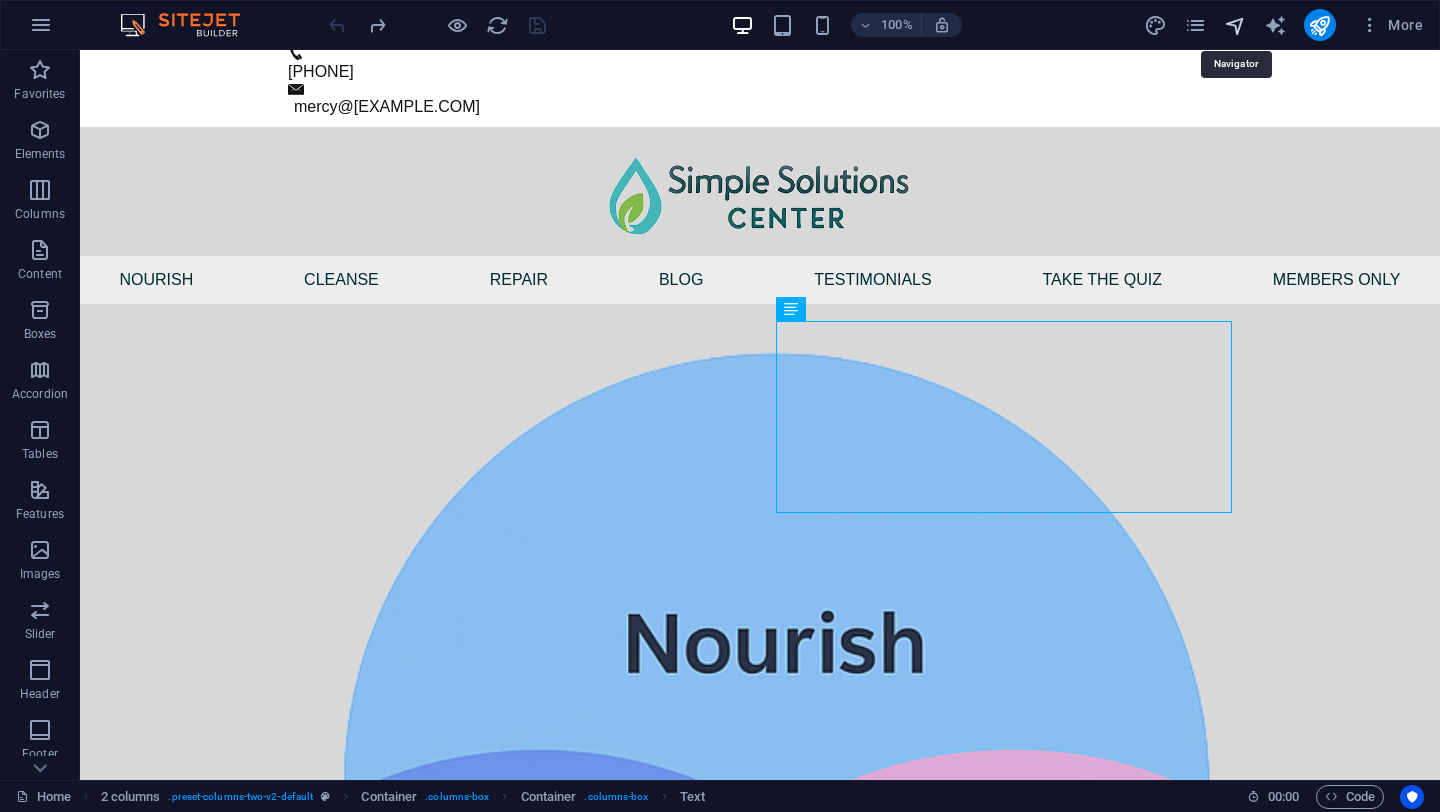 click at bounding box center [1235, 25] 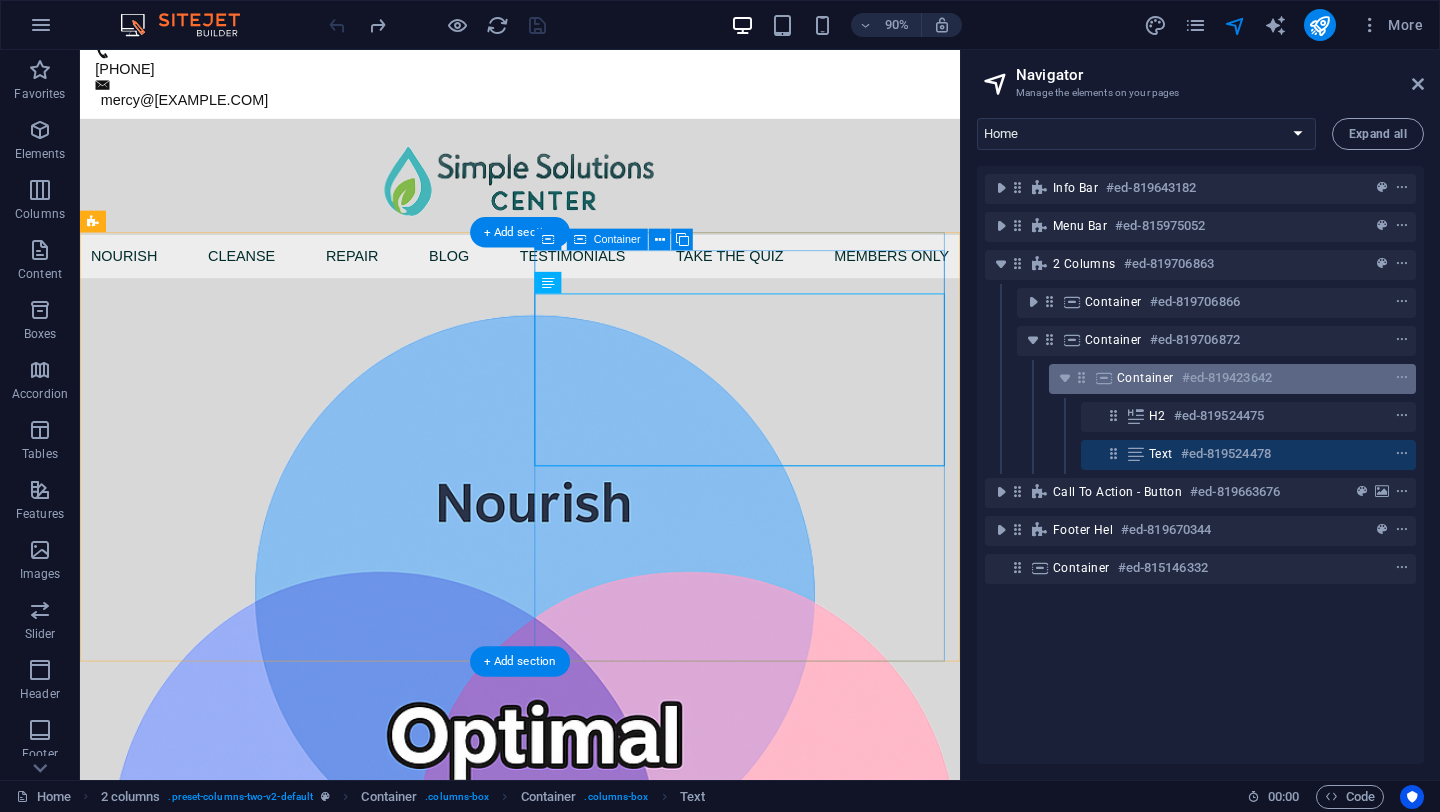 click on "#ed-819423642" at bounding box center [1227, 378] 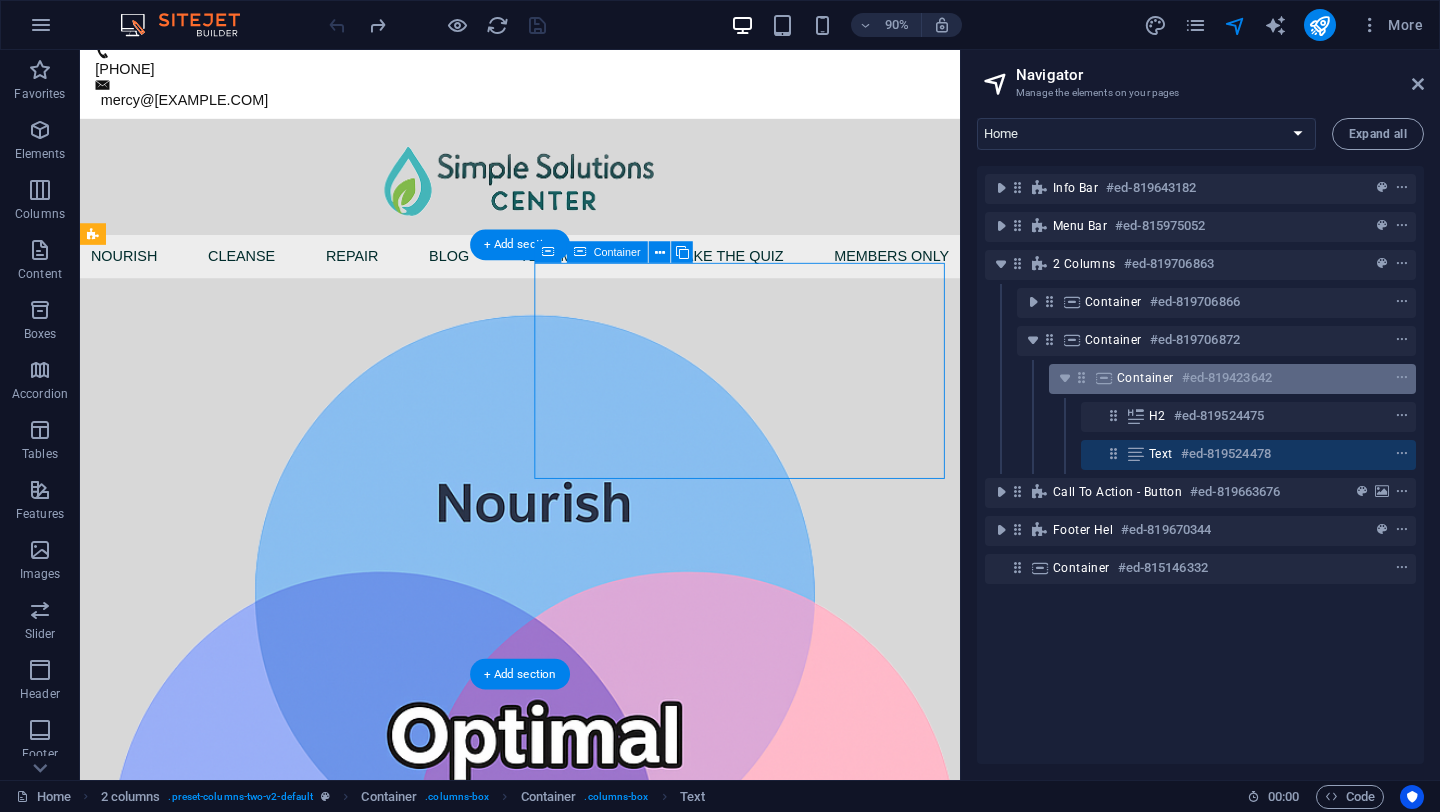scroll, scrollTop: 0, scrollLeft: 0, axis: both 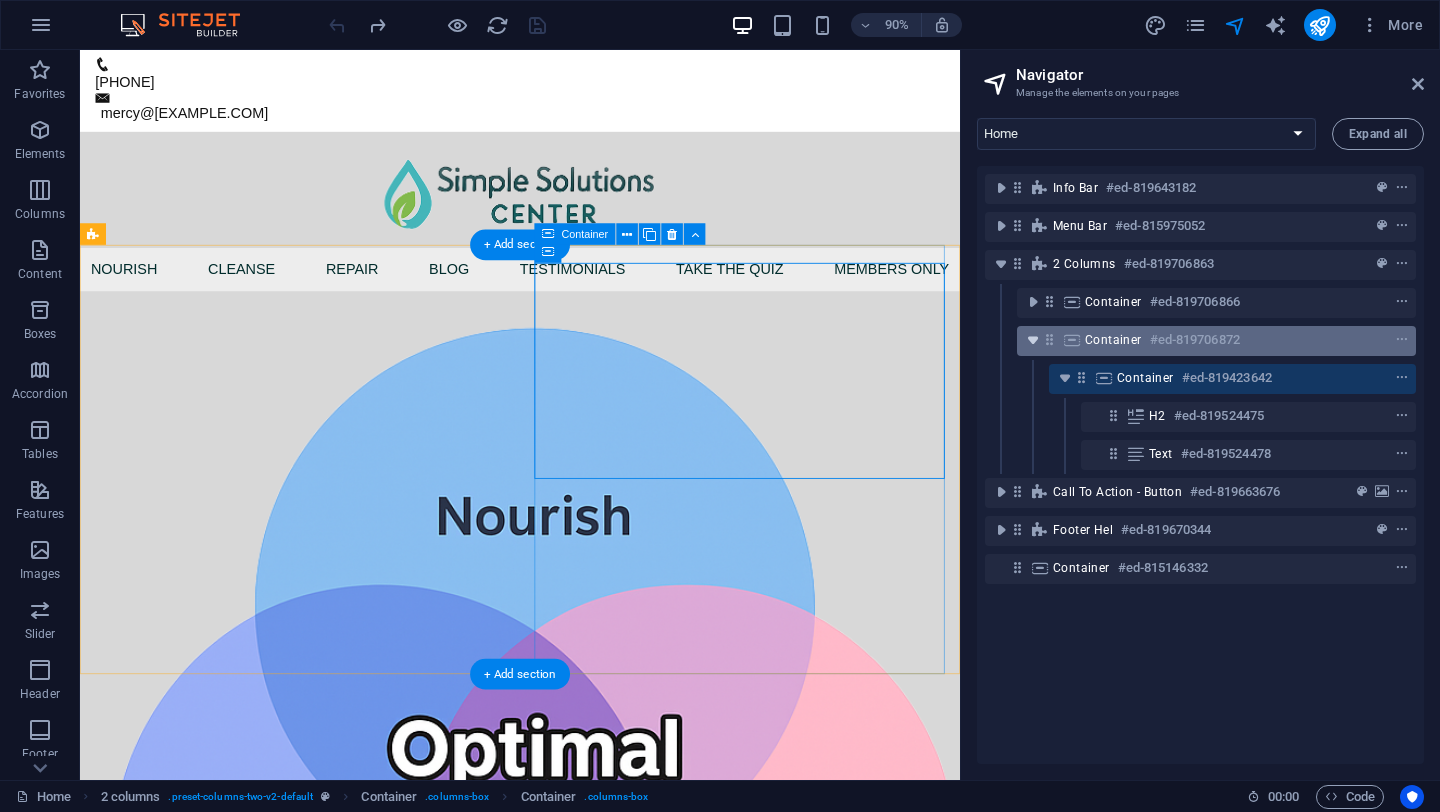 click at bounding box center (1033, 340) 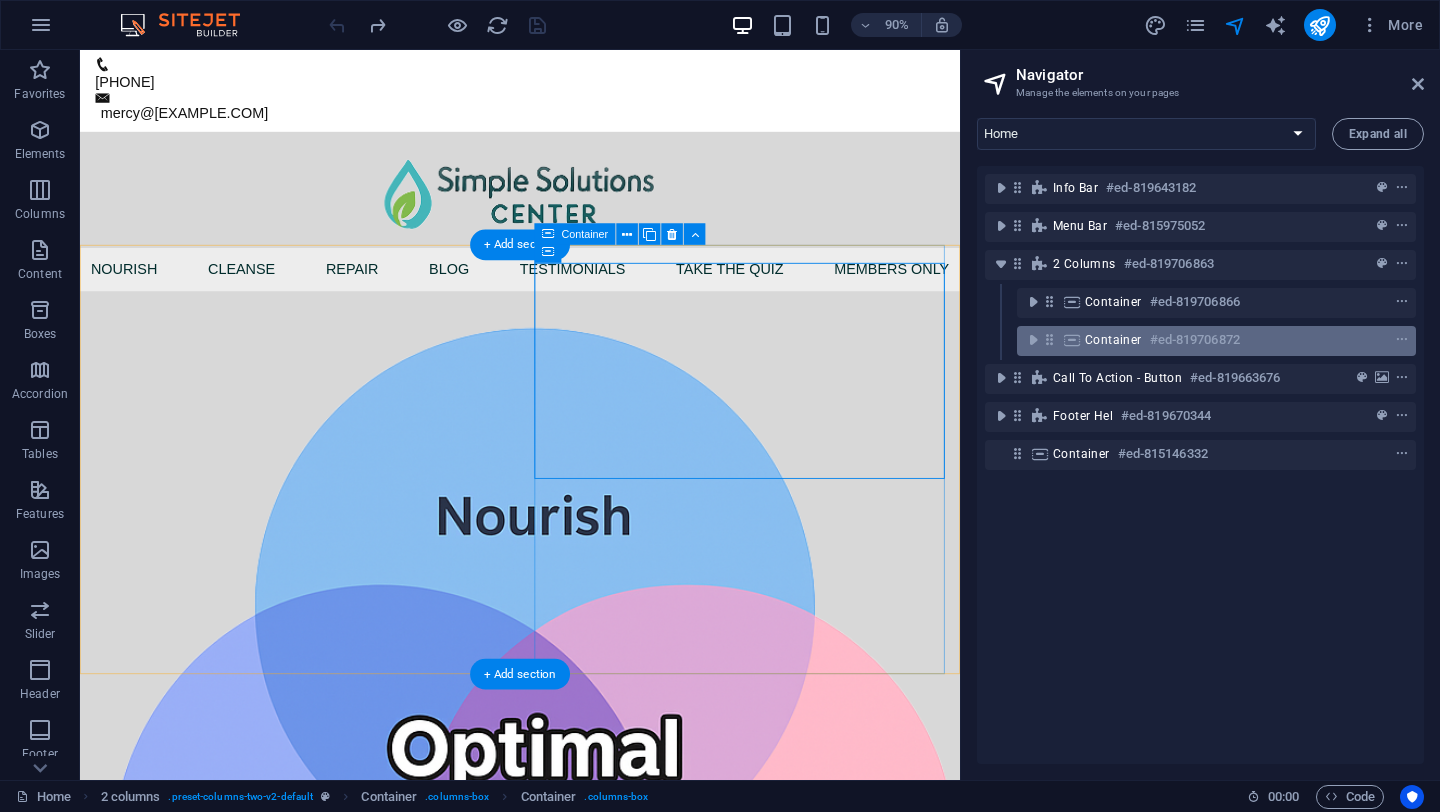 click on "Container" at bounding box center (1113, 340) 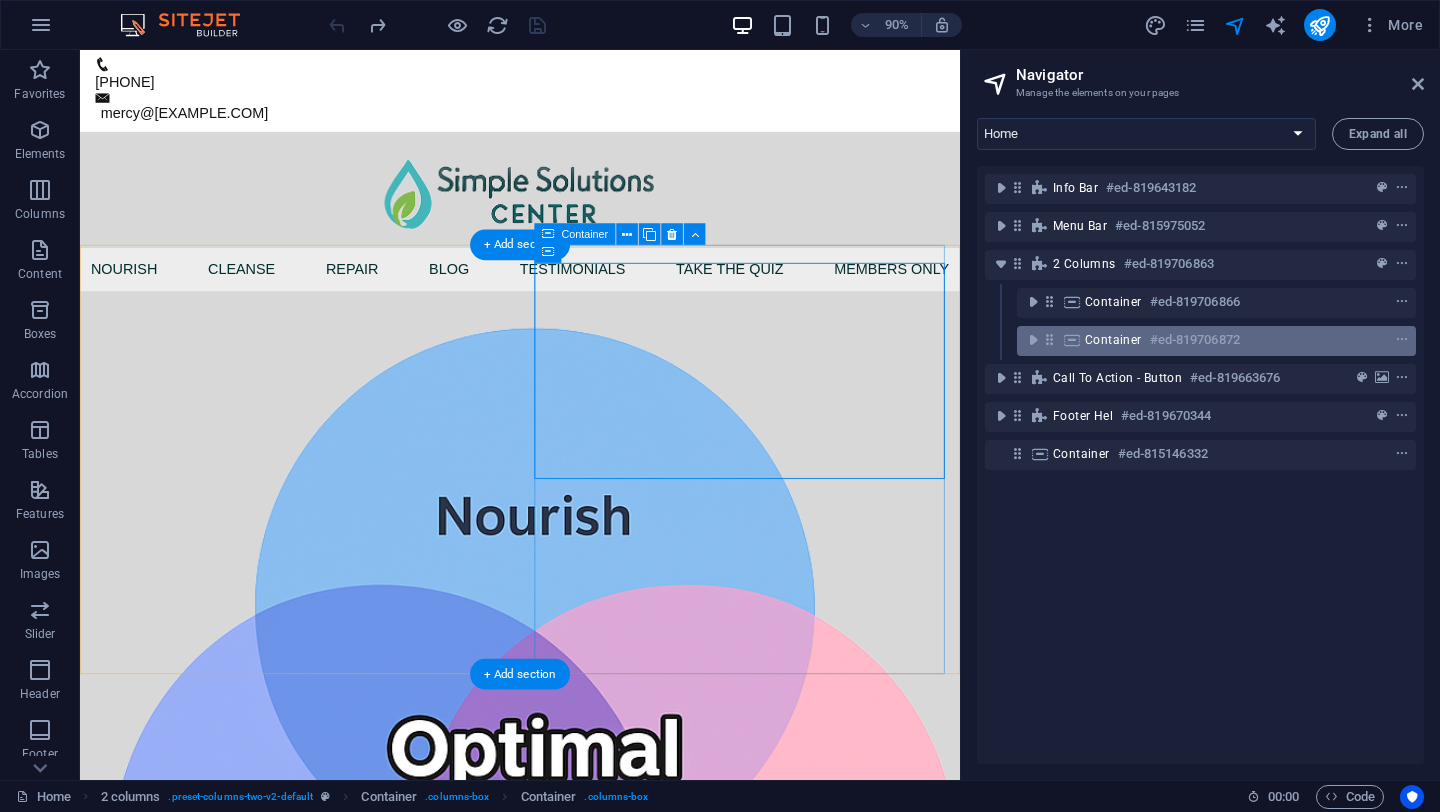scroll, scrollTop: 50, scrollLeft: 0, axis: vertical 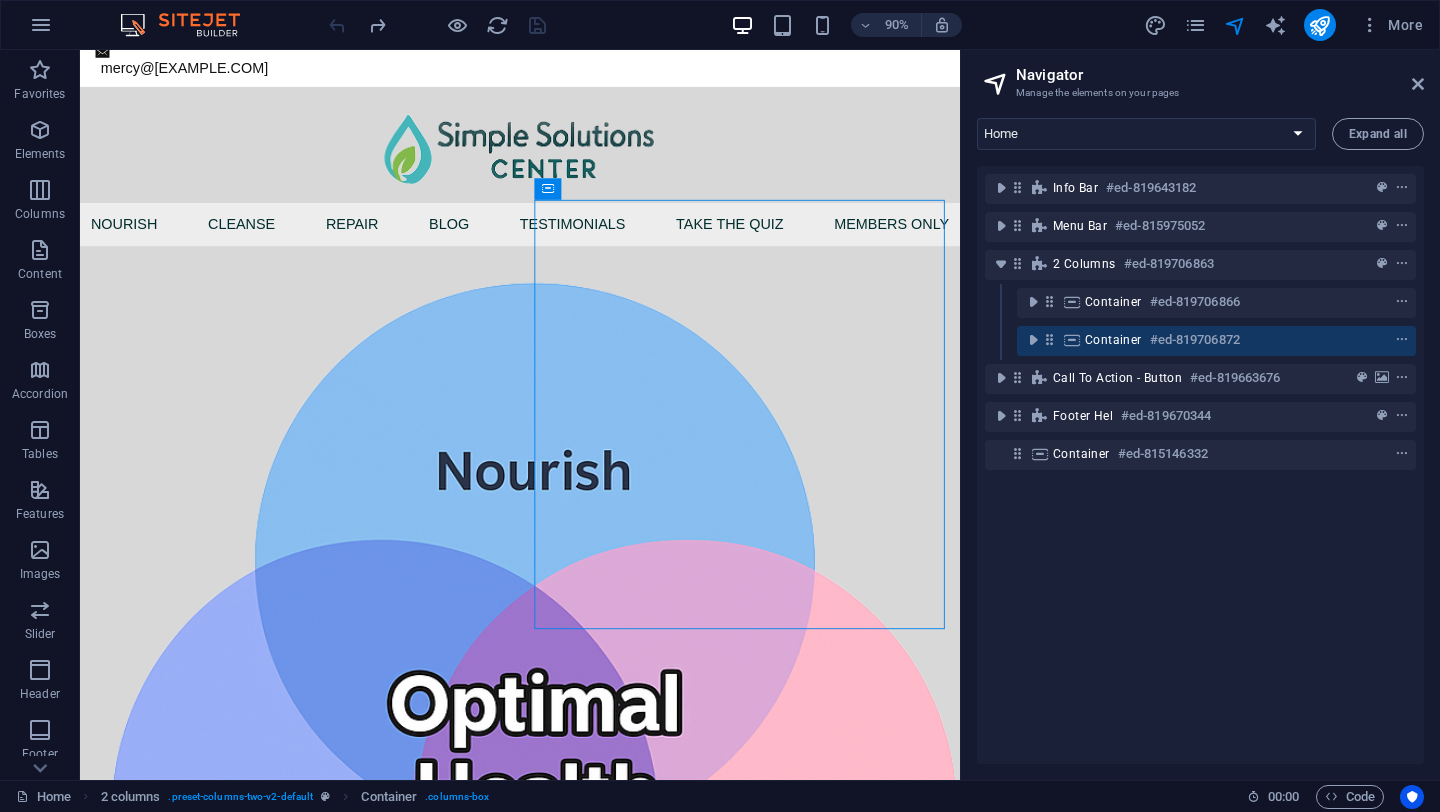 click on "Container" at bounding box center (1113, 340) 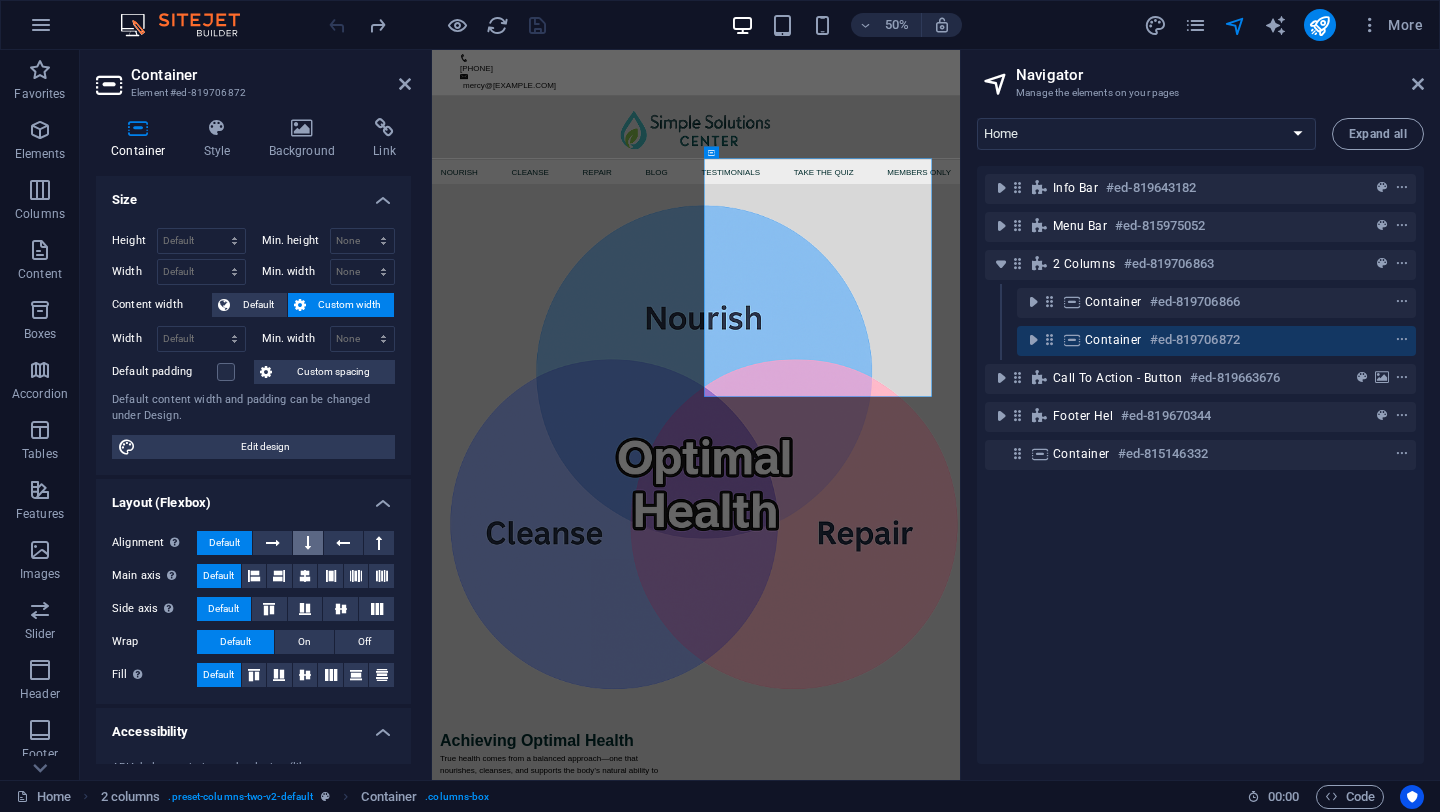 click at bounding box center (308, 543) 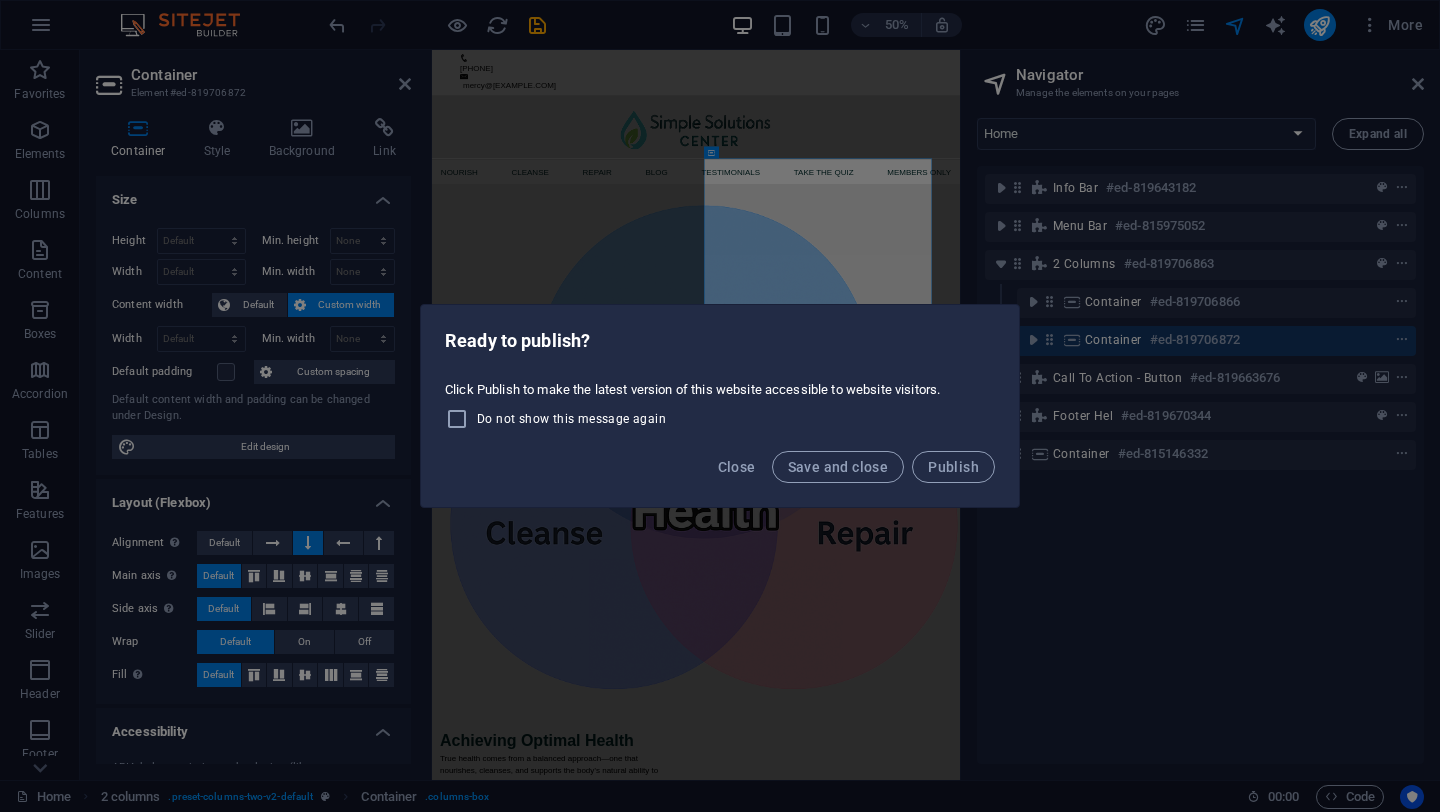 click on "Ready to publish? Click Publish to make the latest version of this website accessible to website visitors. Do not show this message again Close Save and close Publish" at bounding box center [720, 406] 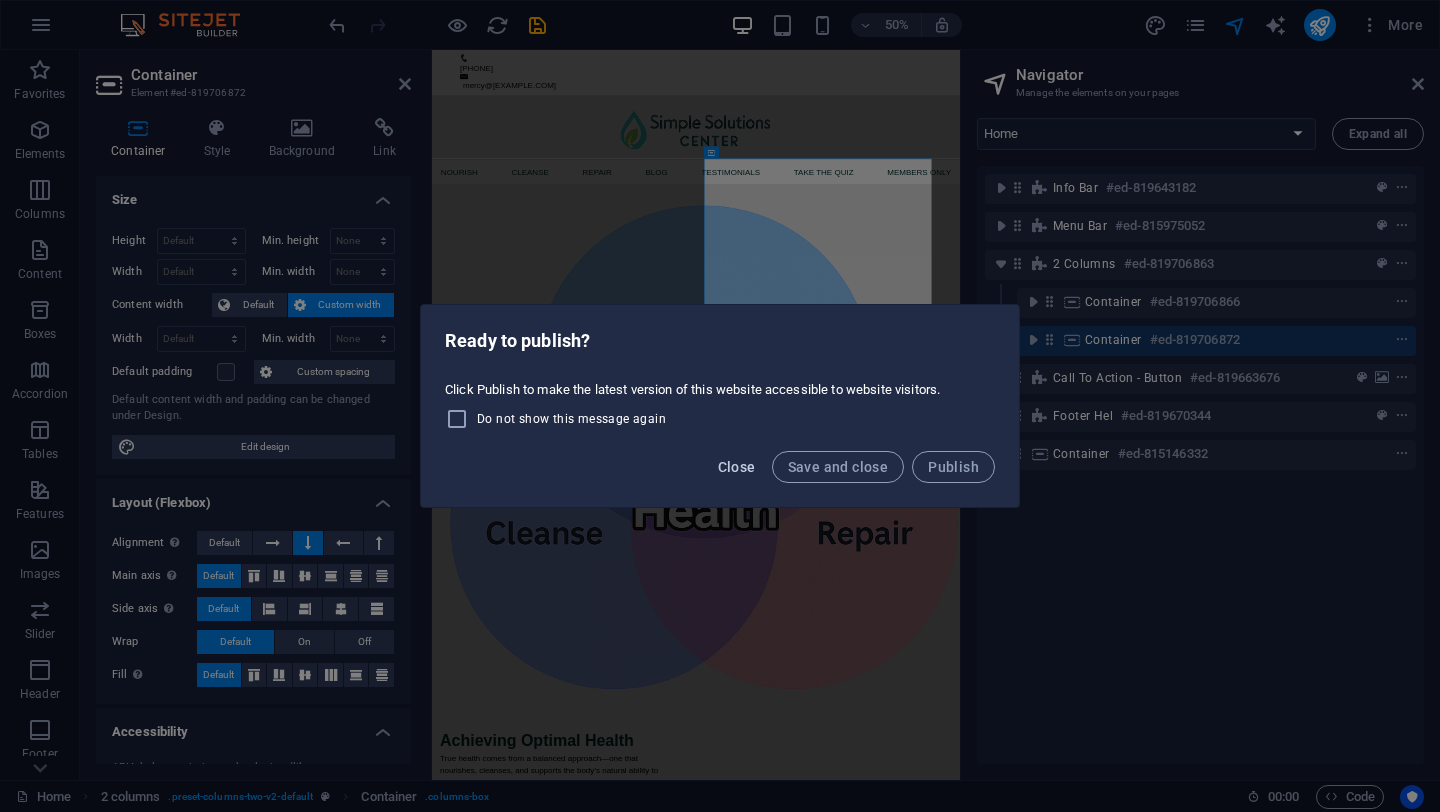 click on "Close" at bounding box center [737, 467] 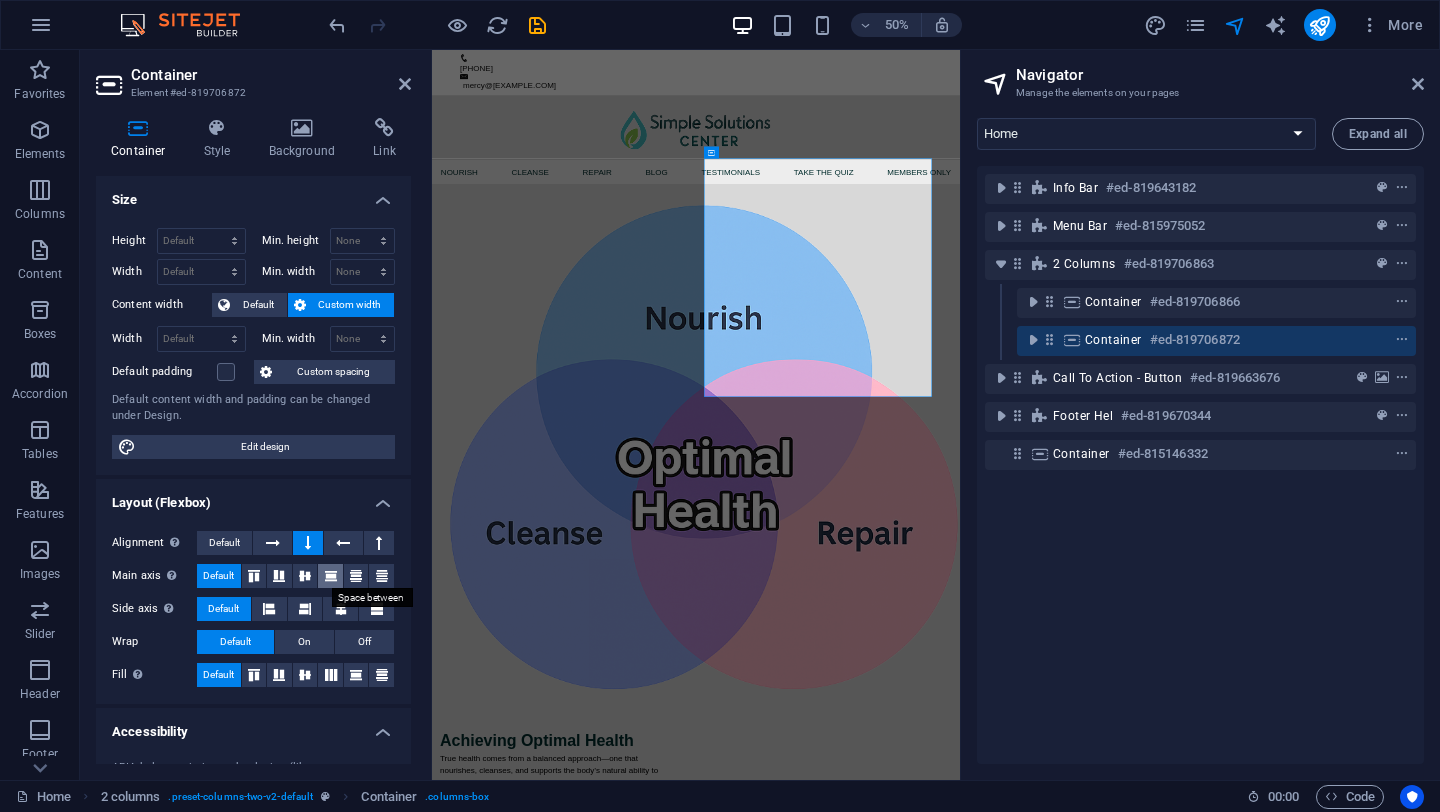 click at bounding box center (330, 576) 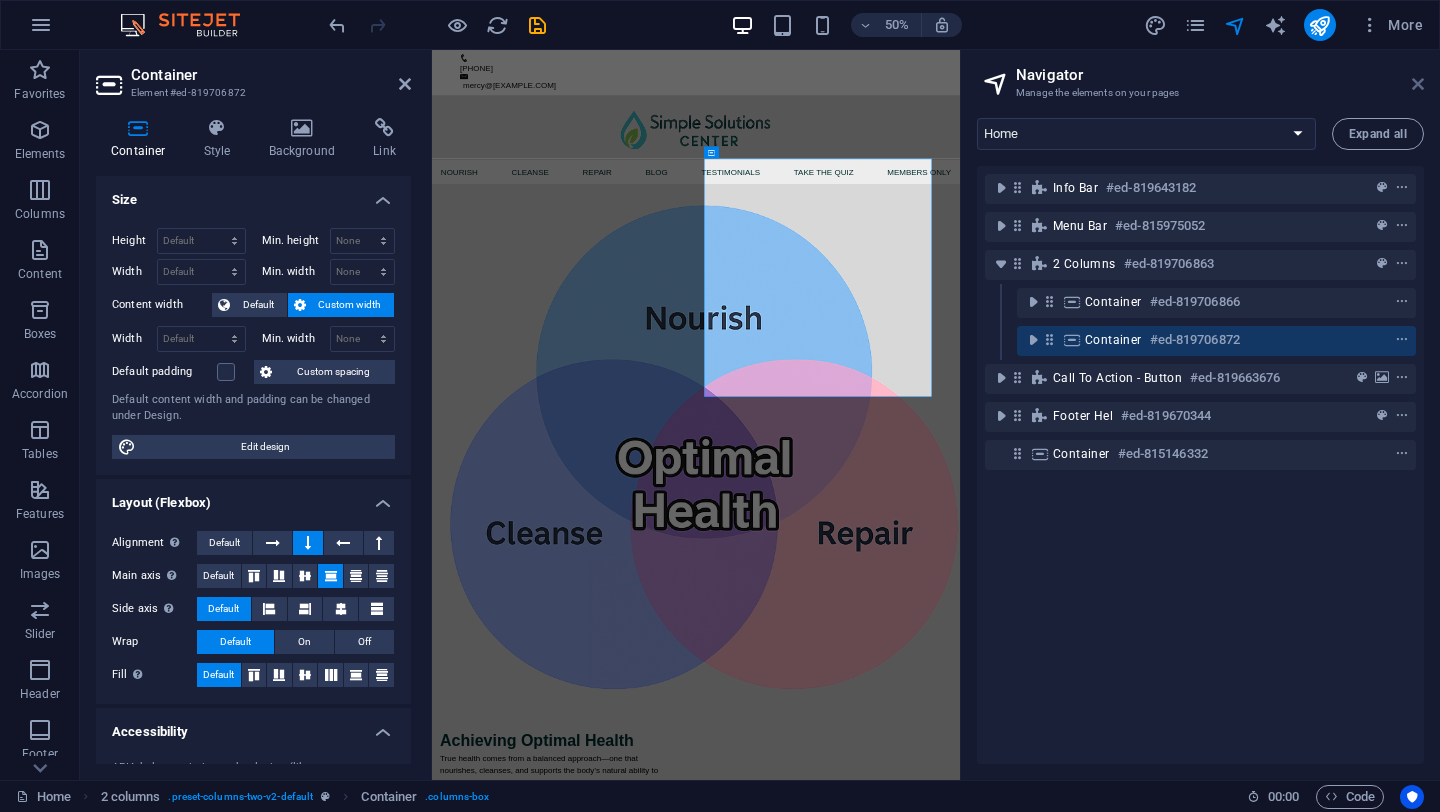 click at bounding box center [1418, 84] 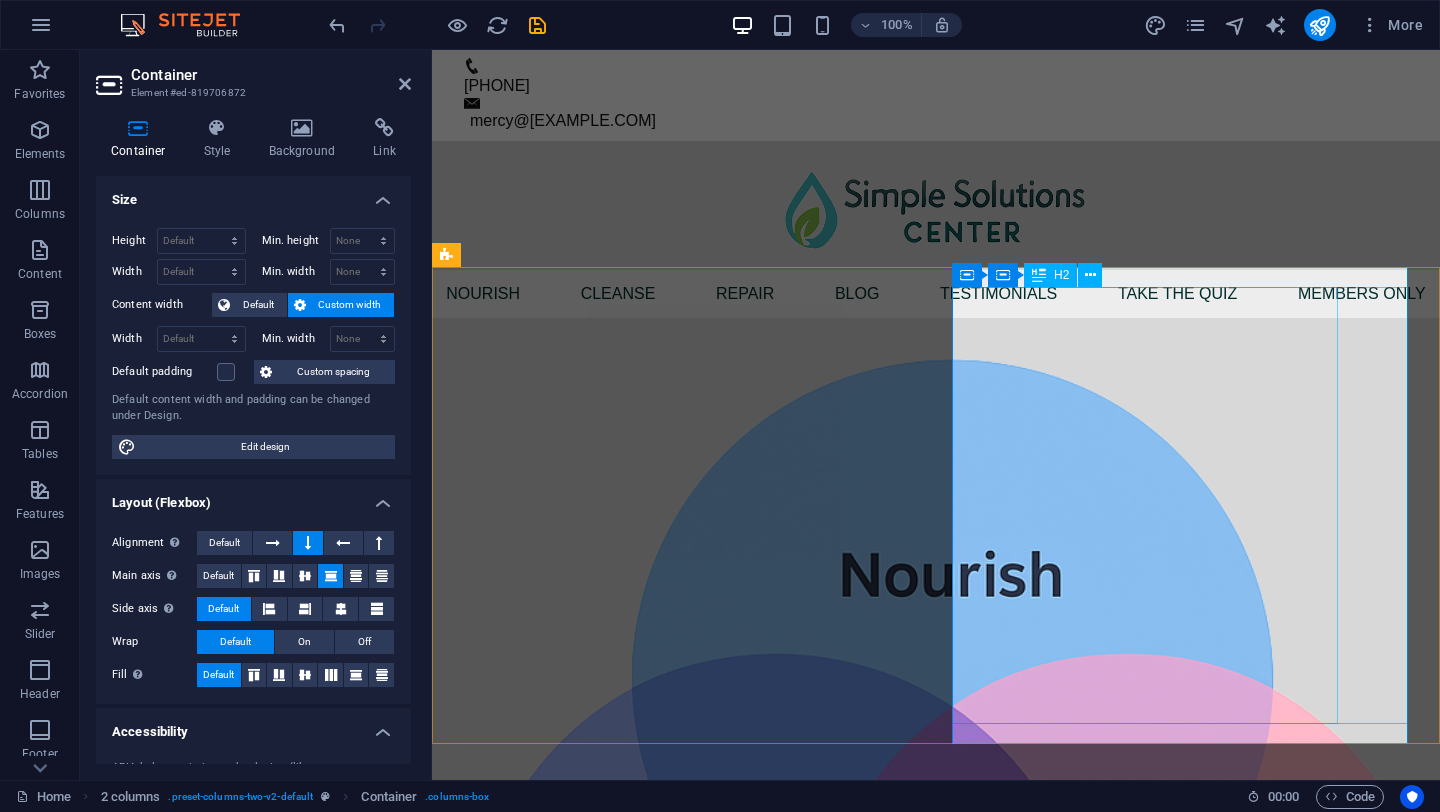 click on "Achieving Optimal Health" at bounding box center (676, 1384) 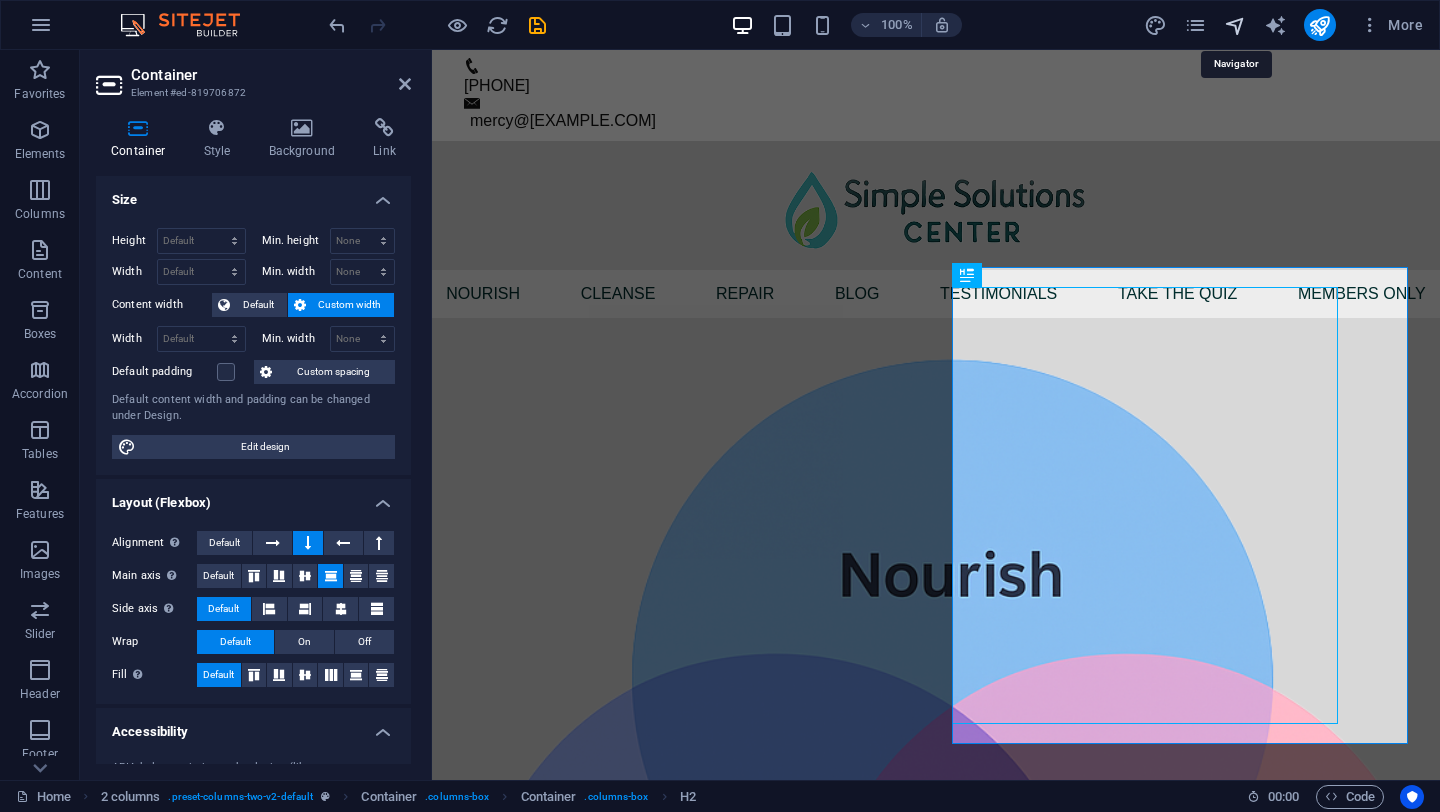click at bounding box center [1235, 25] 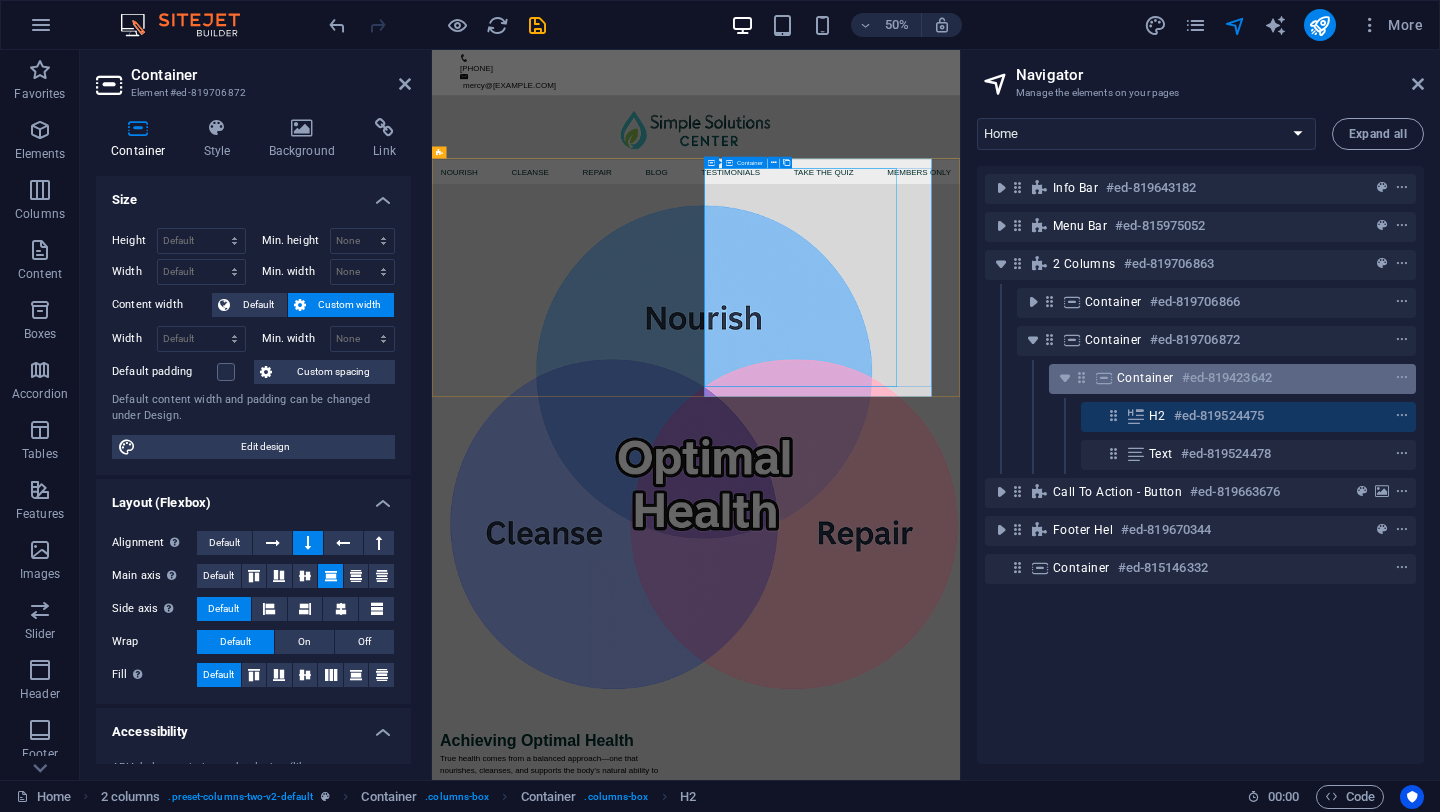 click on "Container #ed-819423642" at bounding box center [1216, 378] 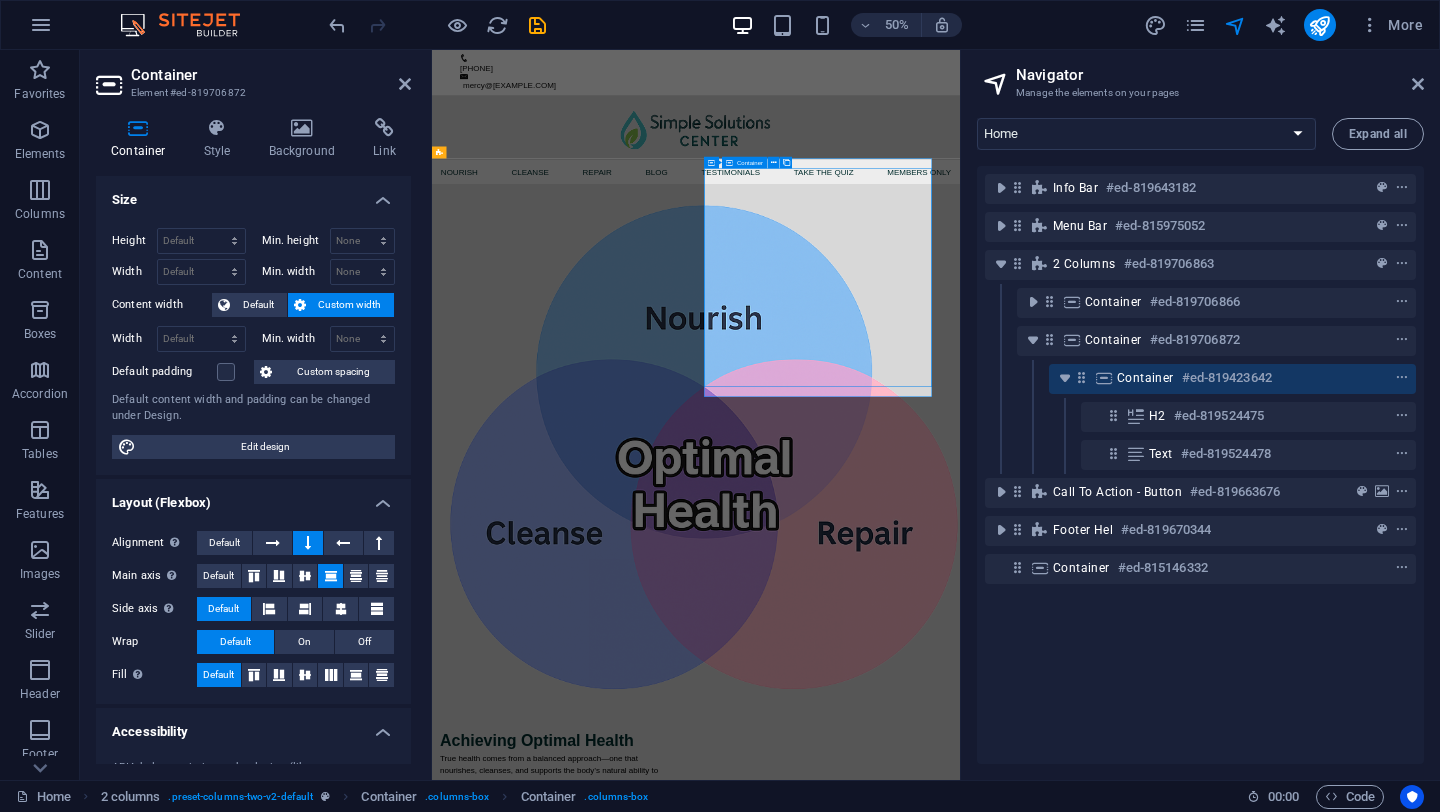 click on "Container #ed-819423642" at bounding box center (1216, 378) 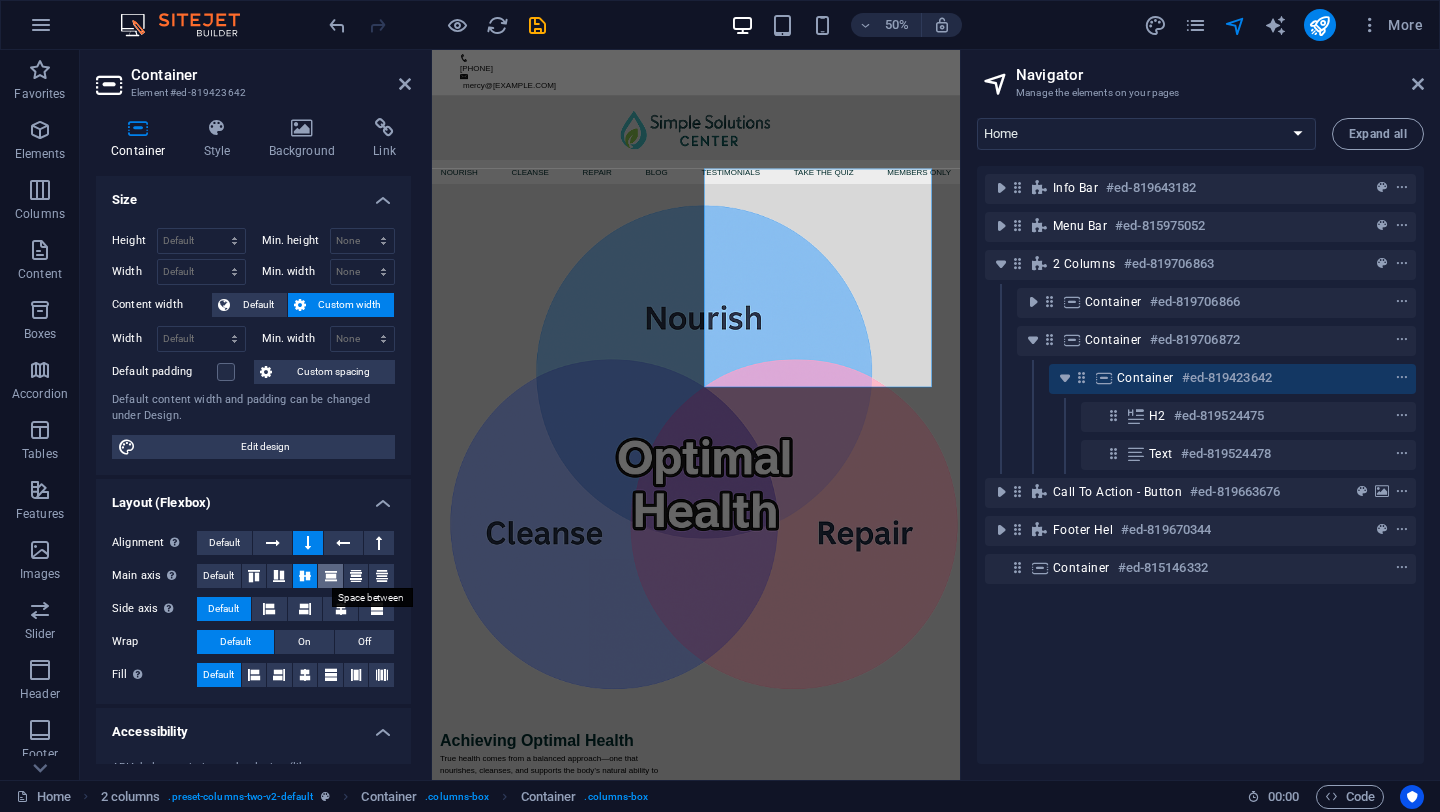 click at bounding box center (331, 576) 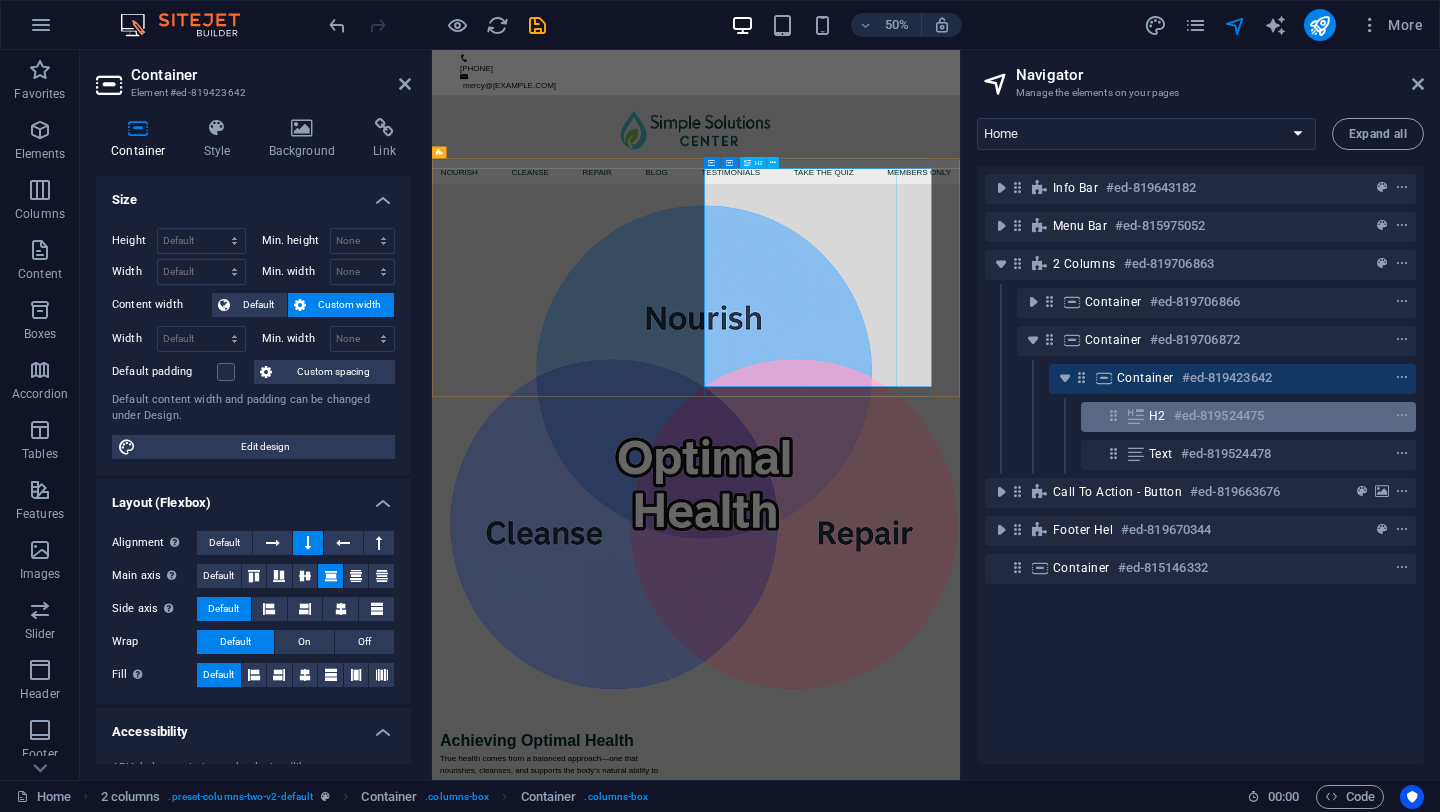 click on "H2" at bounding box center (1157, 416) 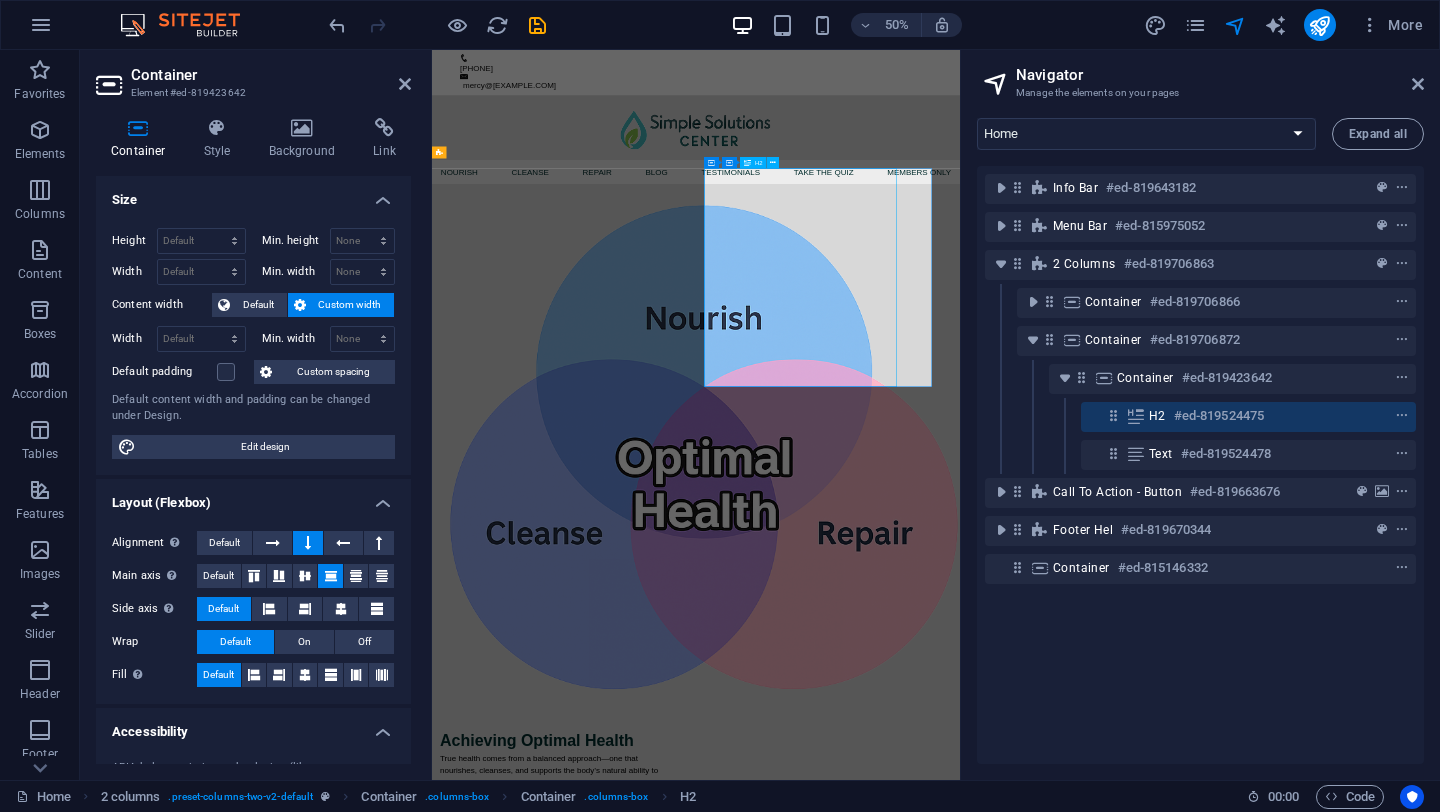 click on "H2" at bounding box center [1157, 416] 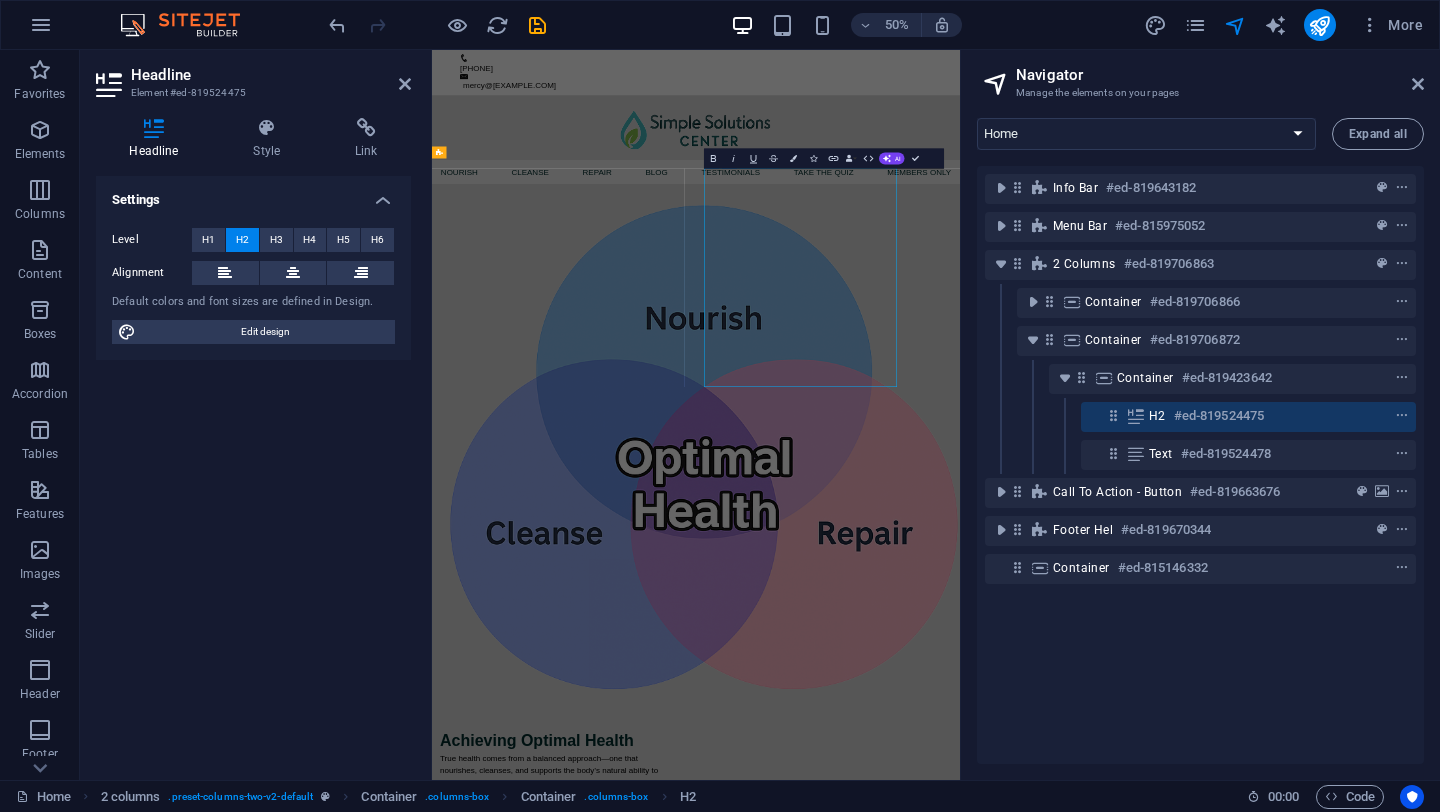 click on "H2" at bounding box center (1157, 416) 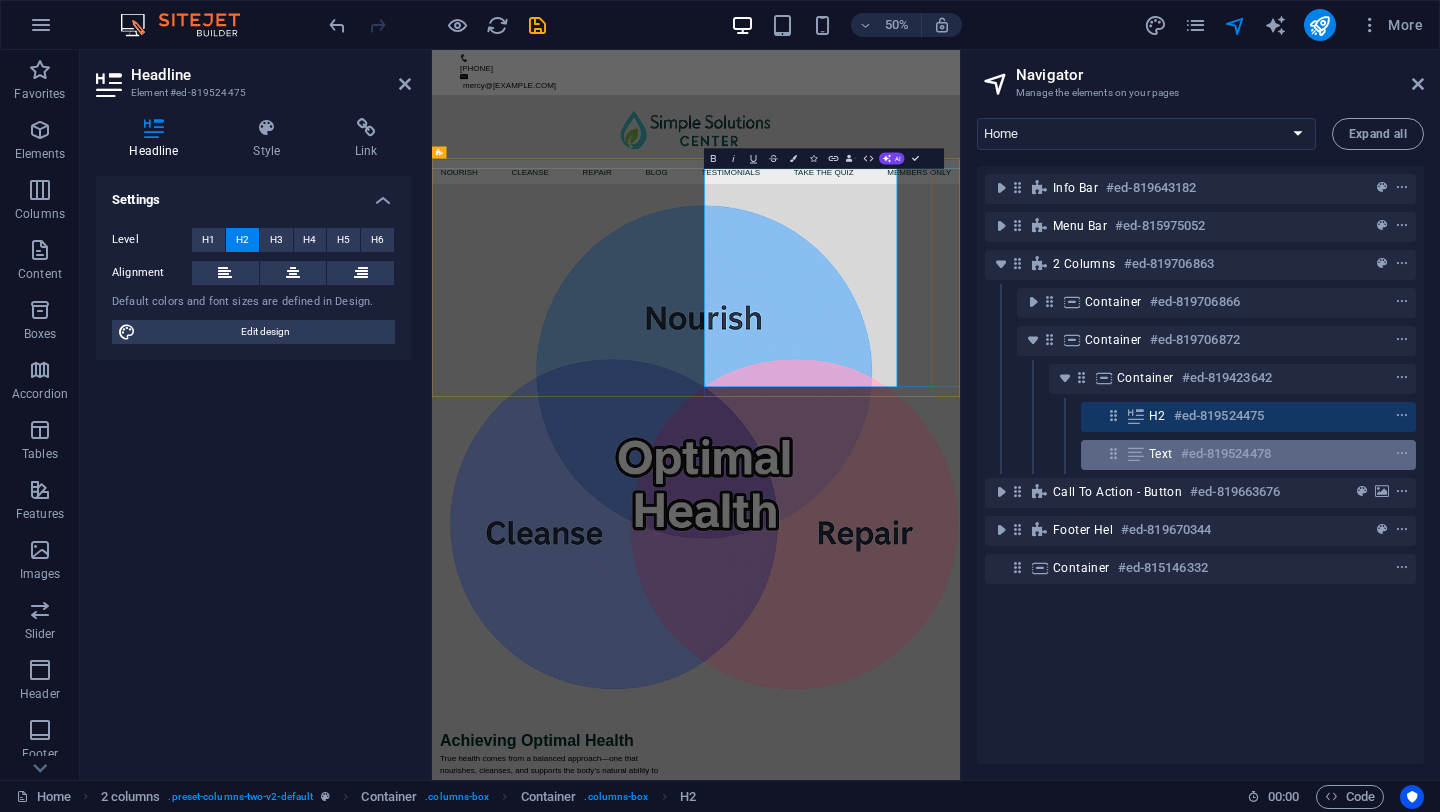 click on "#ed-819524478" at bounding box center (1226, 454) 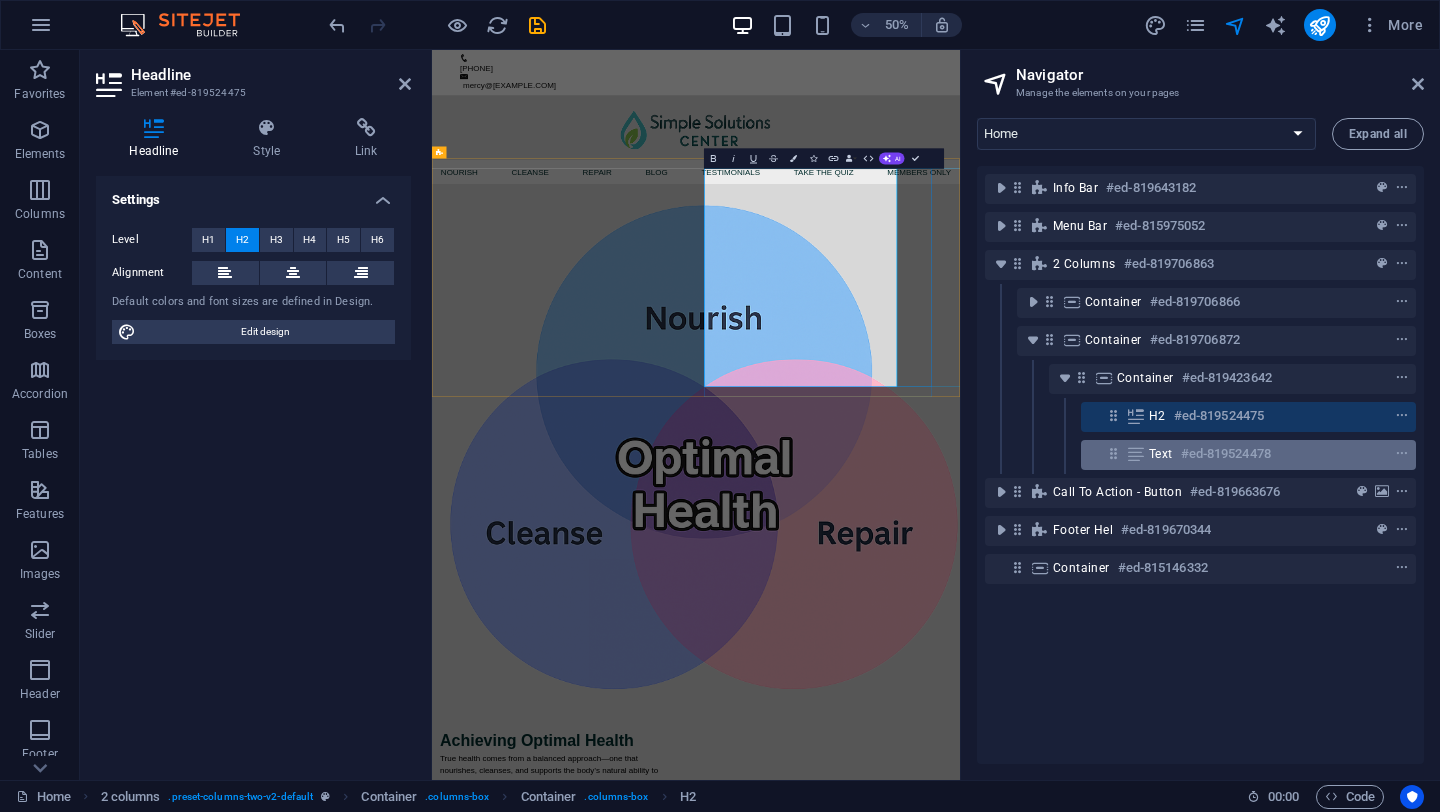 click on "#ed-819524478" at bounding box center [1226, 454] 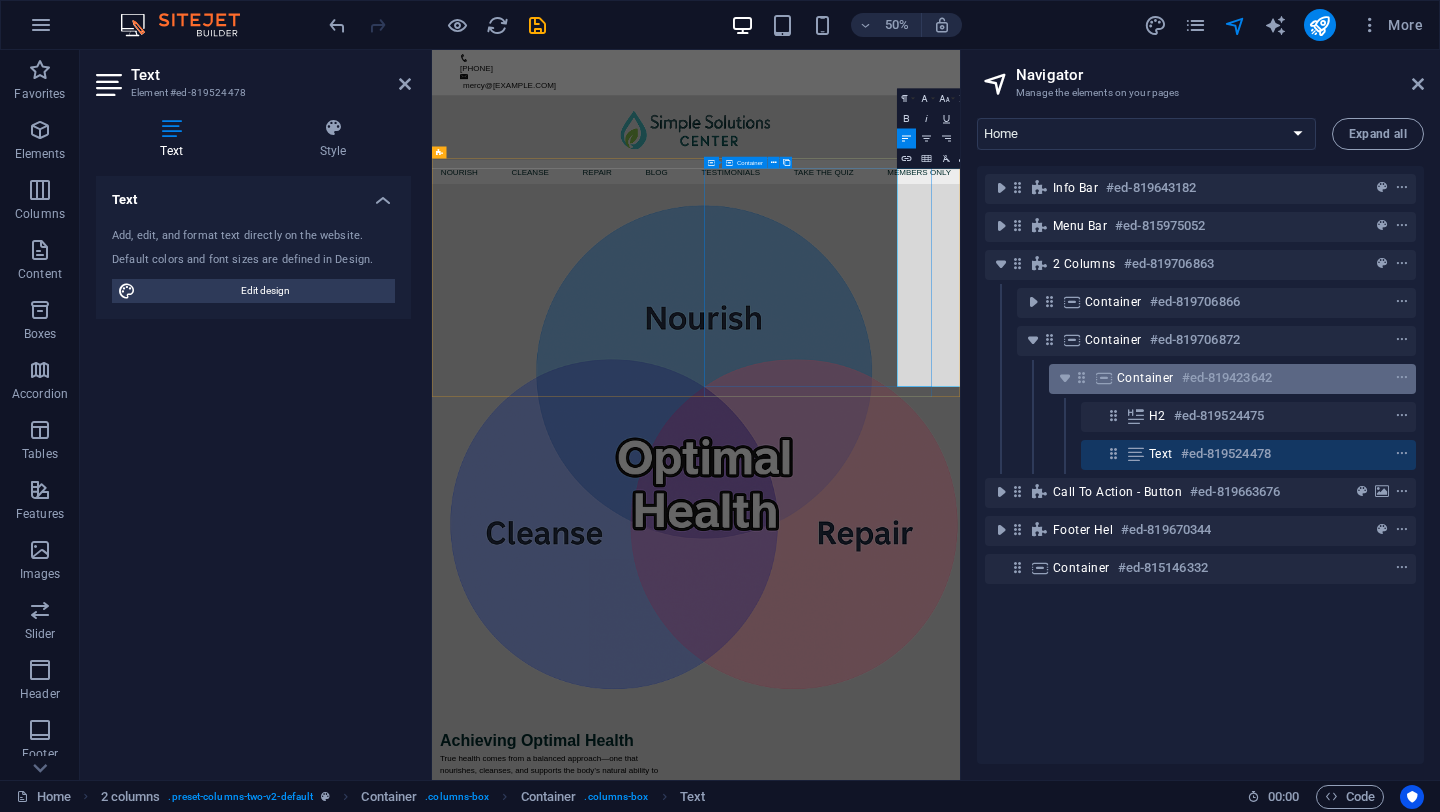 click on "#ed-819423642" at bounding box center [1227, 378] 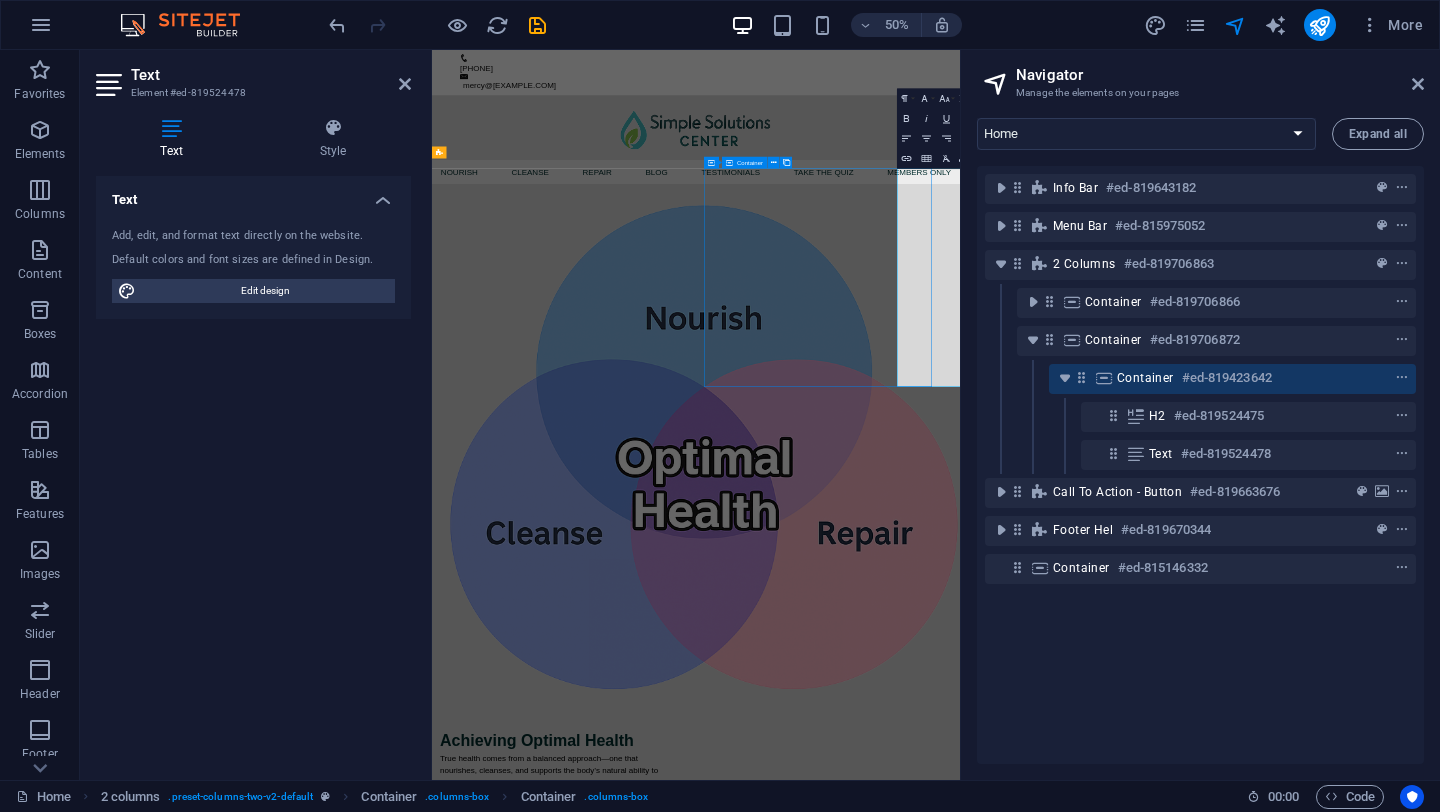 click on "#ed-819423642" at bounding box center (1227, 378) 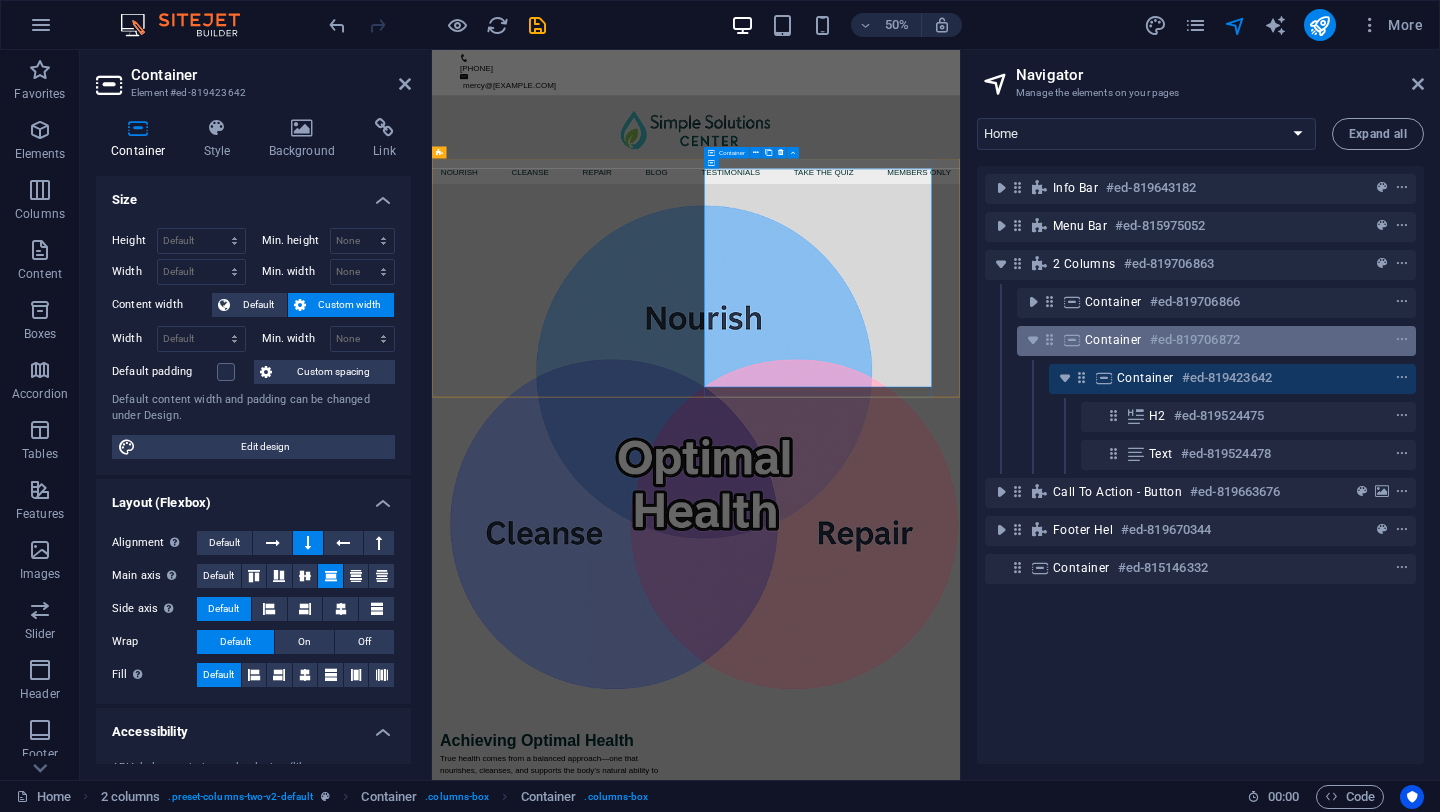 click on "Container #ed-819706872" at bounding box center (1200, 340) 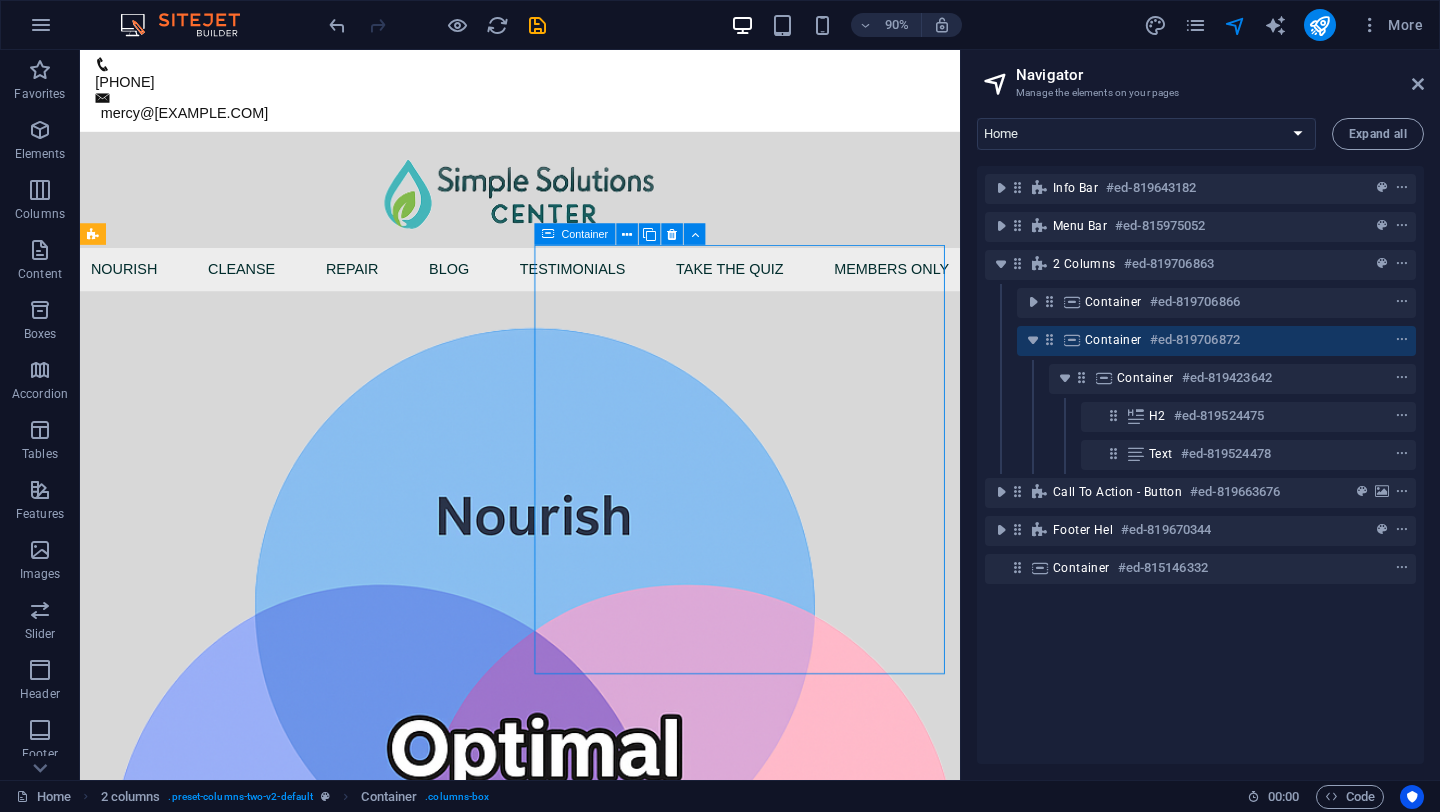 click on "Container" at bounding box center (1113, 340) 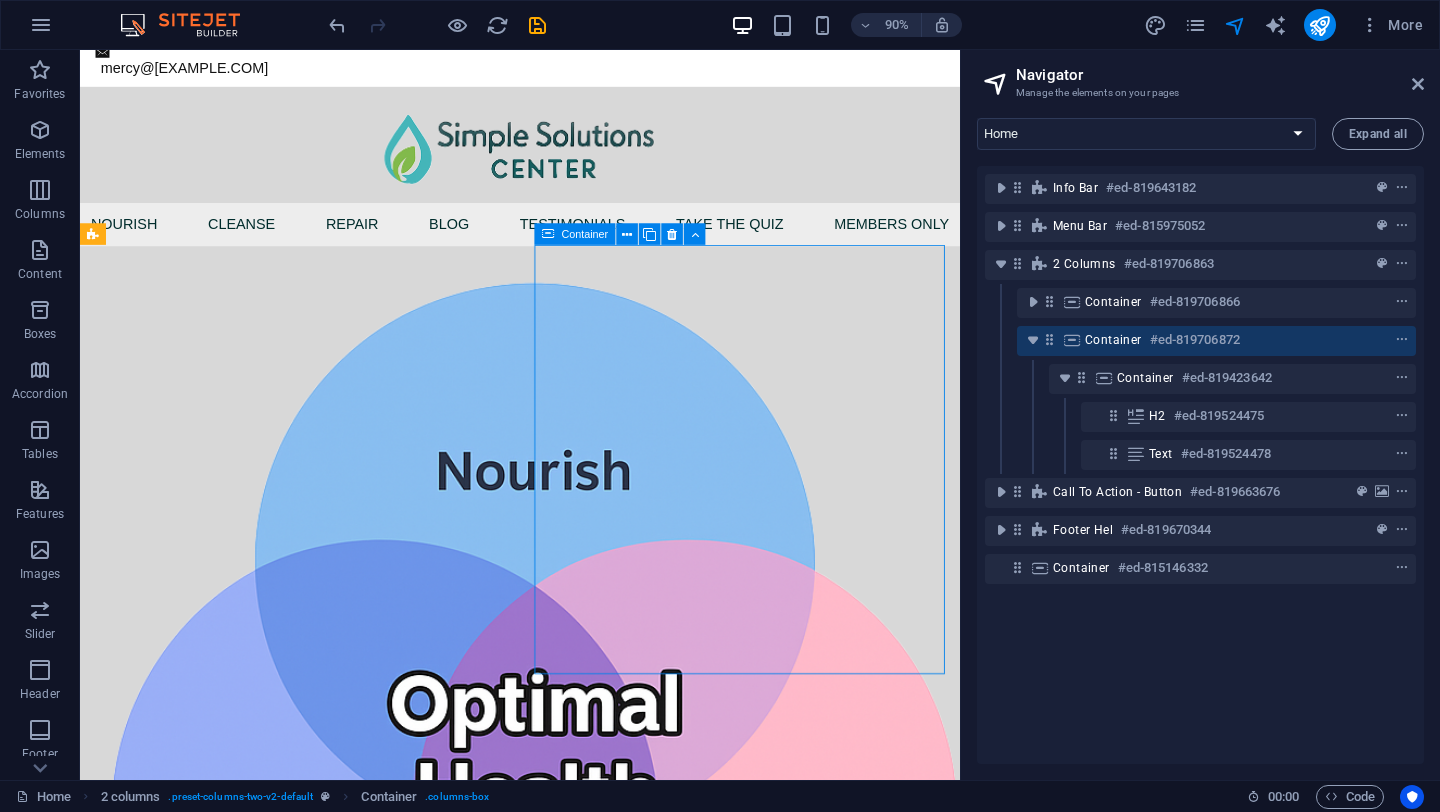 click on "Container" at bounding box center (1113, 340) 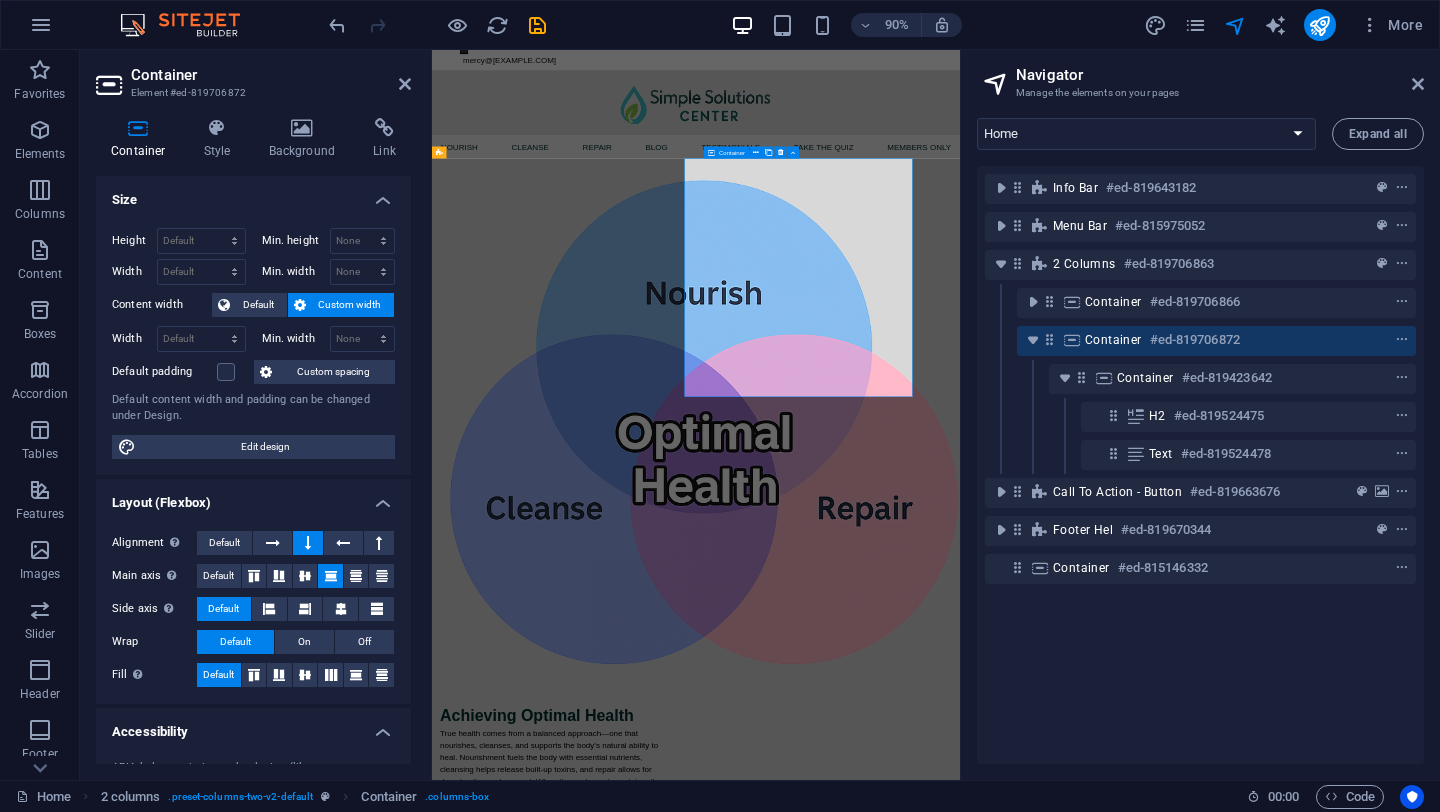 scroll, scrollTop: 0, scrollLeft: 0, axis: both 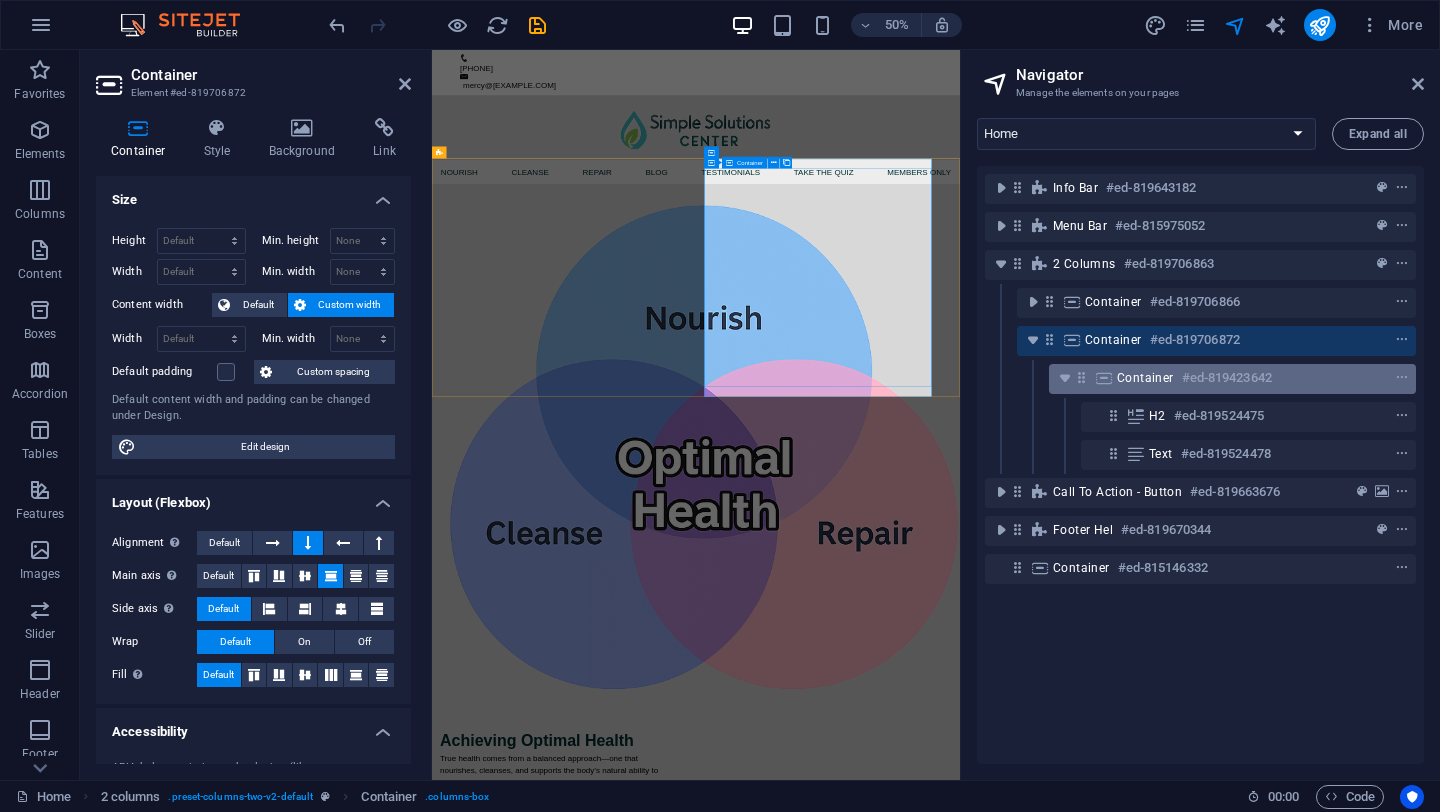 click on "Container" at bounding box center [1145, 378] 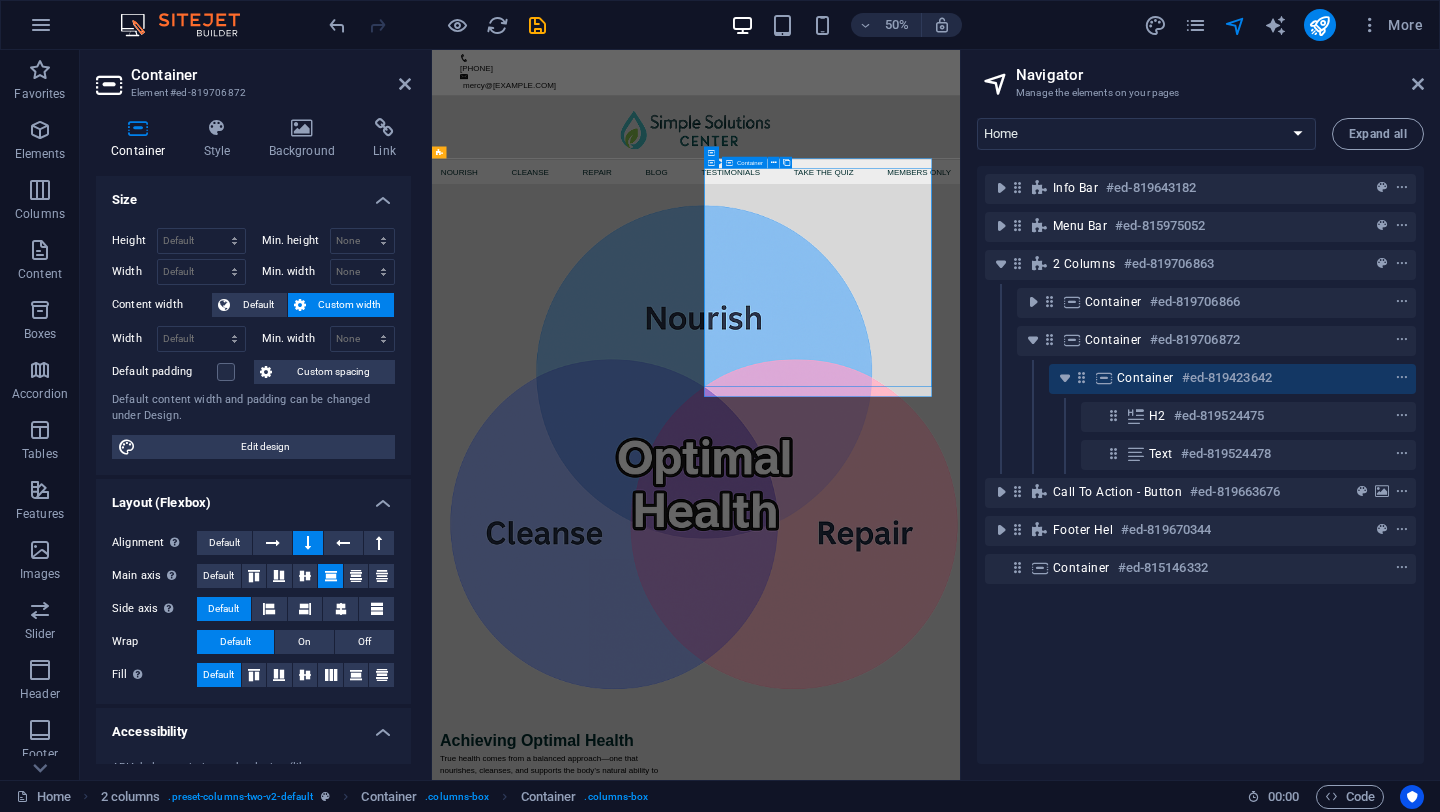 click on "Container" at bounding box center [1145, 378] 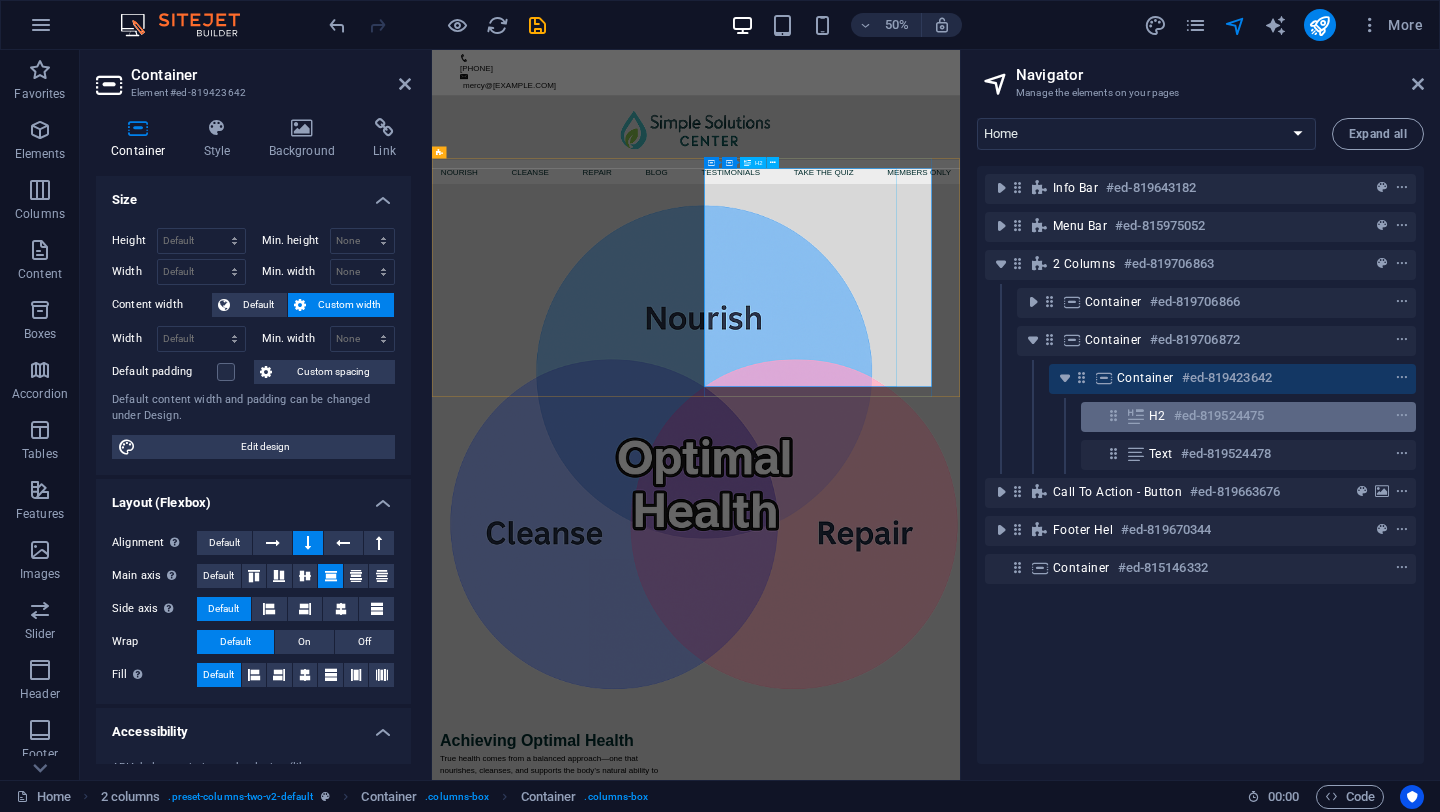 drag, startPoint x: 1136, startPoint y: 418, endPoint x: 1125, endPoint y: 419, distance: 11.045361 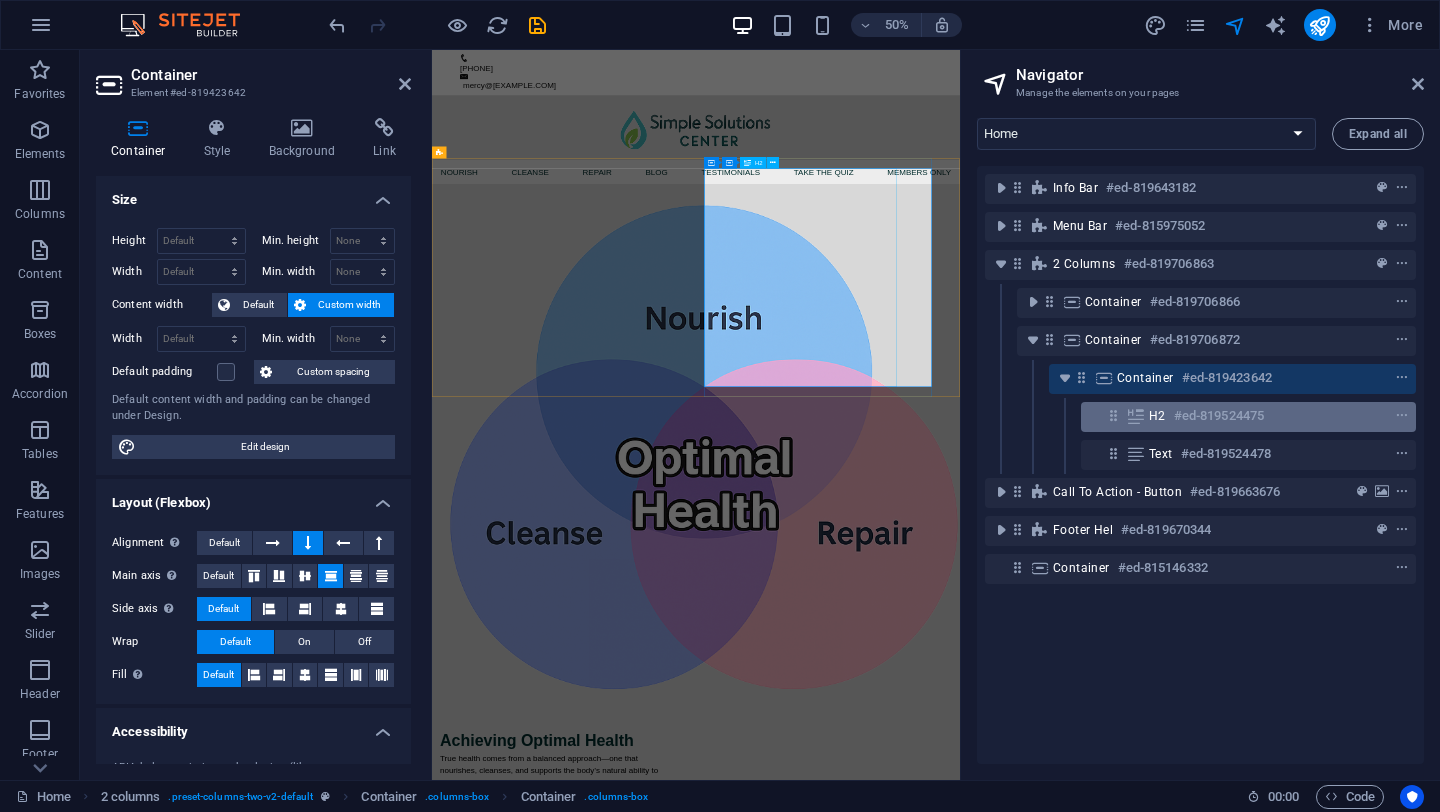 click at bounding box center (1136, 416) 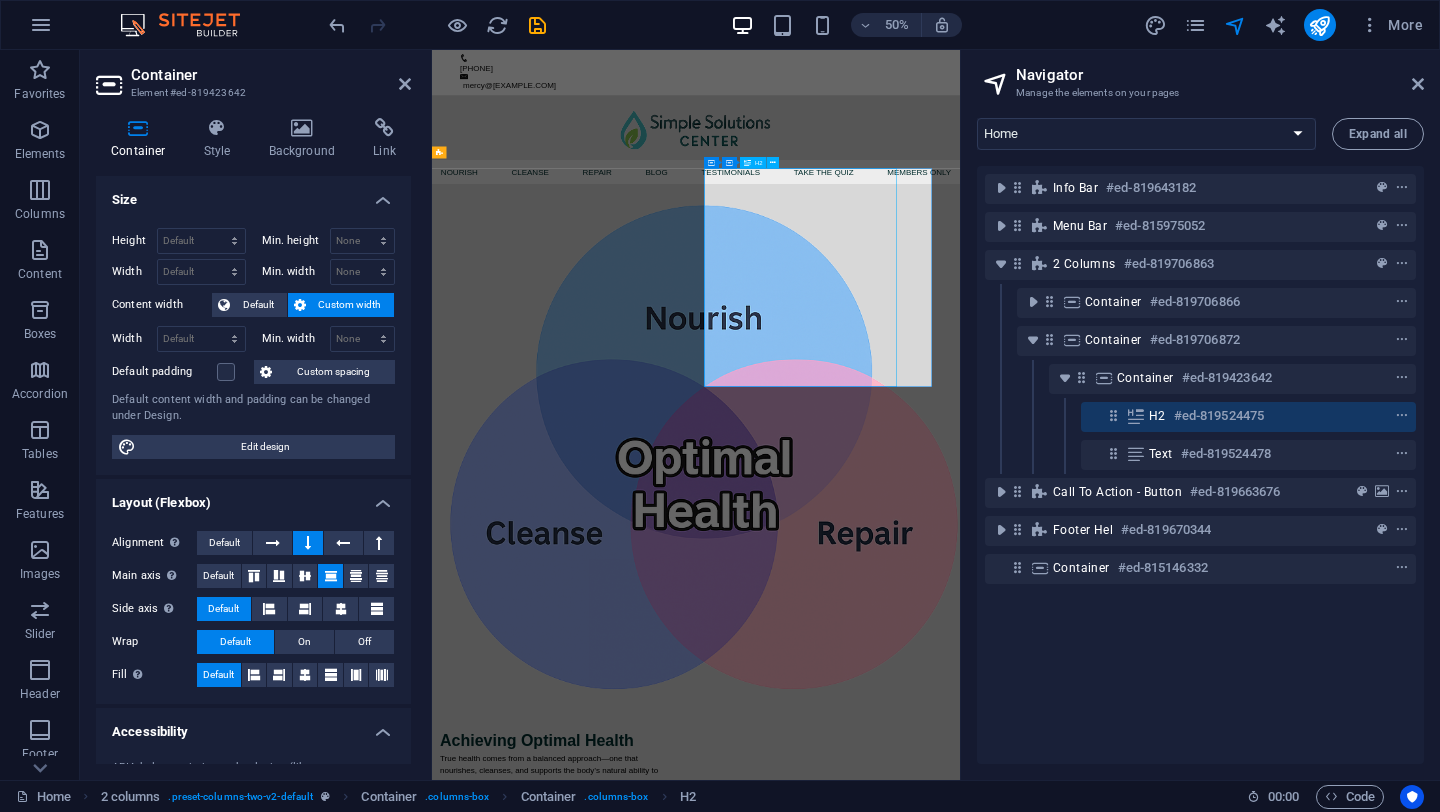 drag, startPoint x: 1125, startPoint y: 419, endPoint x: 1112, endPoint y: 413, distance: 14.3178215 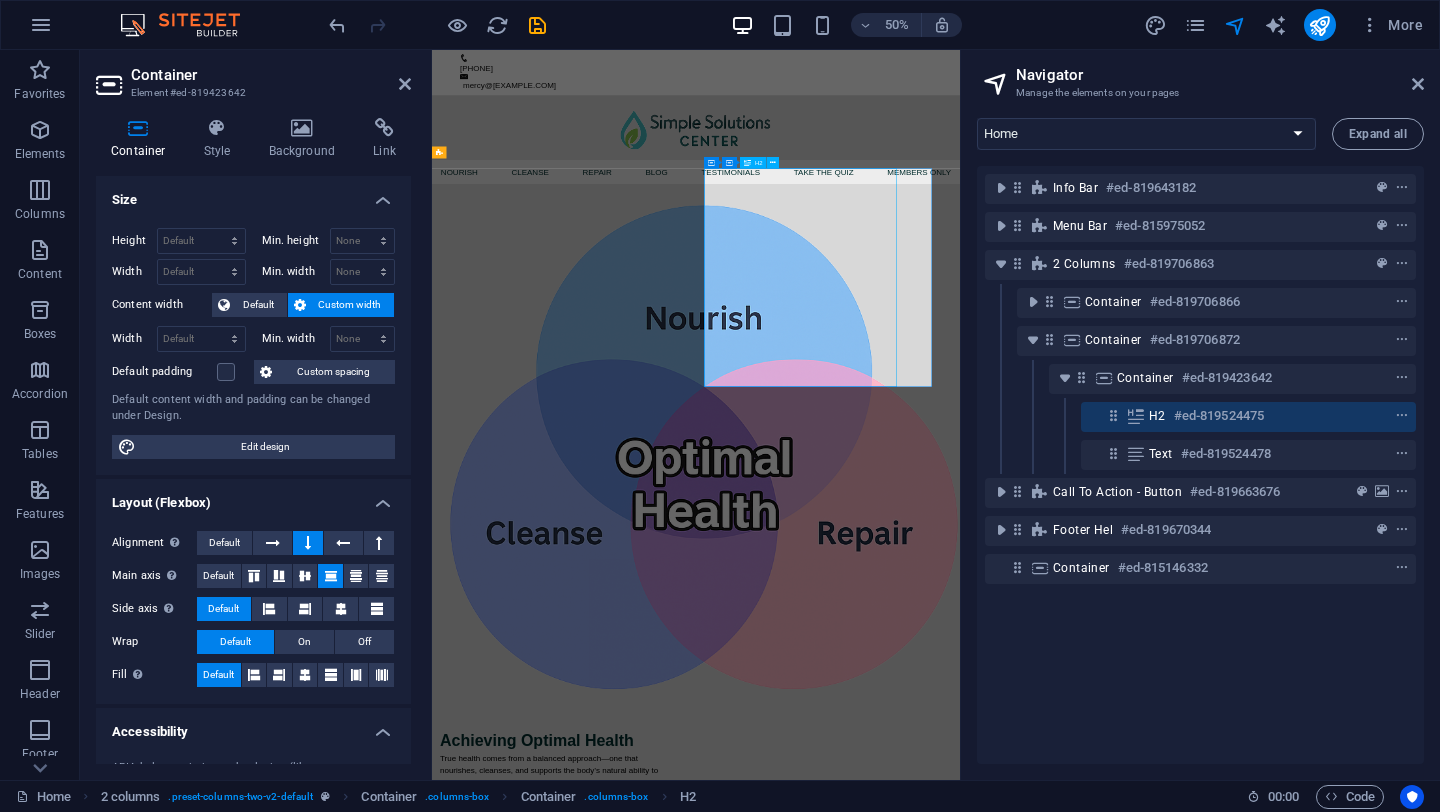 click on "Home Favorites Elements Columns Content Boxes Accordion Tables Features Images Slider Header Footer Forms Marketing Collections Container Element #ed-819423642
Container Style Background Link Size Height Default px rem % vh vw Min. height None px rem % vh vw Width Default px rem % em vh vw Min. width None px rem % vh vw Content width Default Custom width Width Default px rem % em vh vw Min. width None px rem % vh vw Default padding Custom spacing Default content width and padding can be changed under Design. Edit design Layout (Flexbox) Alignment Determines the flex direction. Default Main axis Determine how elements should behave along the main axis inside this container (justify content). Default Side axis Control the vertical direction of the element inside of the container (align items). Default Wrap Default On Off Fill Controls the distances and direction of elements on the y-axis across several lines (align content). Default Accessibility Role None Alert Article Banner Comment Dialog %" at bounding box center (720, 415) 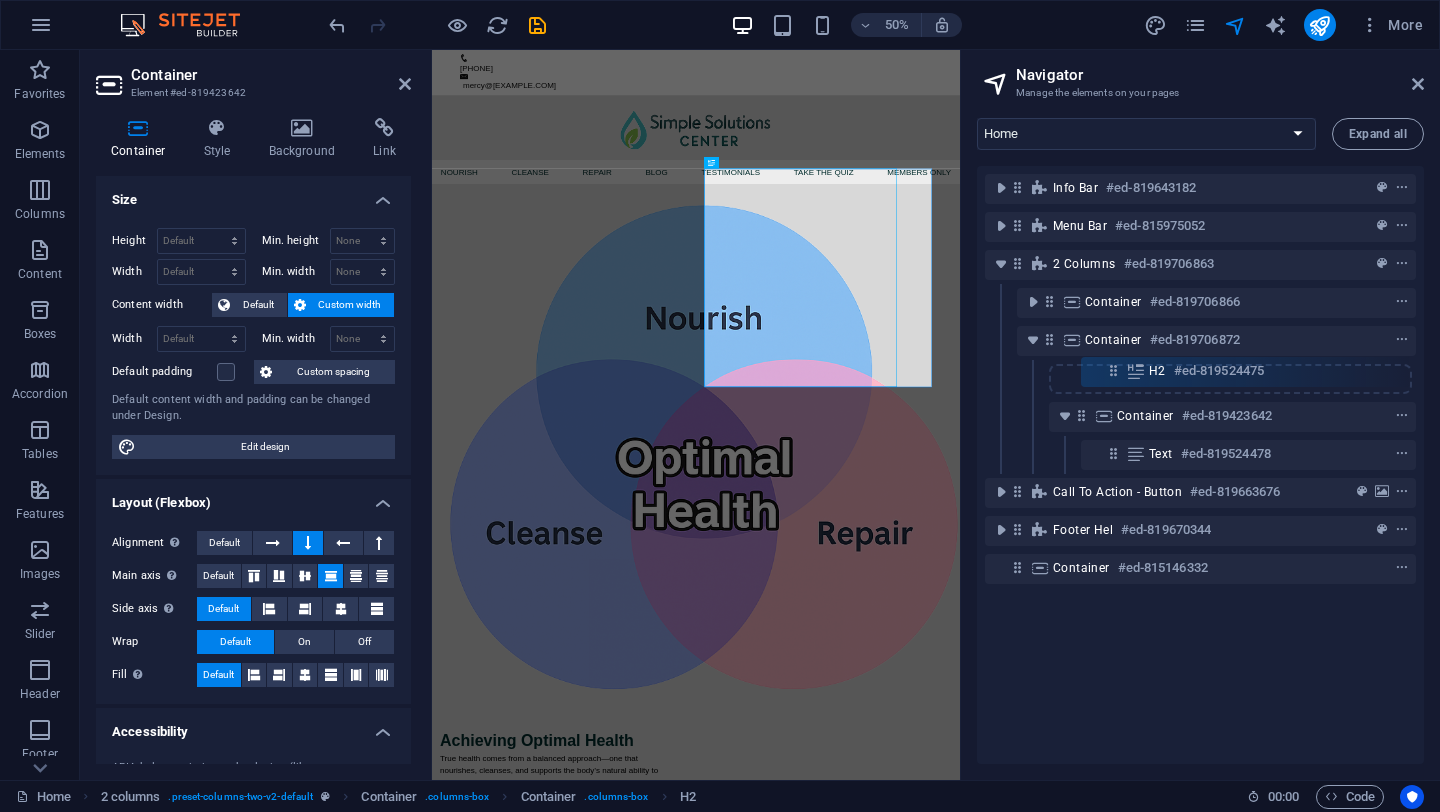 drag, startPoint x: 1113, startPoint y: 413, endPoint x: 1113, endPoint y: 363, distance: 50 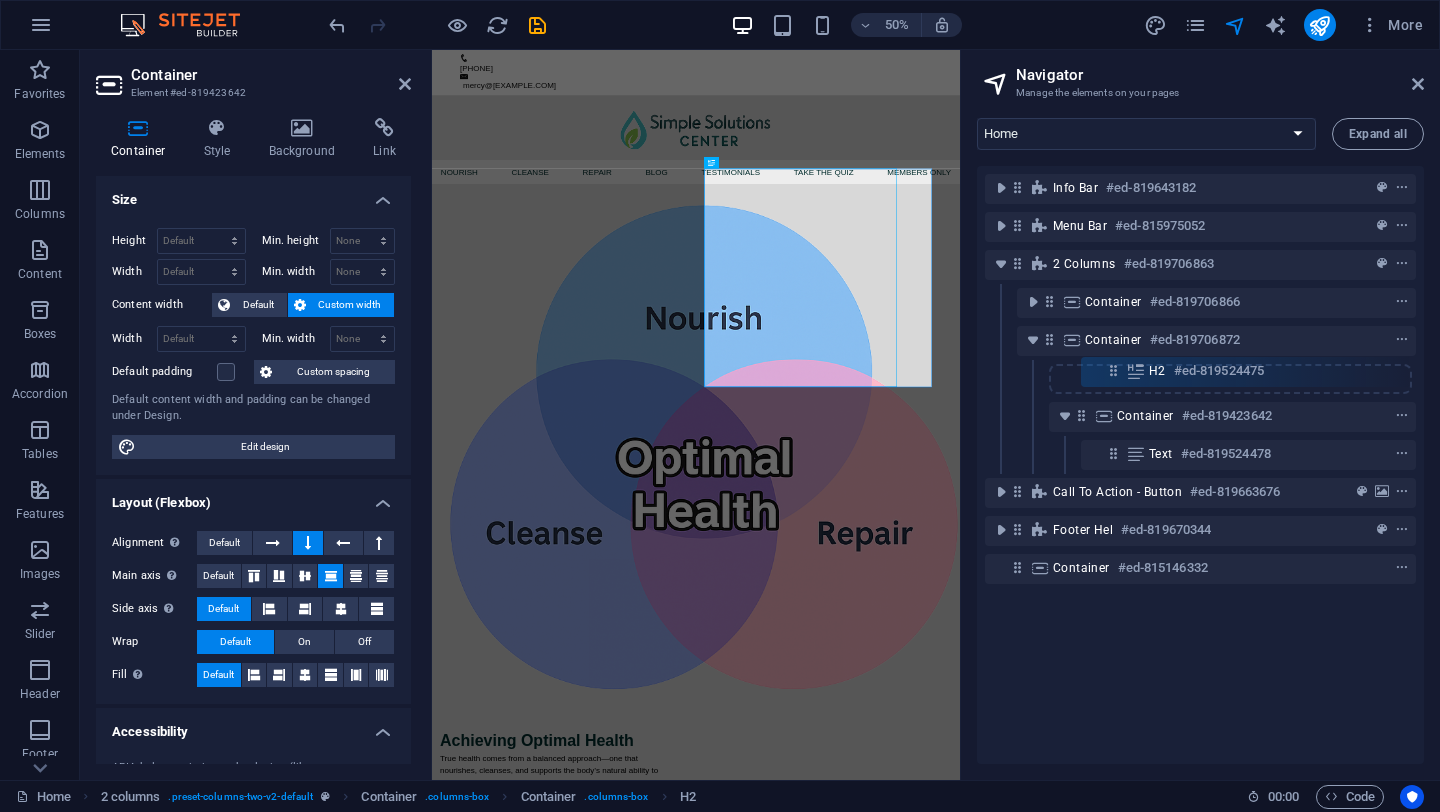 click on "Info Bar #ed-819643182 Menu Bar #ed-815975052 2 columns #ed-819706863 Container #ed-819706866 Container #ed-819706872 Container #ed-819423642 H2 #ed-819524475 Text #ed-819524478 Call to Action - Button #ed-819663676 Footer Hel #ed-819670344 Container #ed-815146332" at bounding box center [1200, 465] 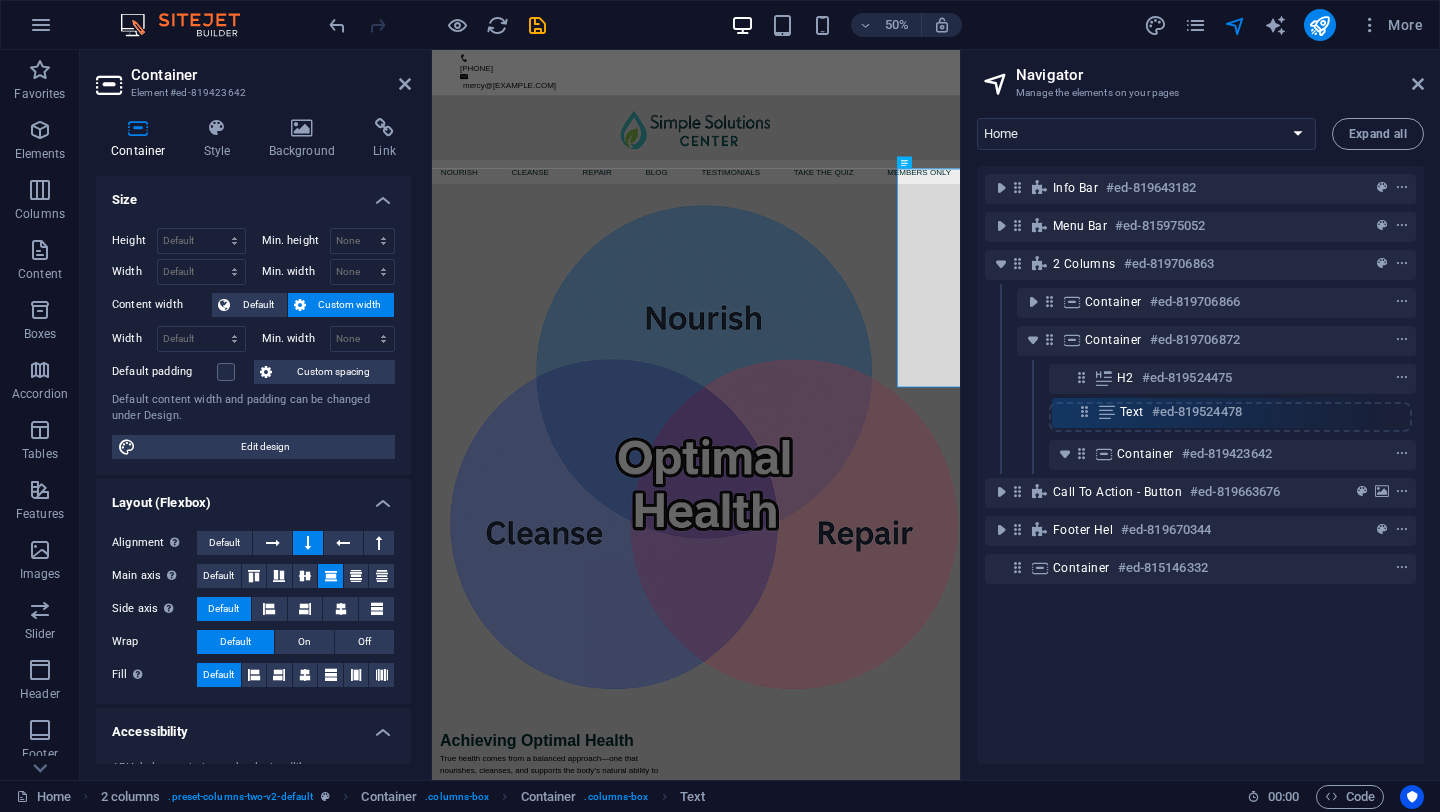 drag, startPoint x: 1109, startPoint y: 454, endPoint x: 1081, endPoint y: 407, distance: 54.708317 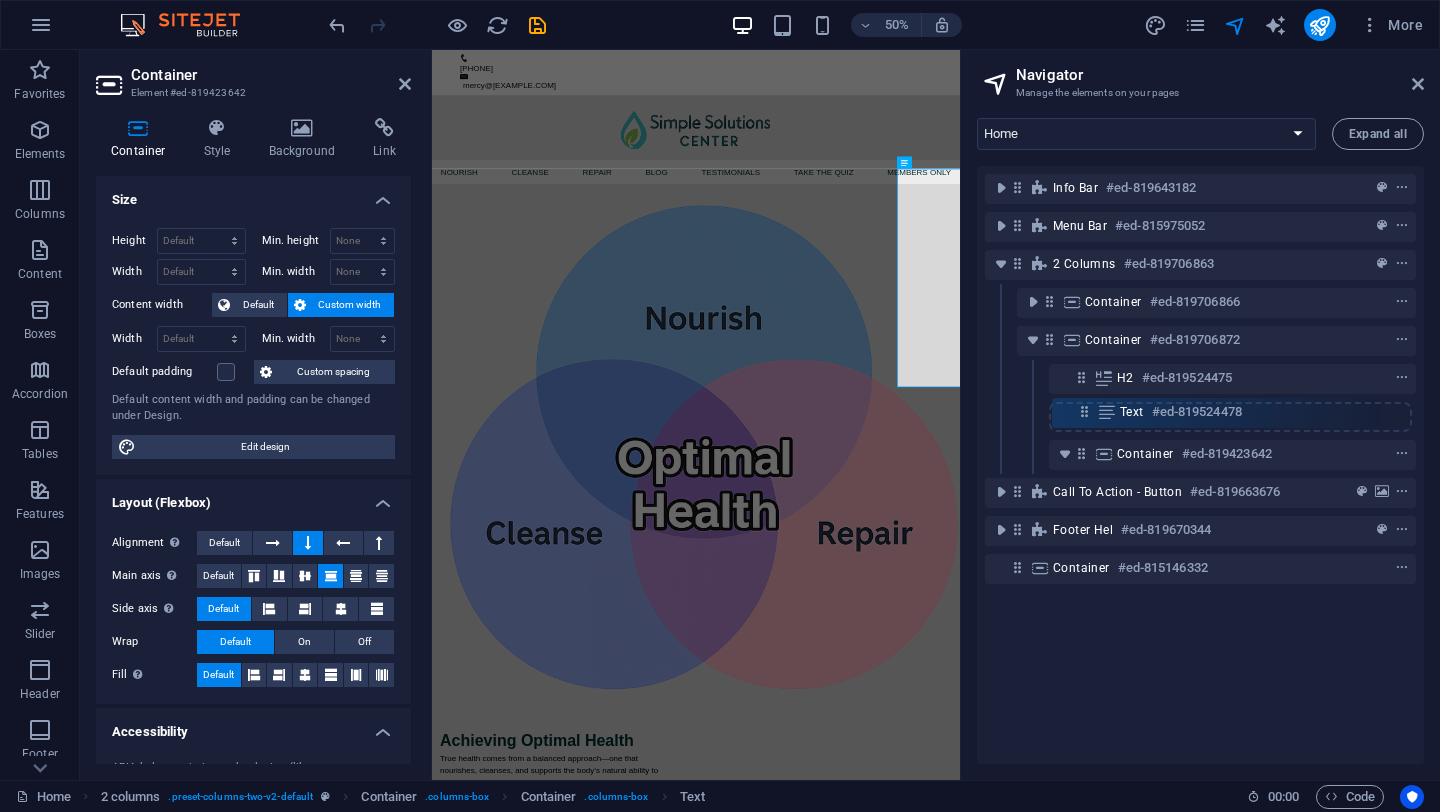 click on "Info Bar #ed-819643182 Menu Bar #ed-815975052 2 columns #ed-819706863 Container #ed-819706866 Container #ed-819706872 H2 #ed-819524475 Container #ed-819423642 Text #ed-819524478 Call to Action - Button #ed-819663676 Footer Hel #ed-819670344 Container #ed-815146332" at bounding box center (1200, 465) 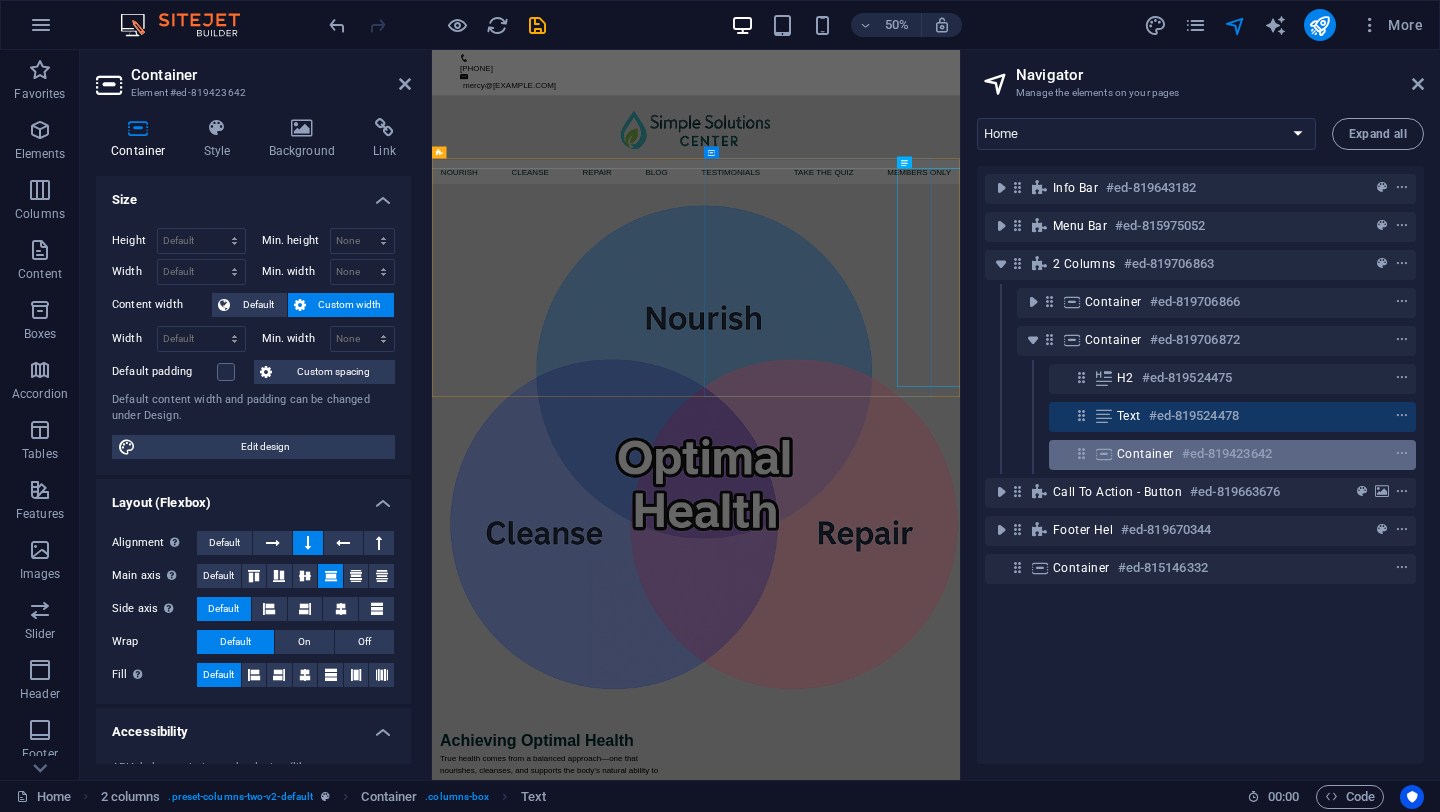 click on "#ed-819423642" at bounding box center (1227, 454) 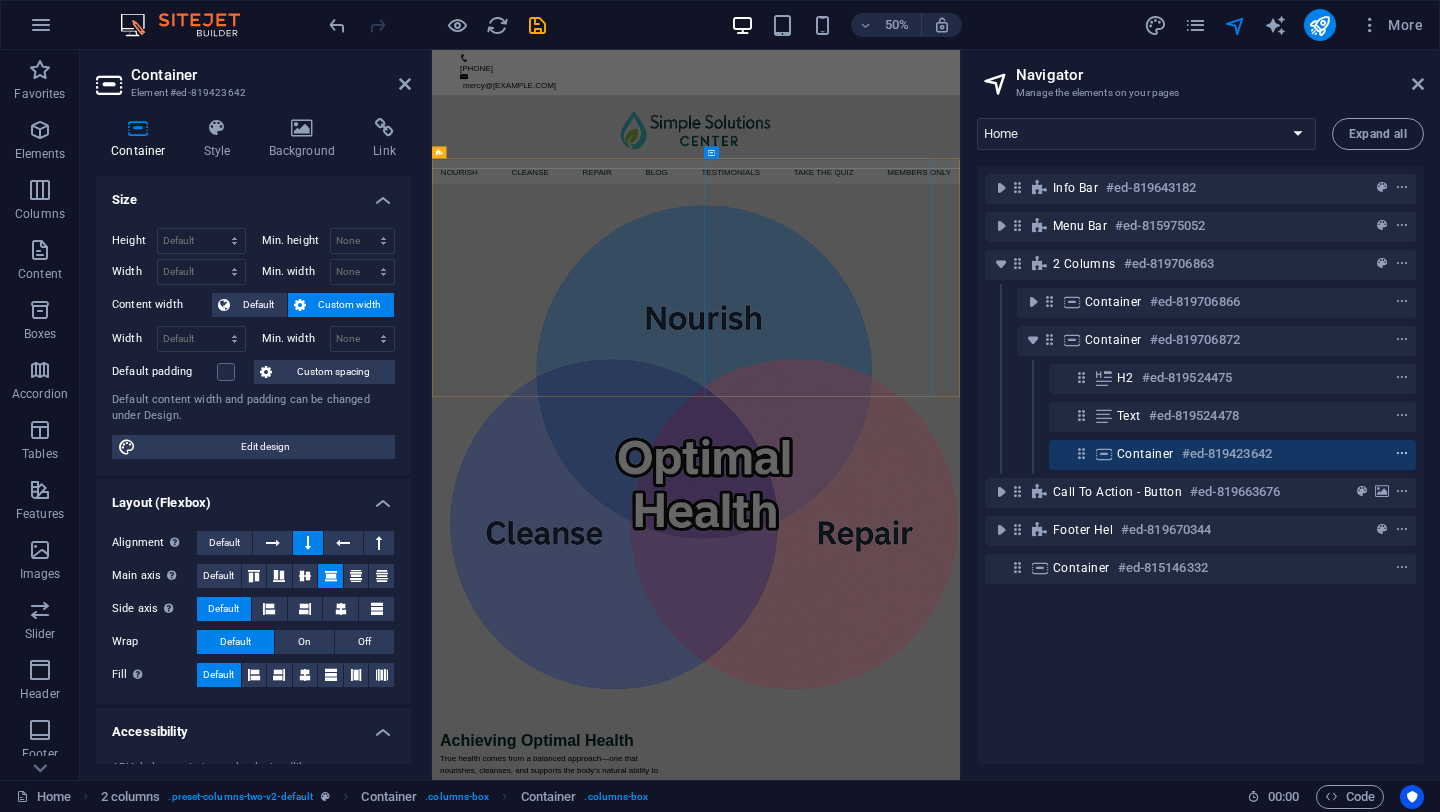 click at bounding box center [1402, 454] 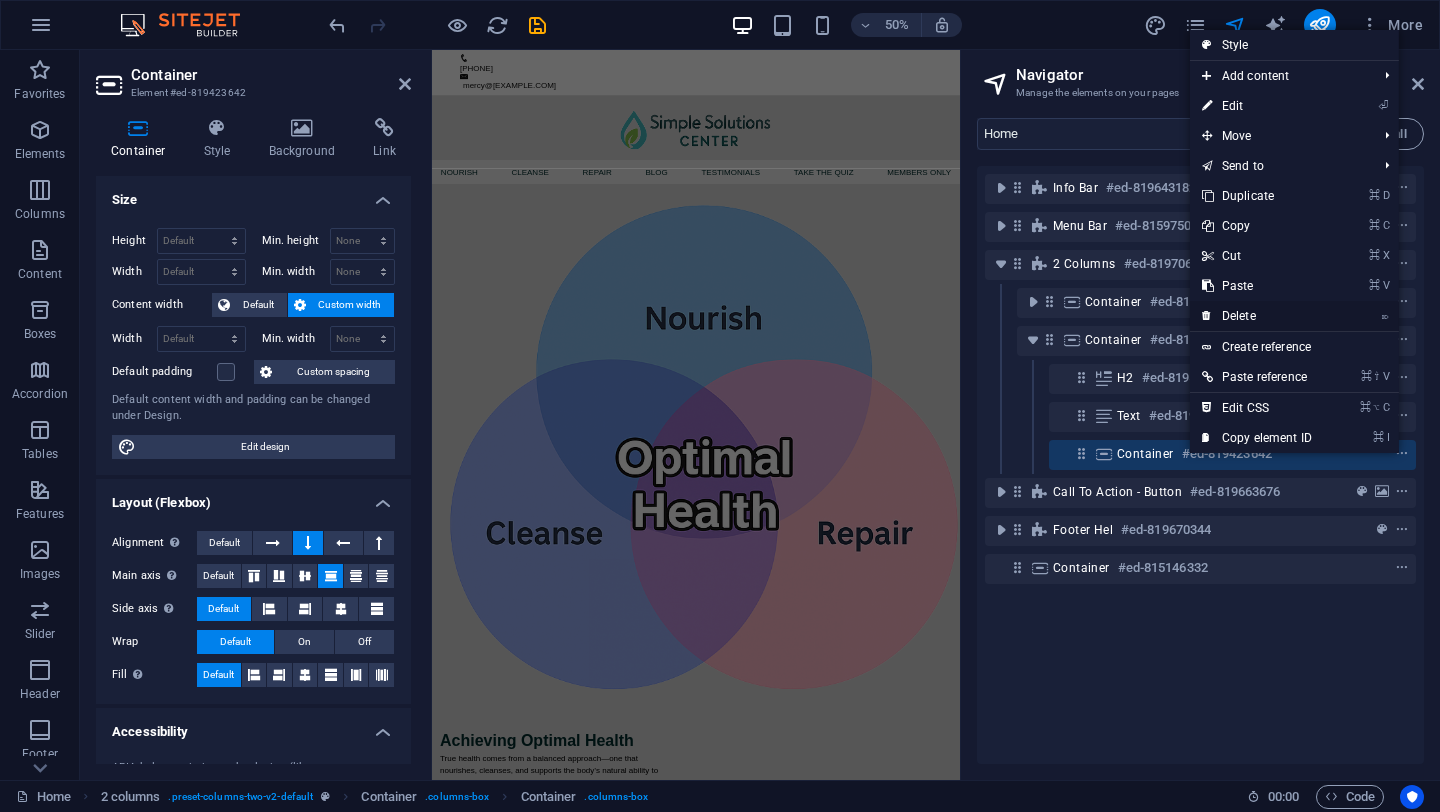 click on "⌦  Delete" at bounding box center [1257, 316] 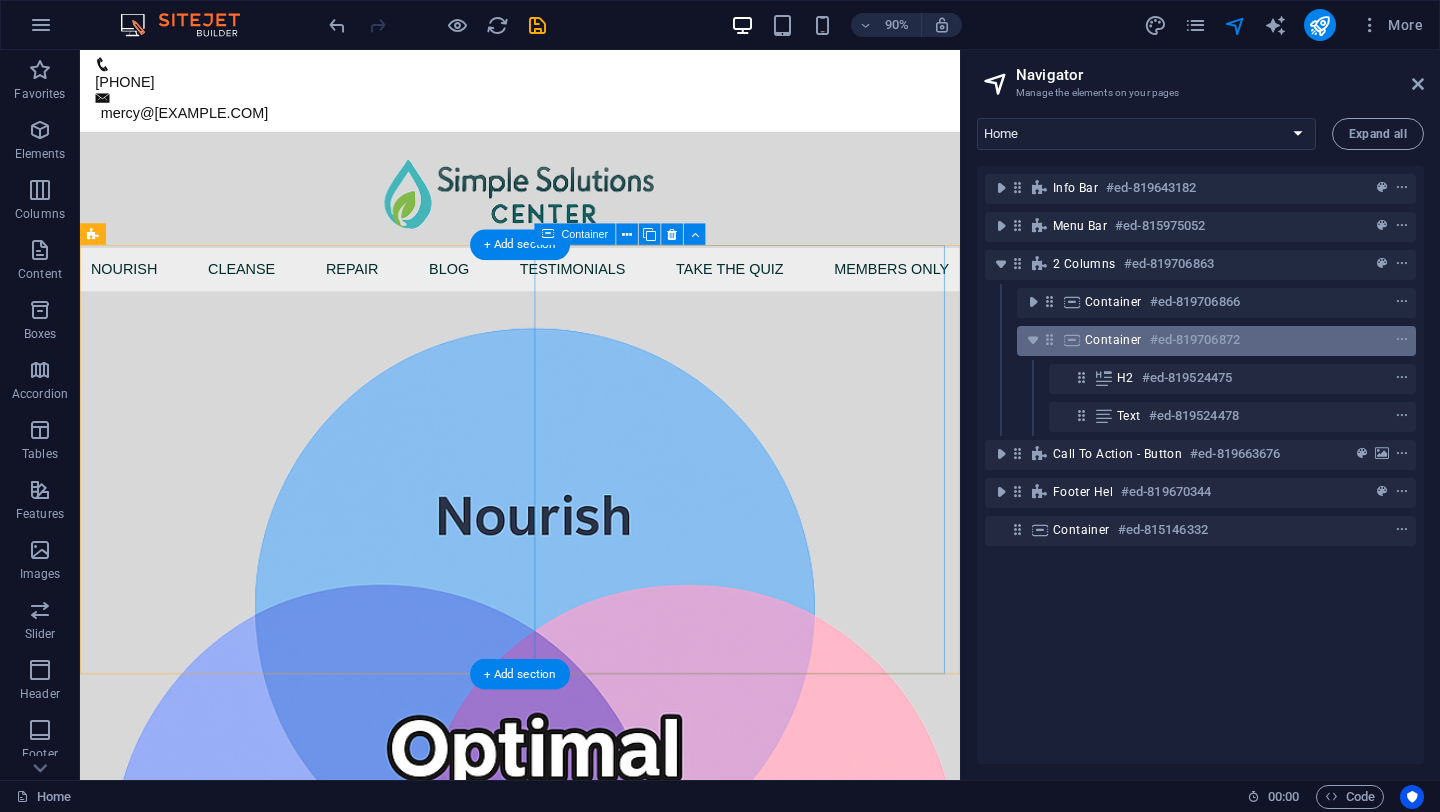 click on "Container" at bounding box center (1113, 340) 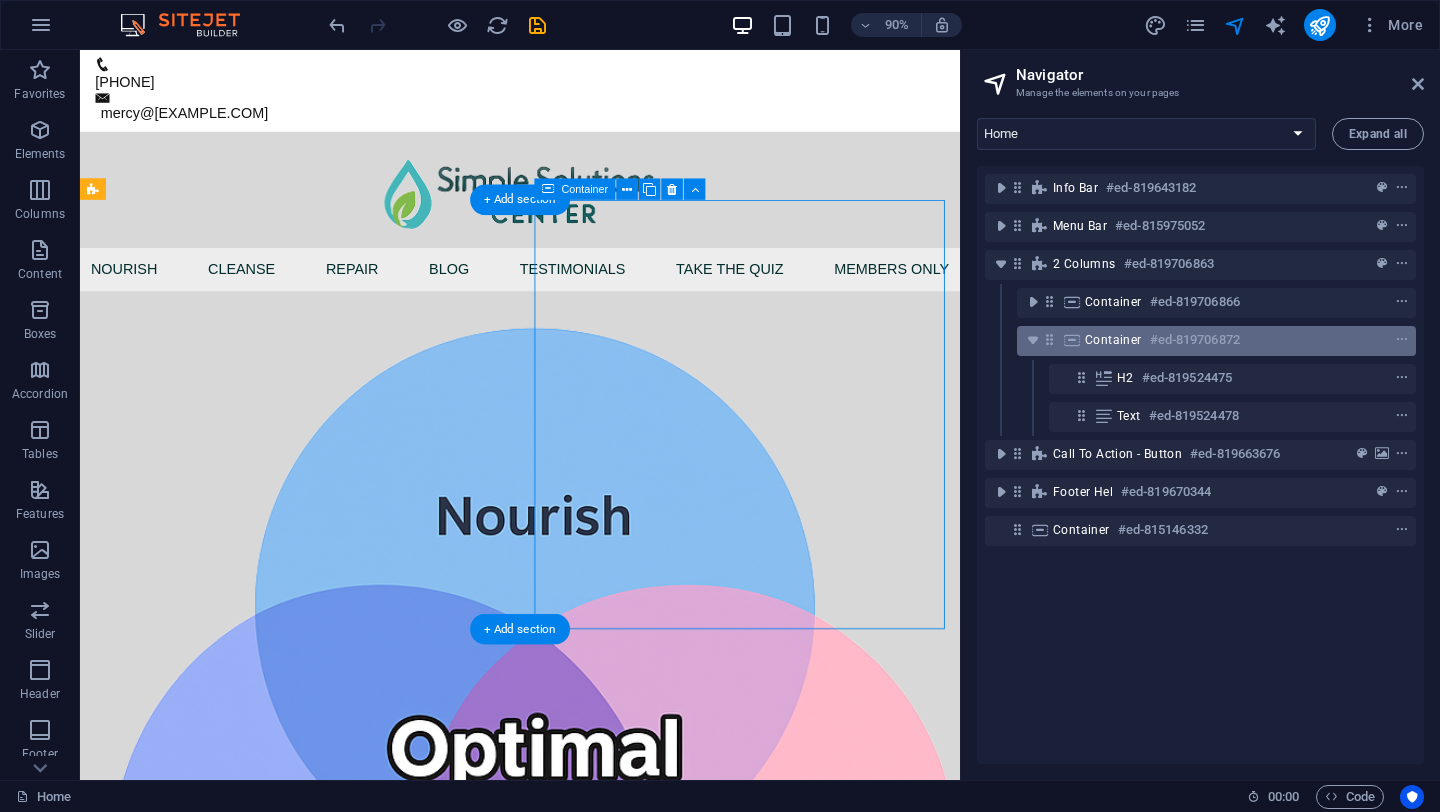 scroll, scrollTop: 50, scrollLeft: 0, axis: vertical 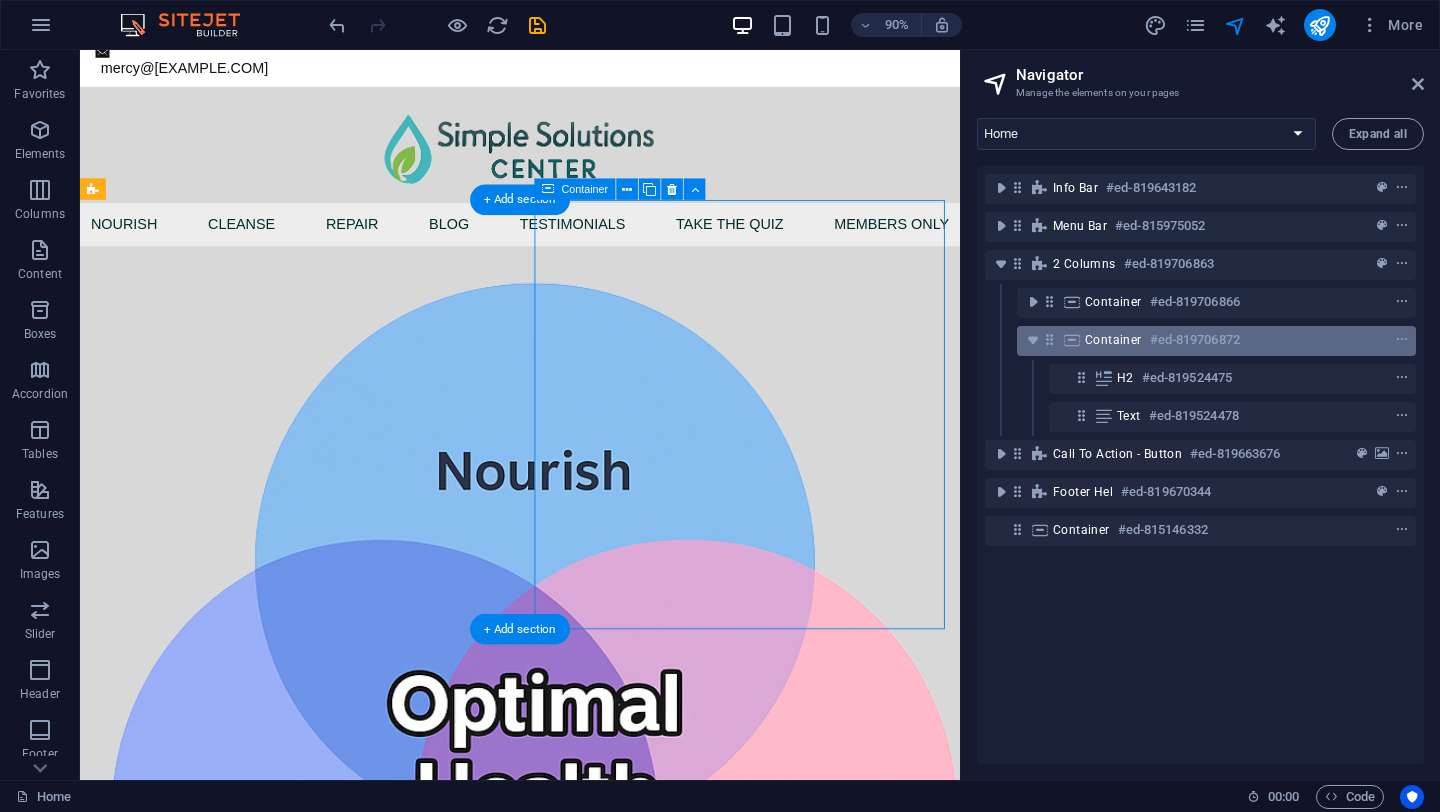 click on "Container" at bounding box center [1113, 340] 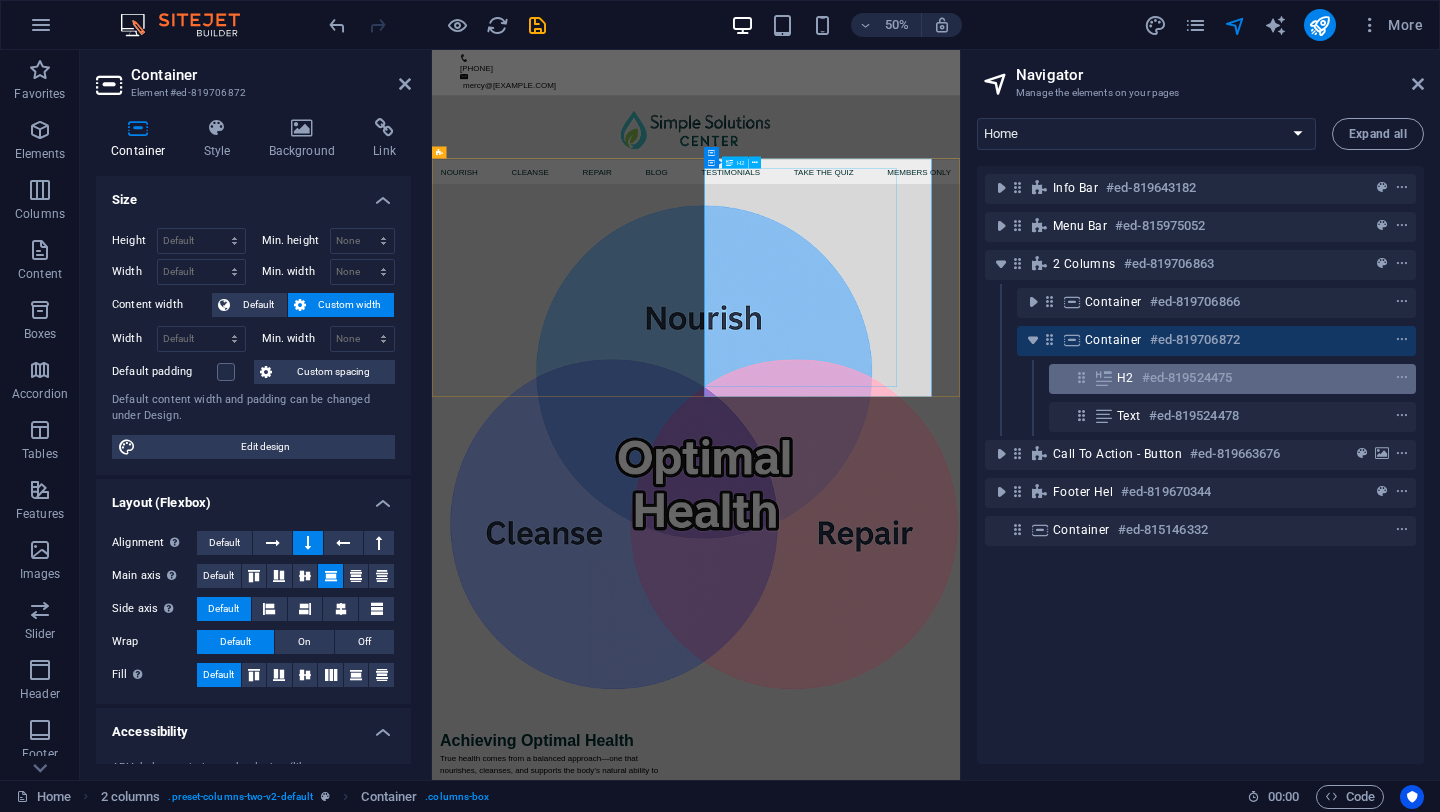 click on "H2" at bounding box center [1125, 378] 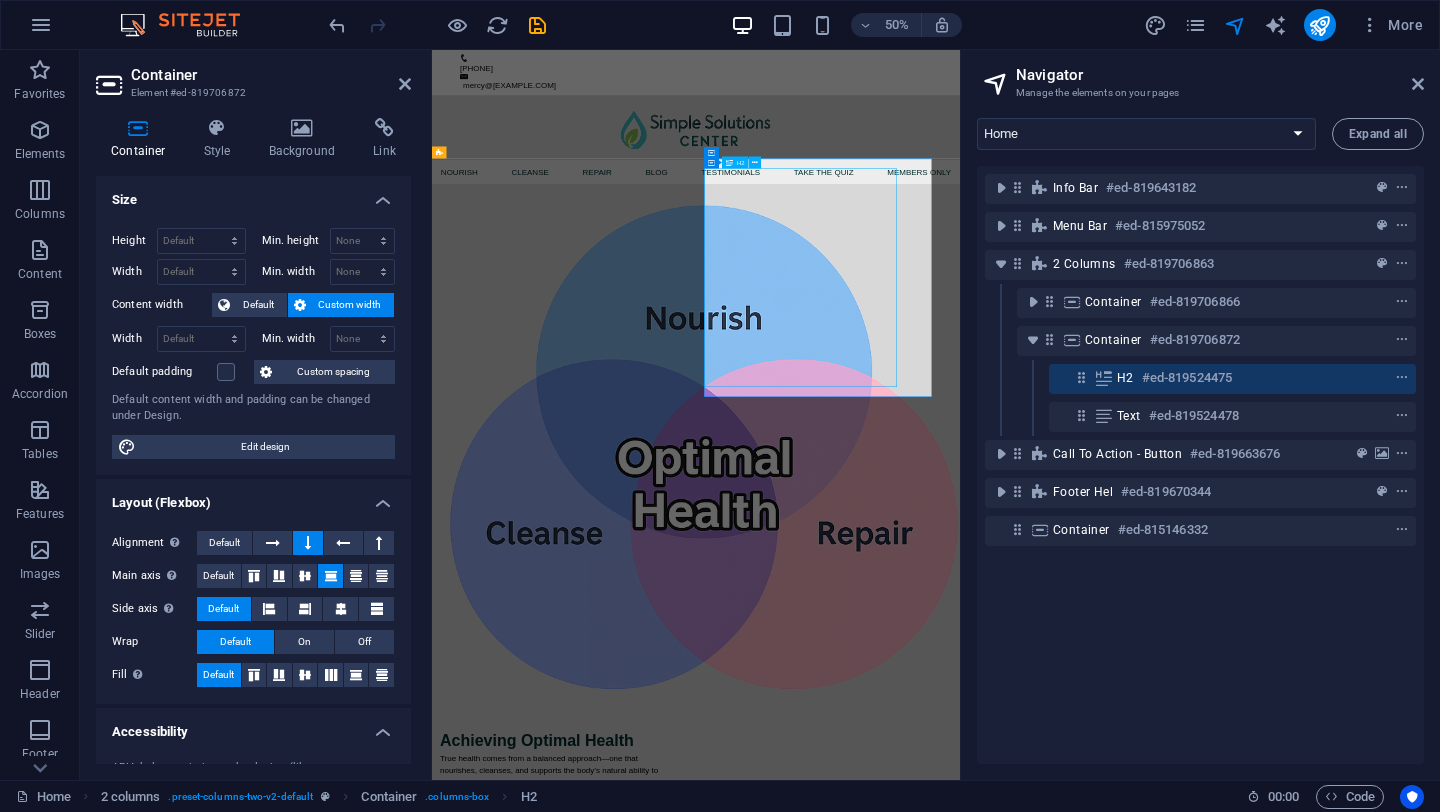 click on "H2" at bounding box center (1125, 378) 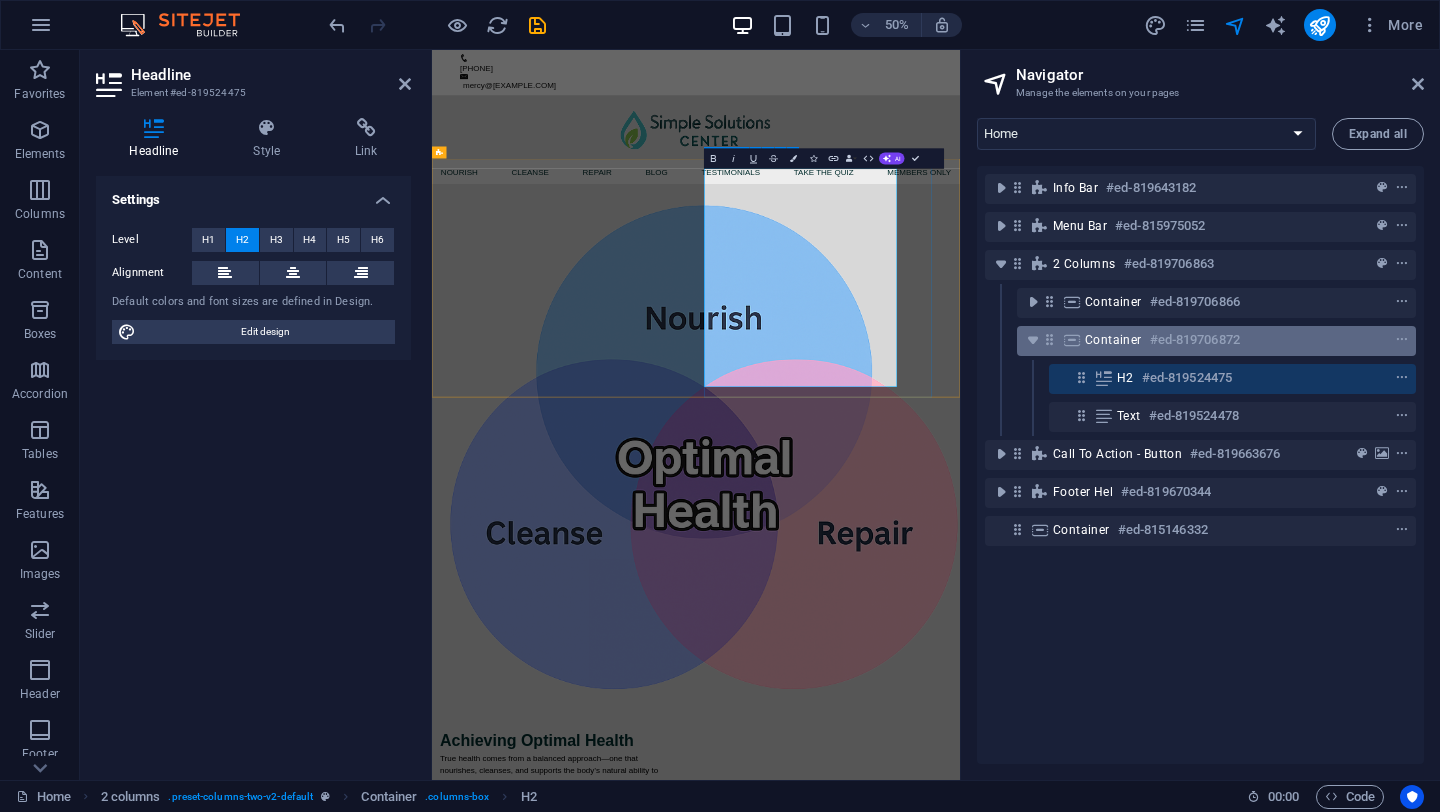 click on "Container" at bounding box center (1113, 340) 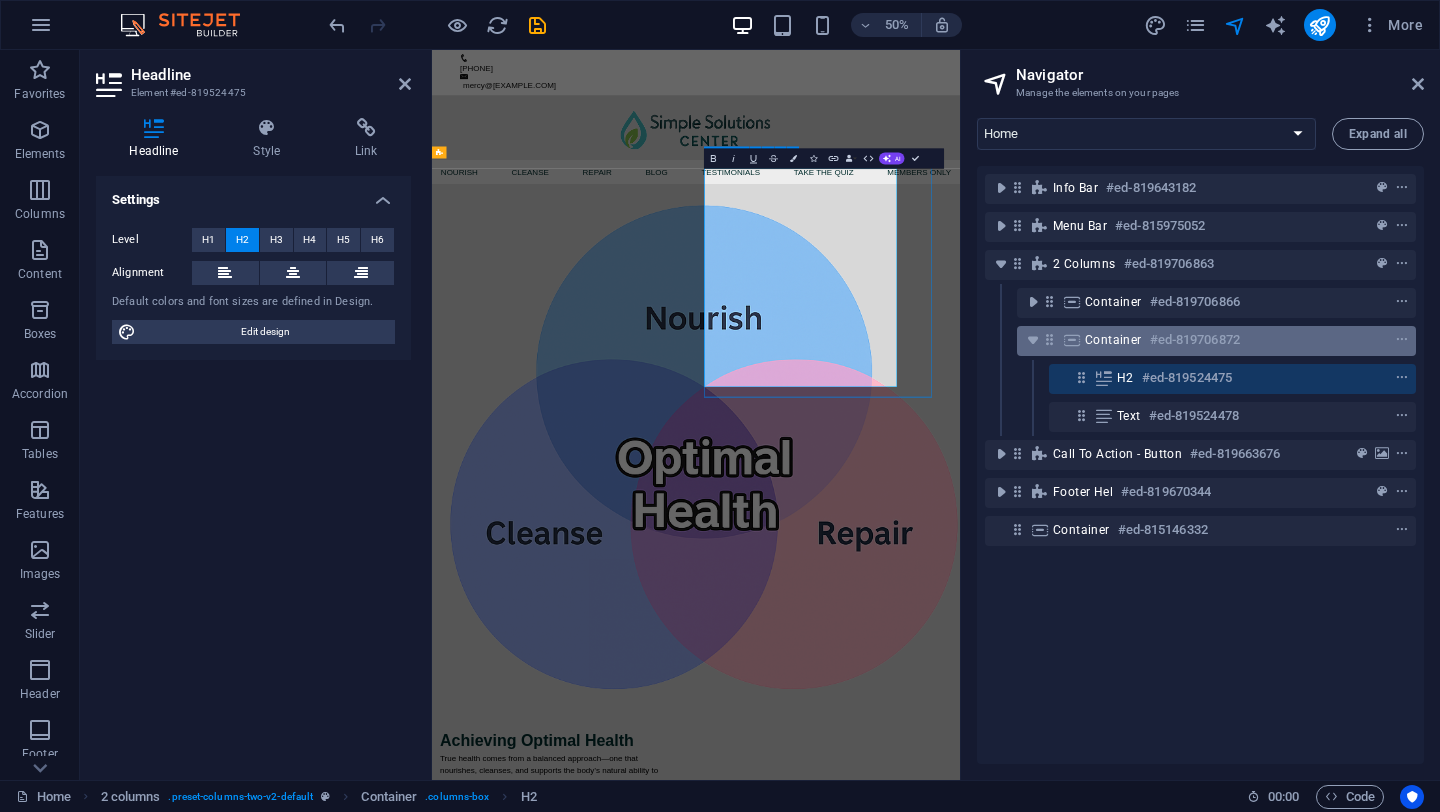 click on "Container" at bounding box center [1113, 340] 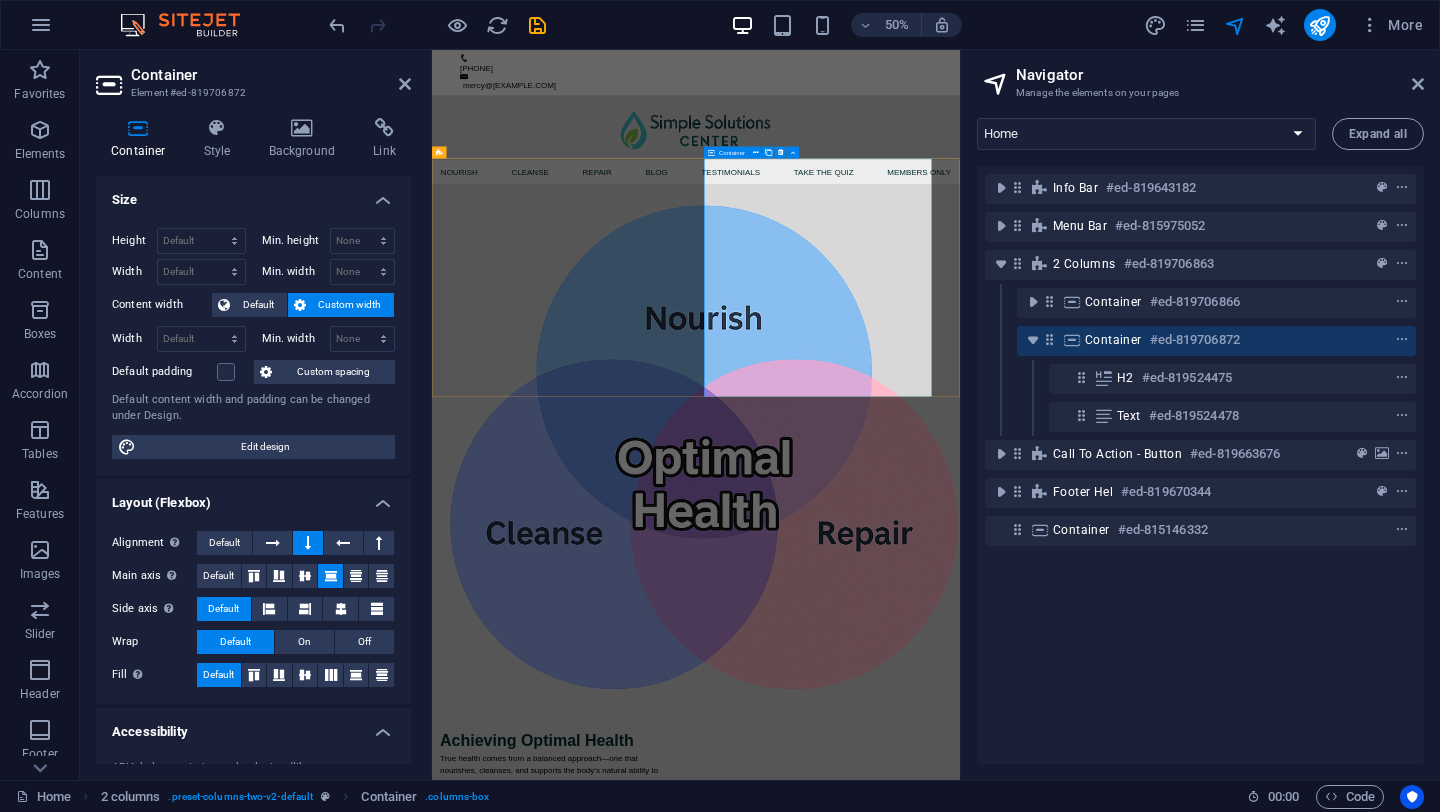 click on "Container" at bounding box center (1113, 340) 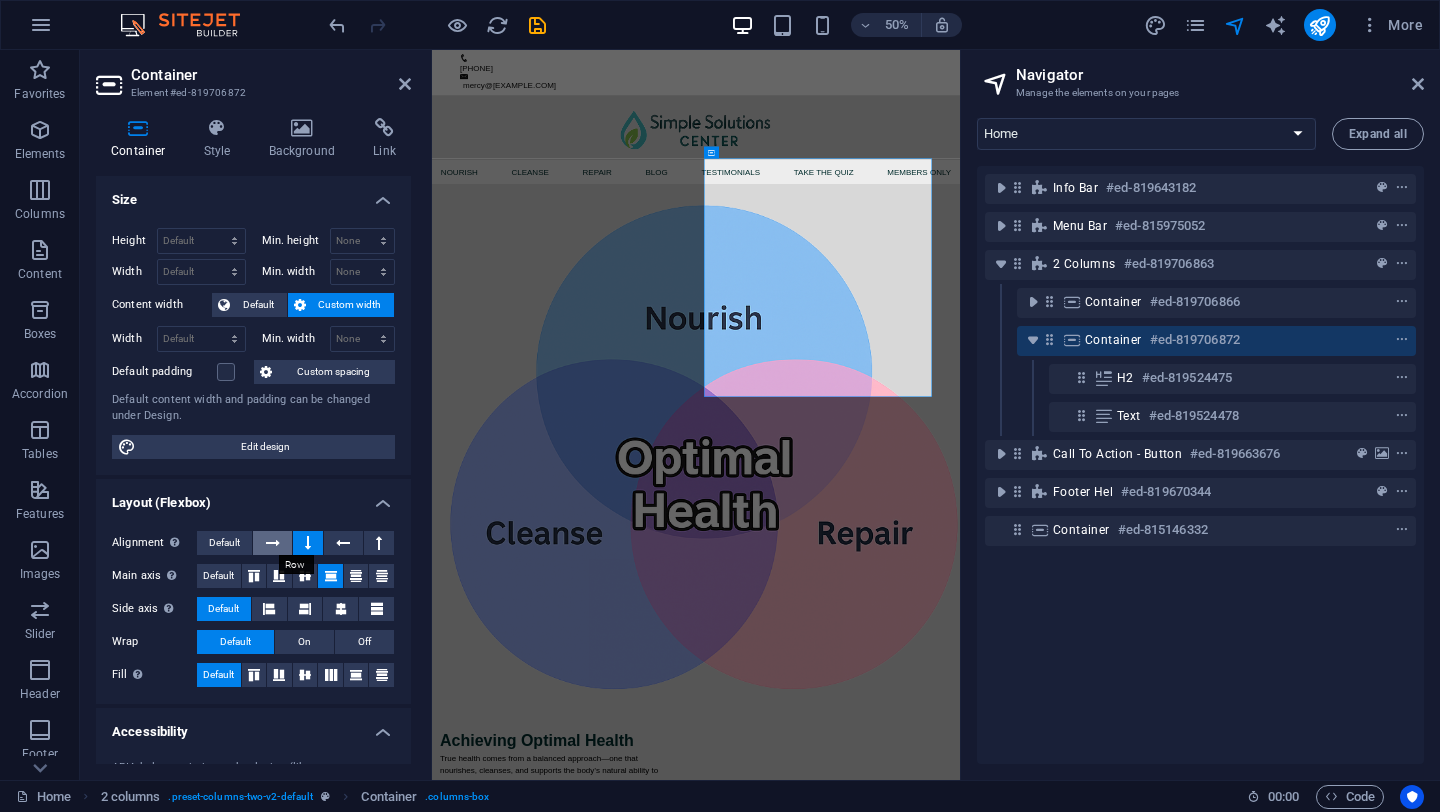 click at bounding box center (273, 543) 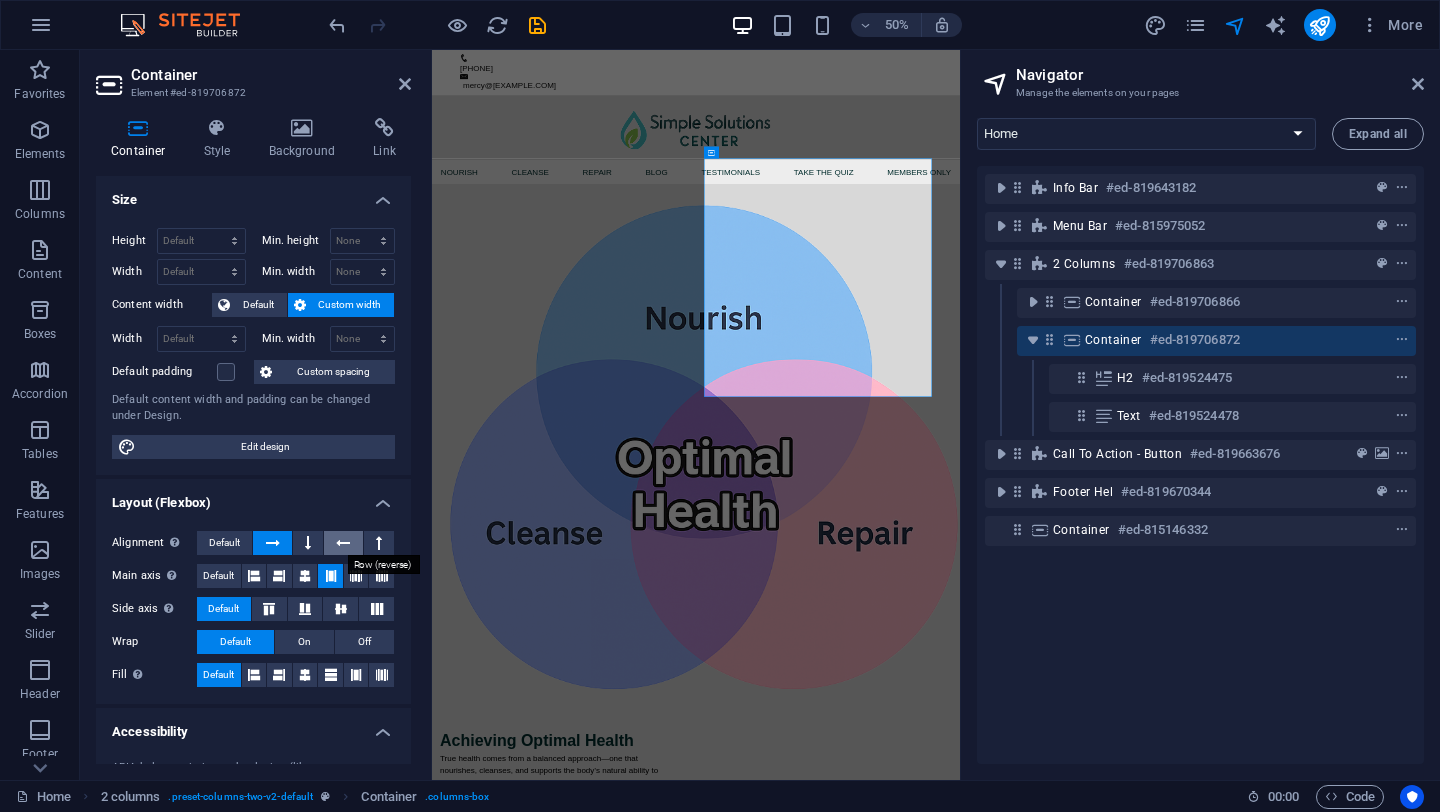 click at bounding box center [343, 543] 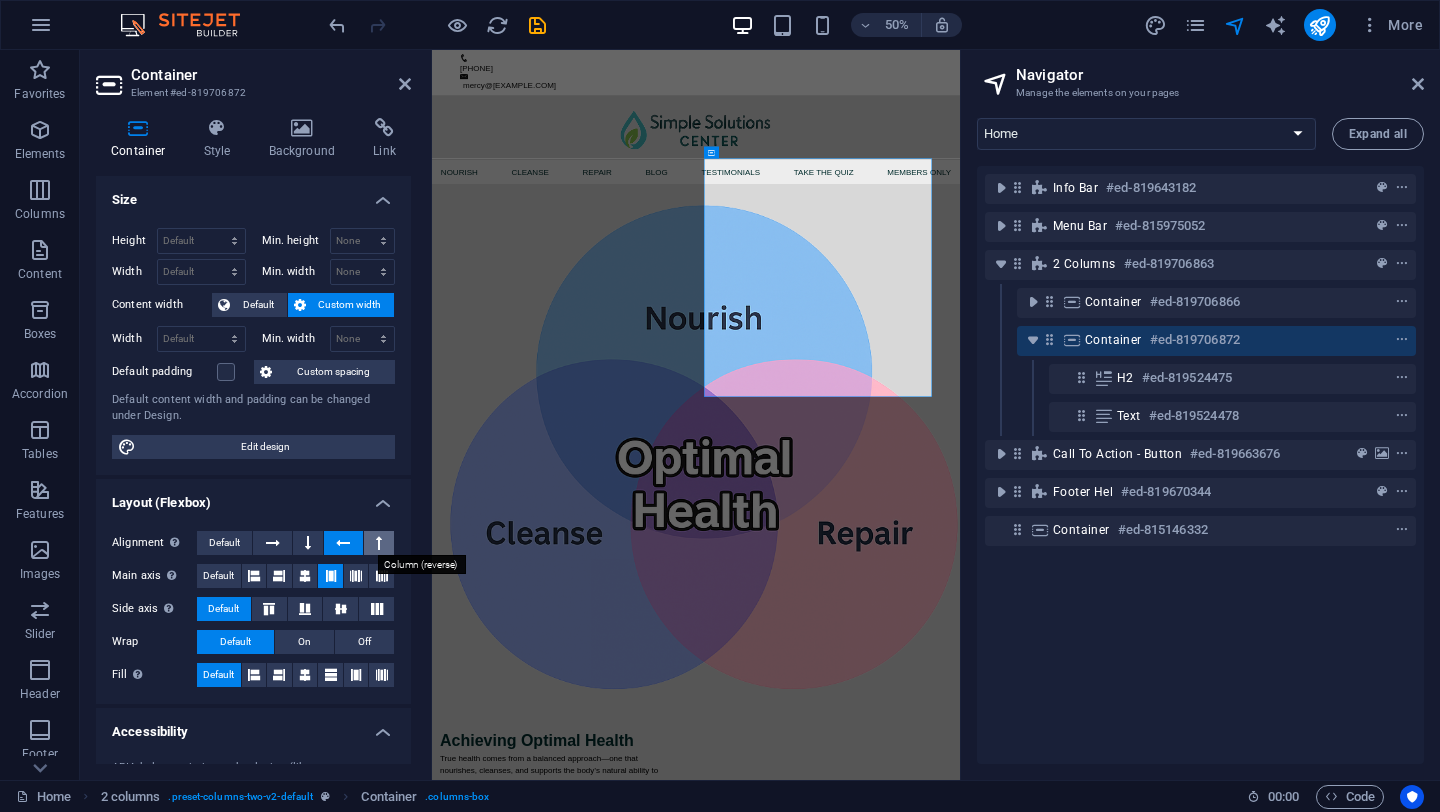 click at bounding box center (379, 543) 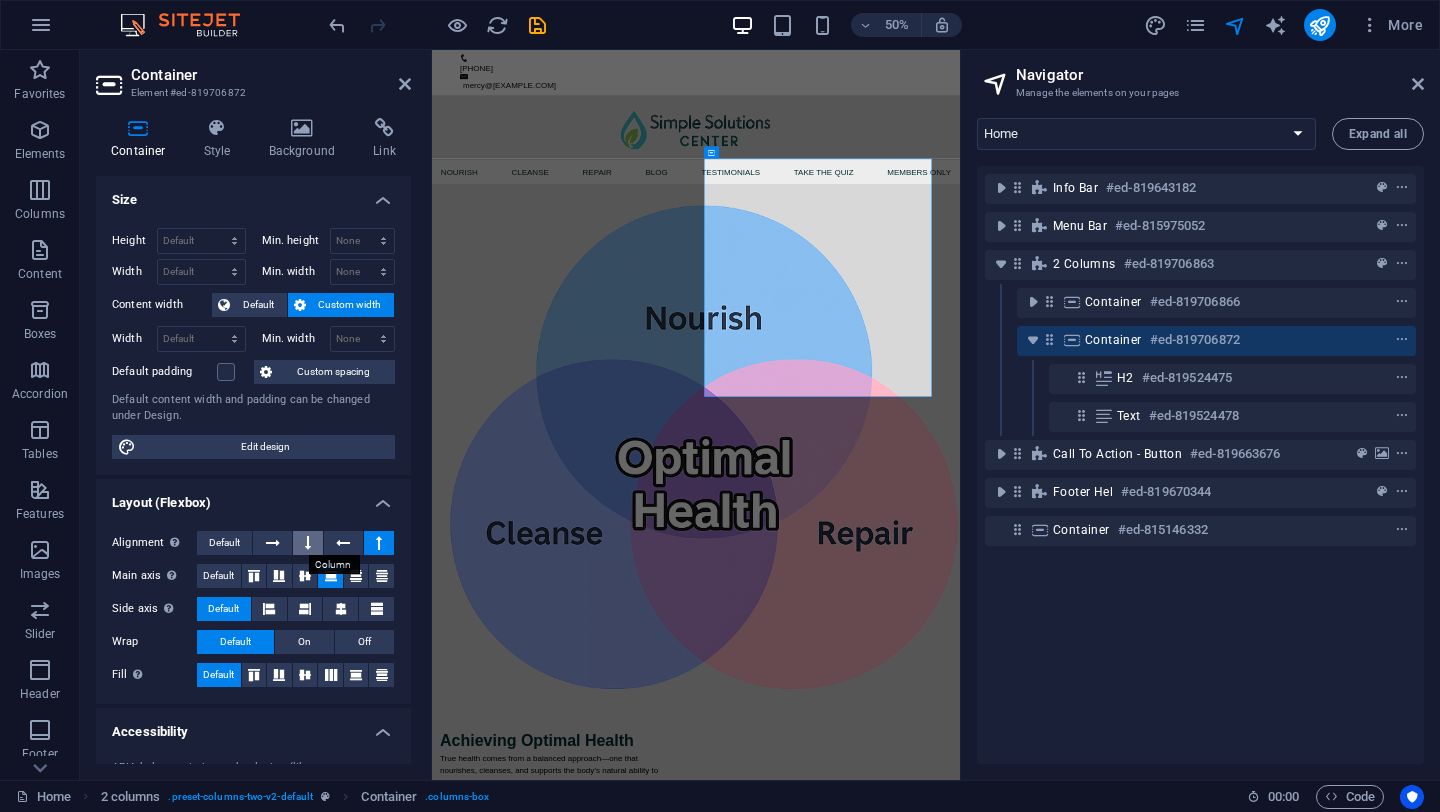 click at bounding box center (308, 543) 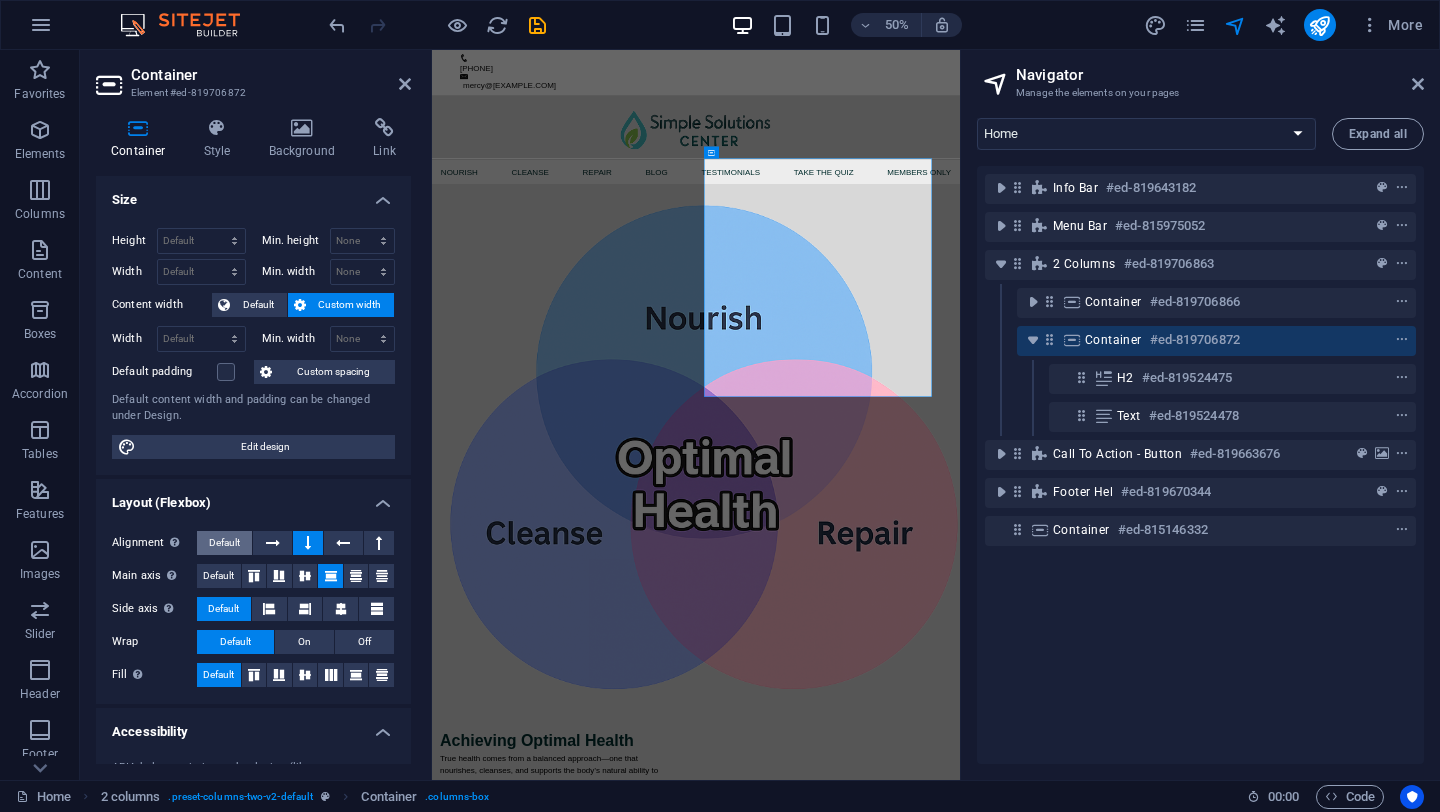 click on "Default" at bounding box center [224, 543] 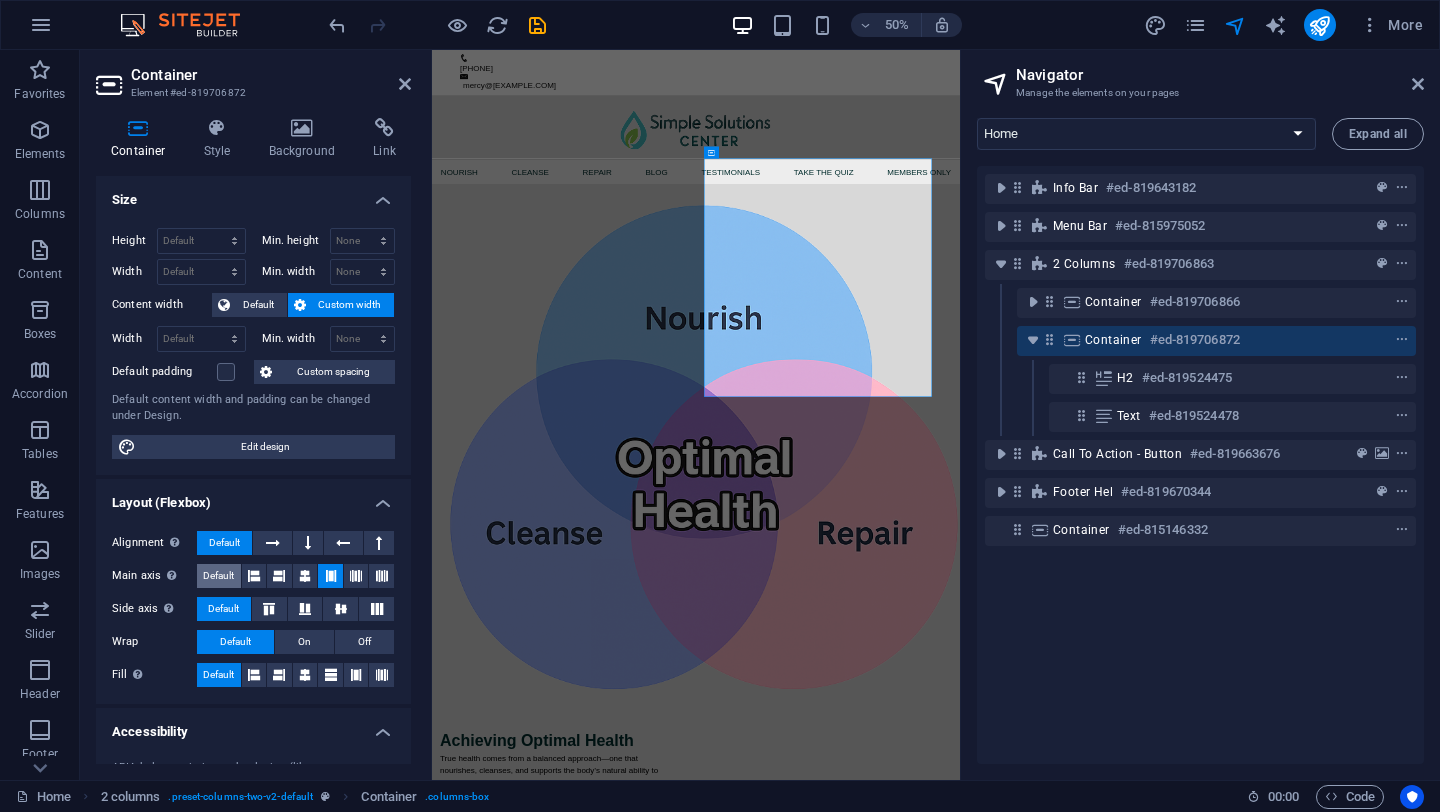 click on "Default" at bounding box center (218, 576) 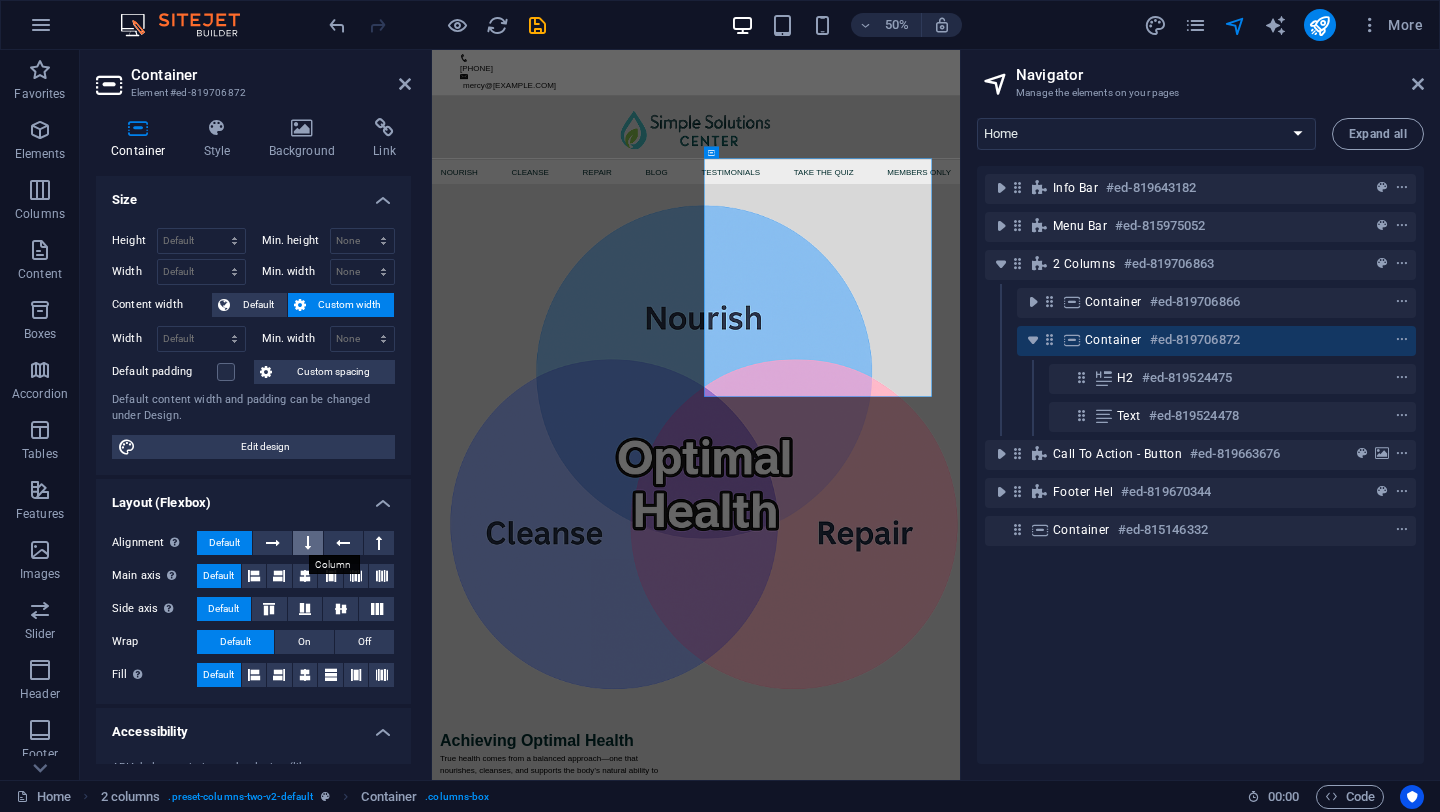 click at bounding box center [308, 543] 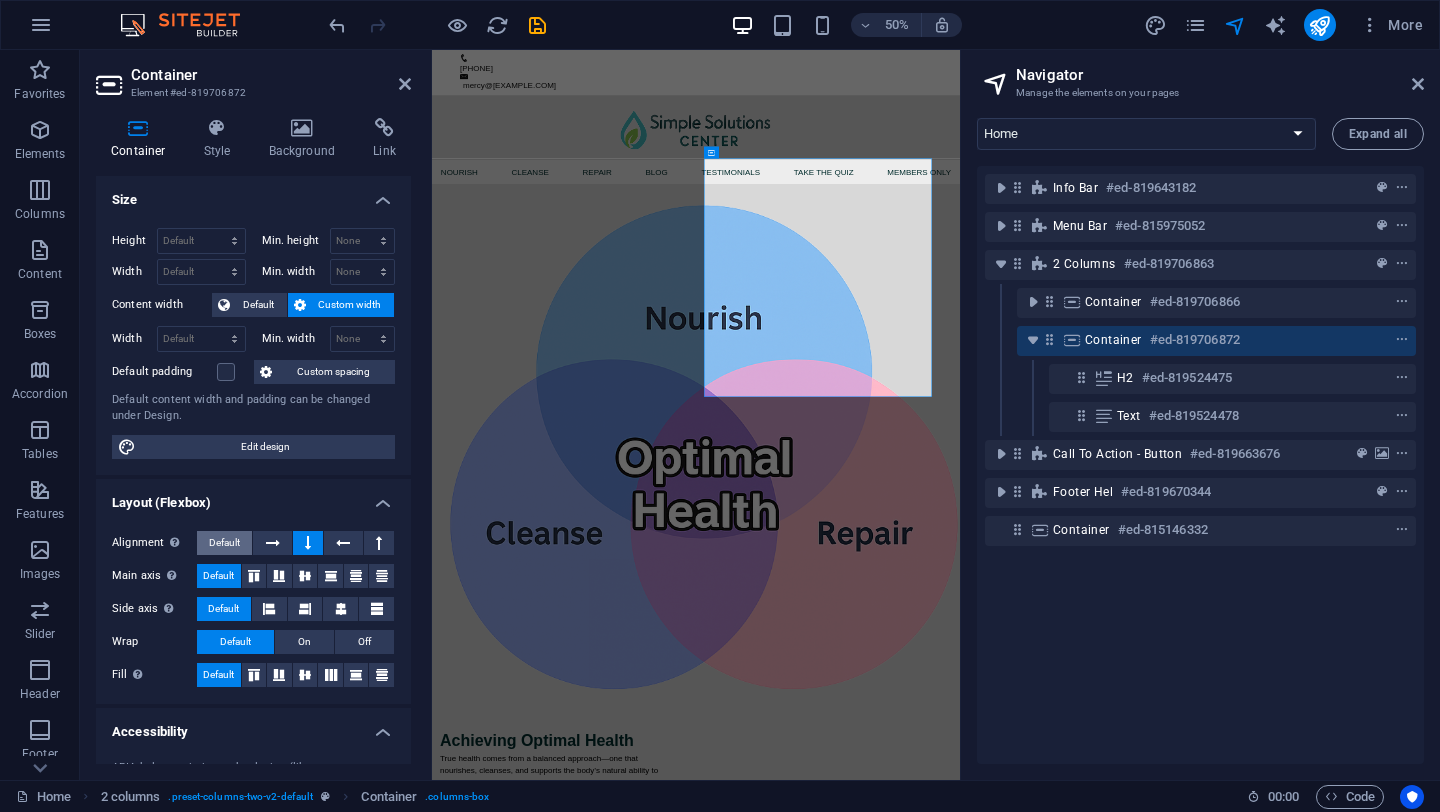click on "Default" at bounding box center (224, 543) 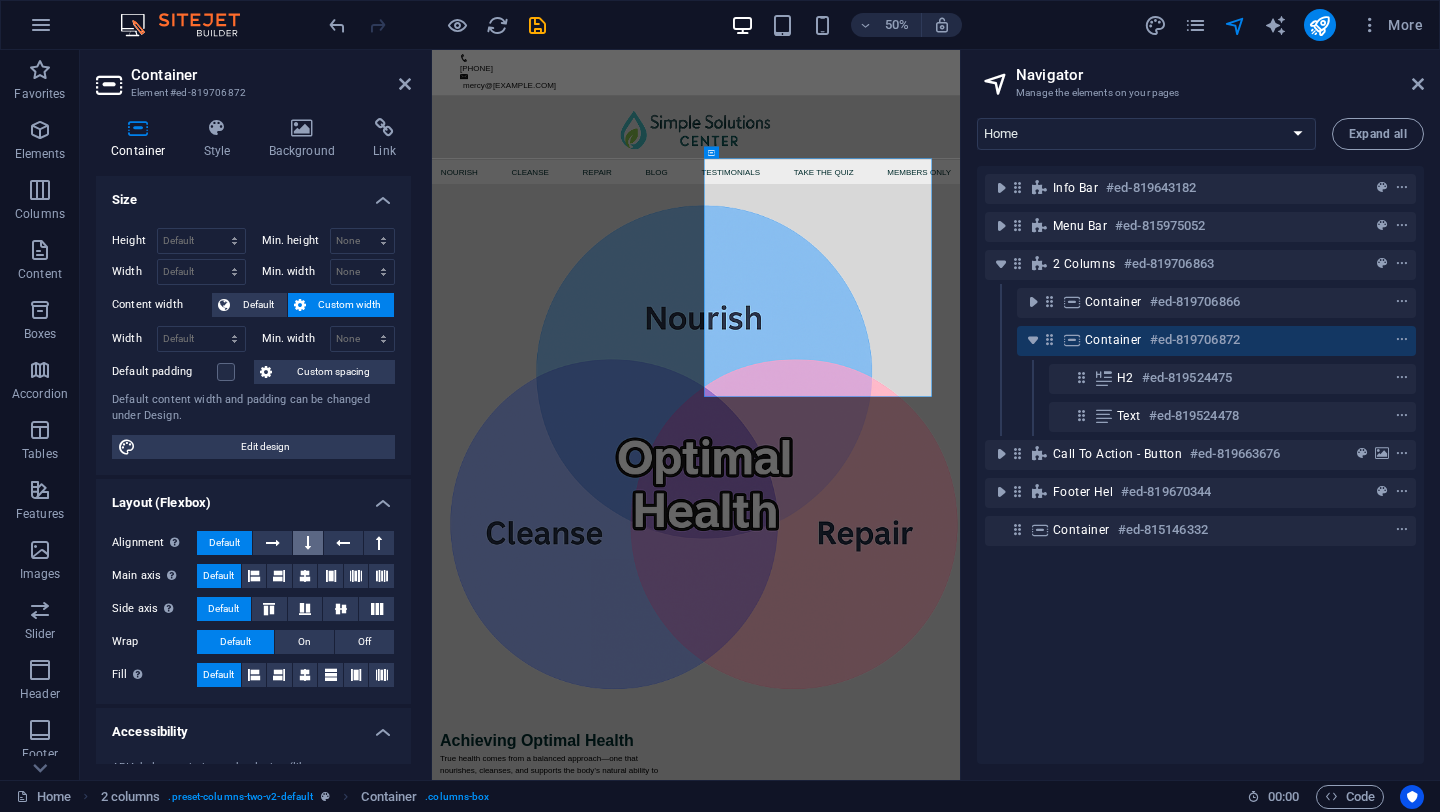 click at bounding box center [308, 543] 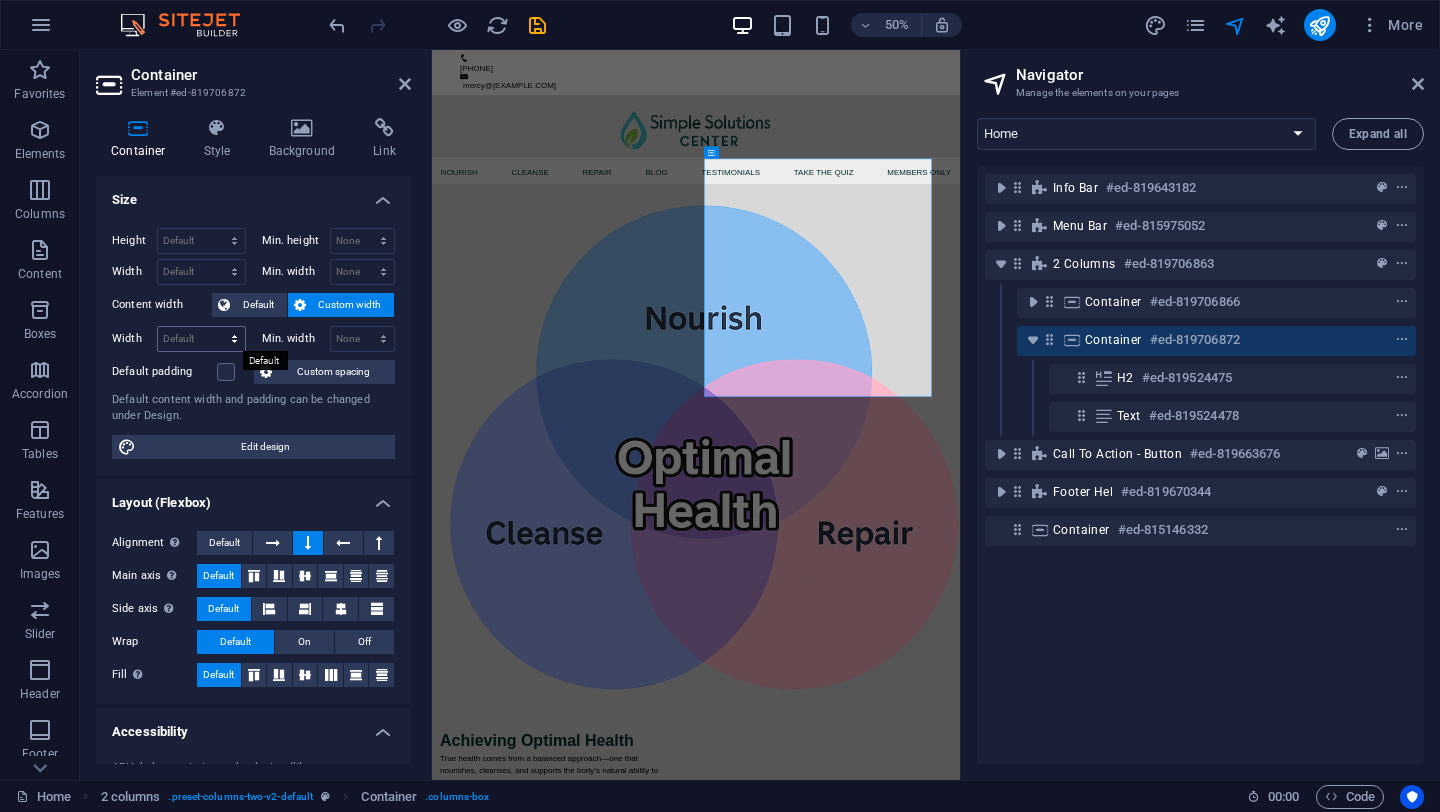 type 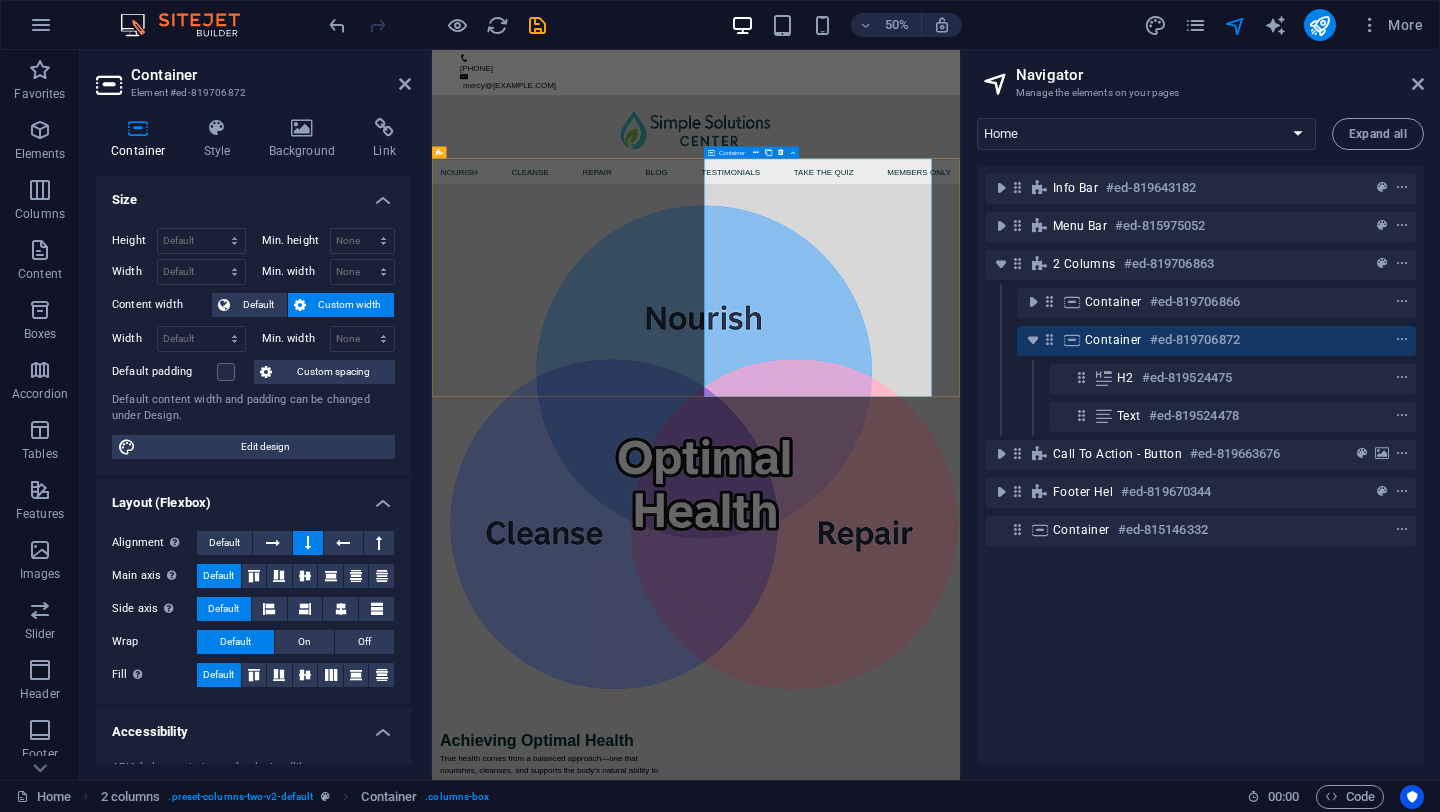 click on "Container #ed-819706872" at bounding box center [1200, 340] 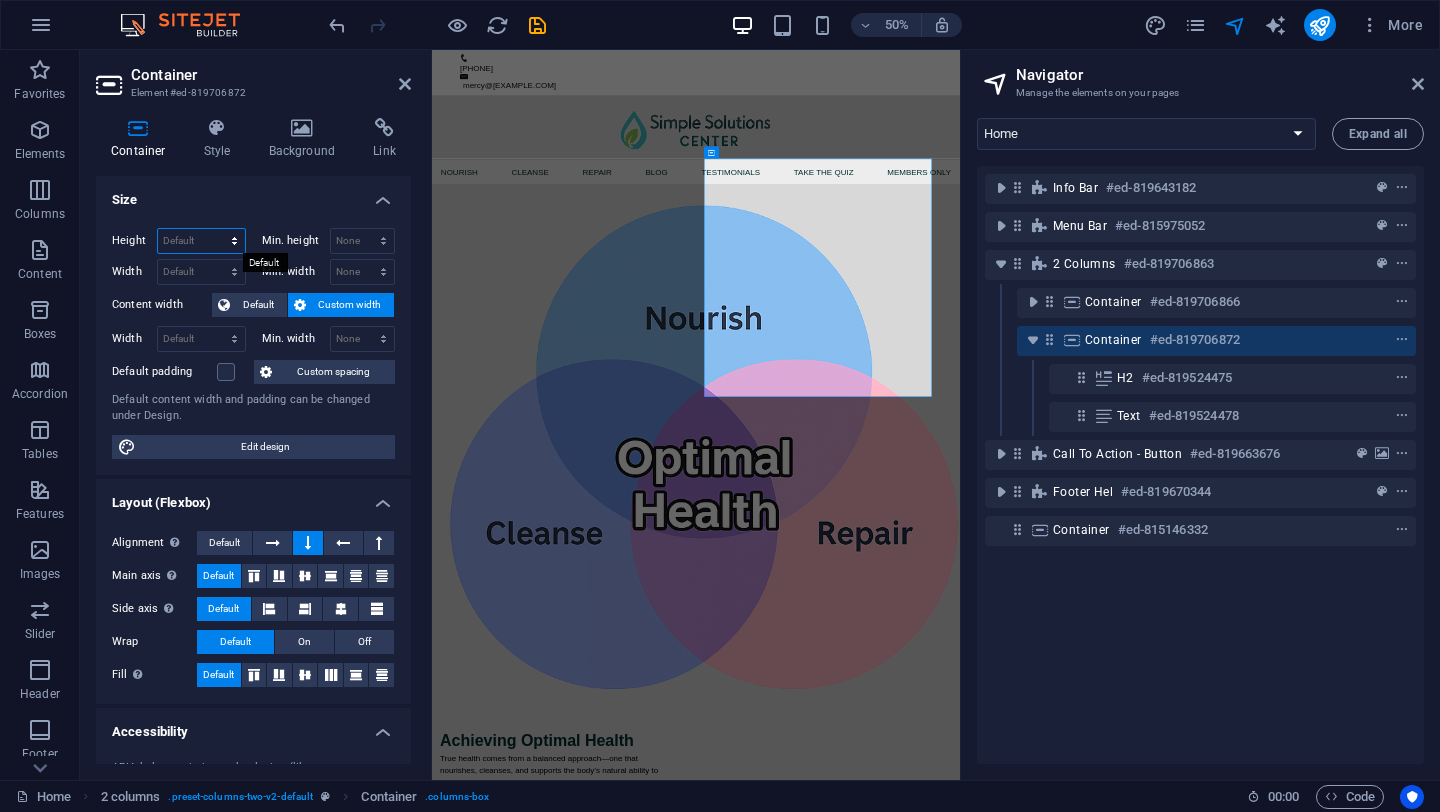click on "Default px rem % vh vw" at bounding box center (201, 241) 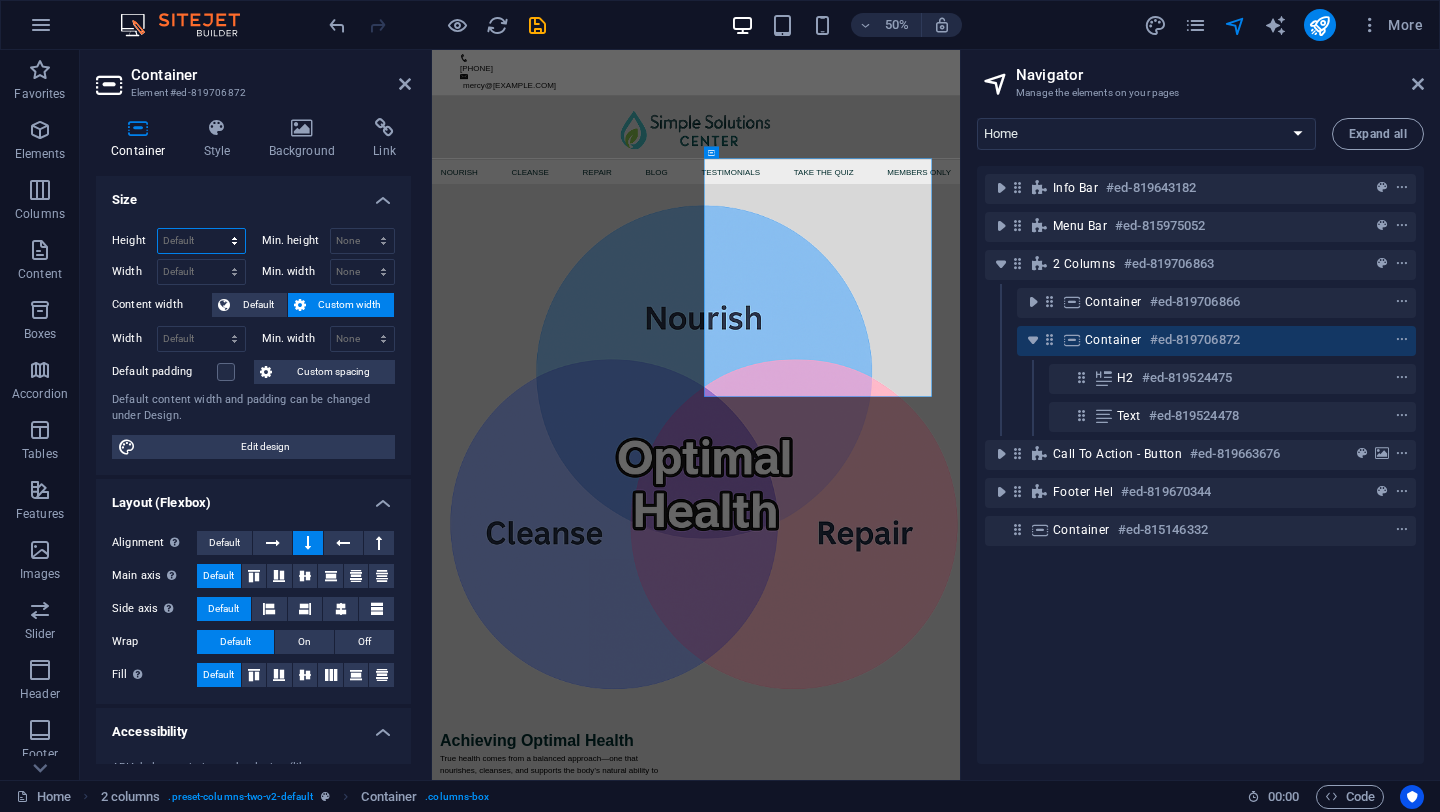 select on "%" 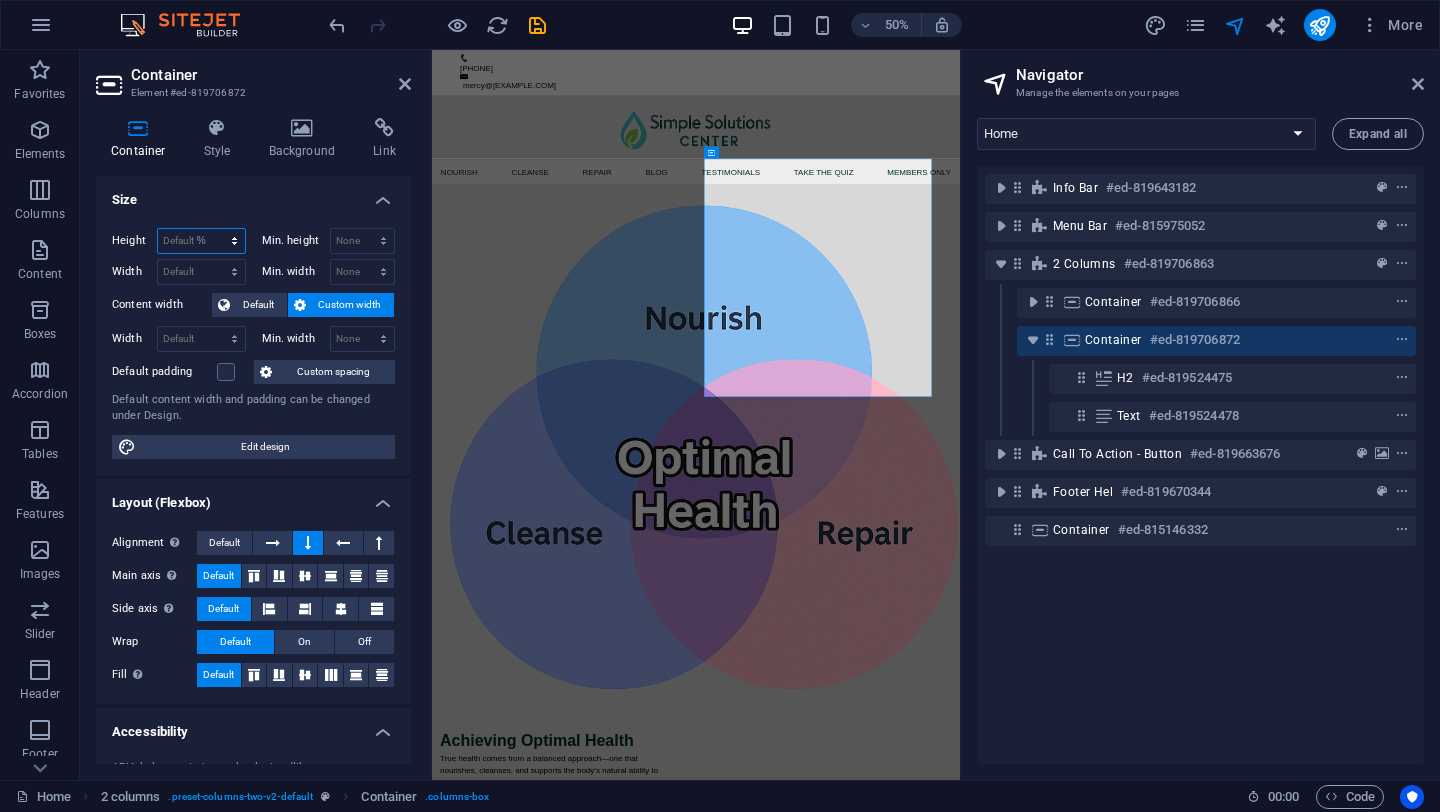 type on "100" 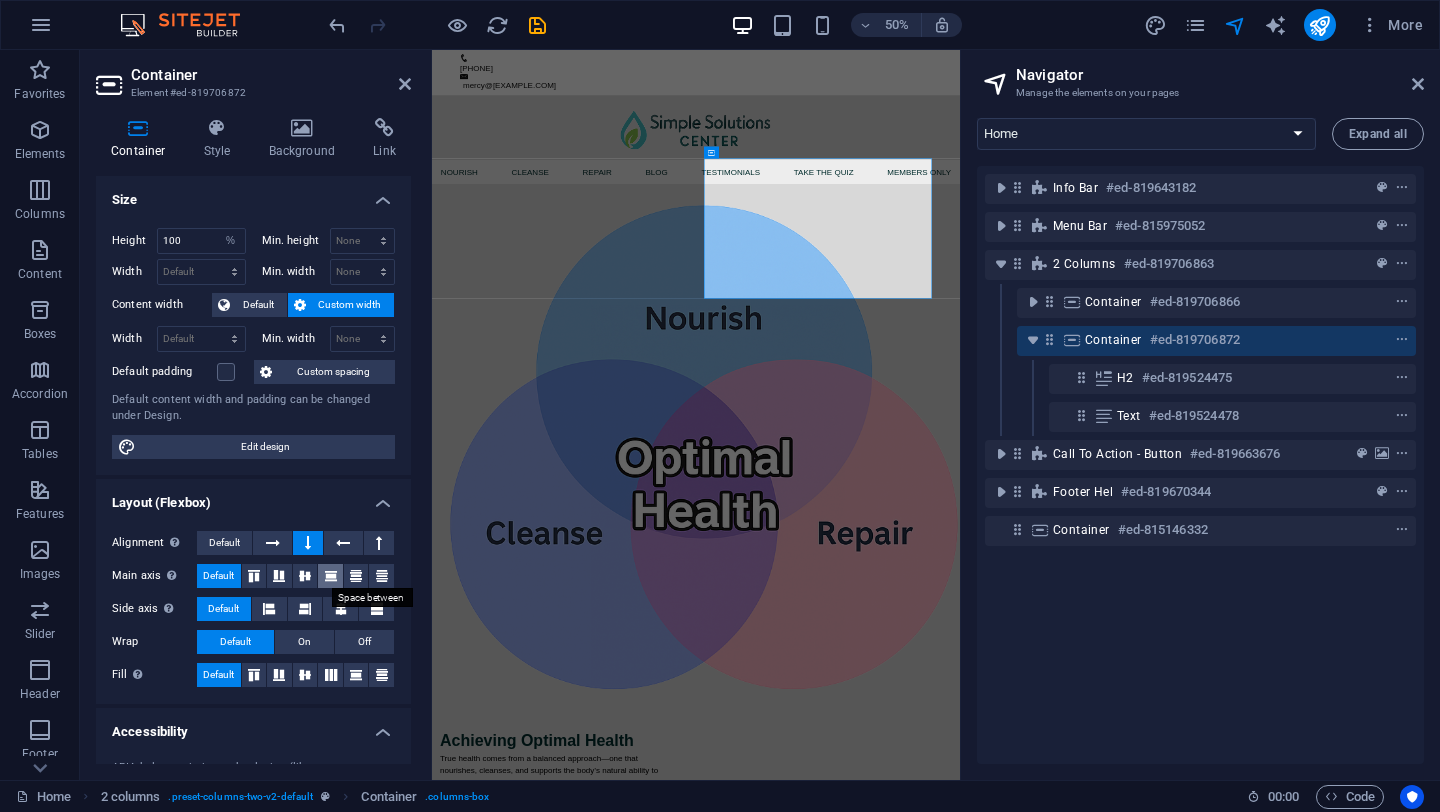 click at bounding box center [331, 576] 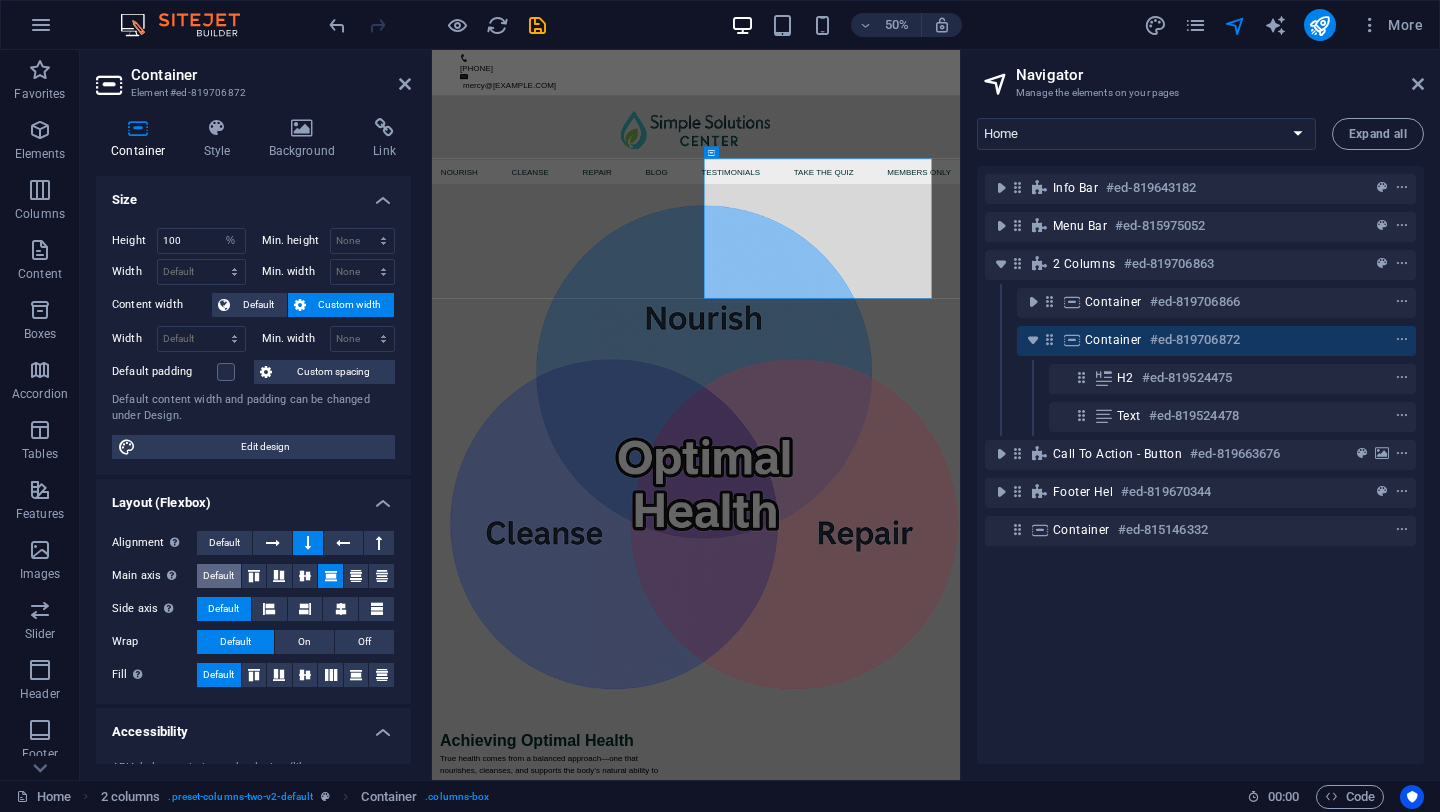 click on "Default" at bounding box center [218, 576] 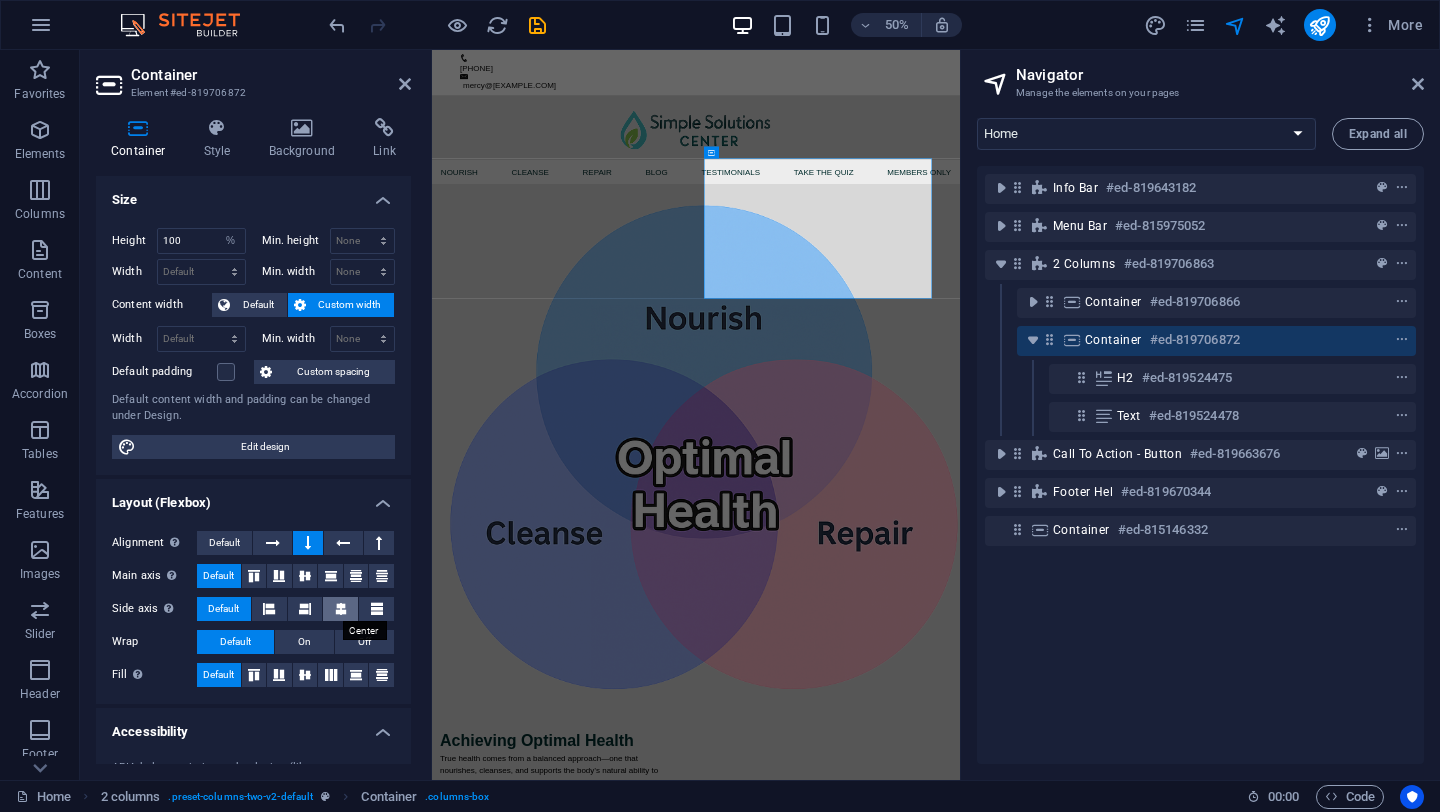 click at bounding box center [341, 609] 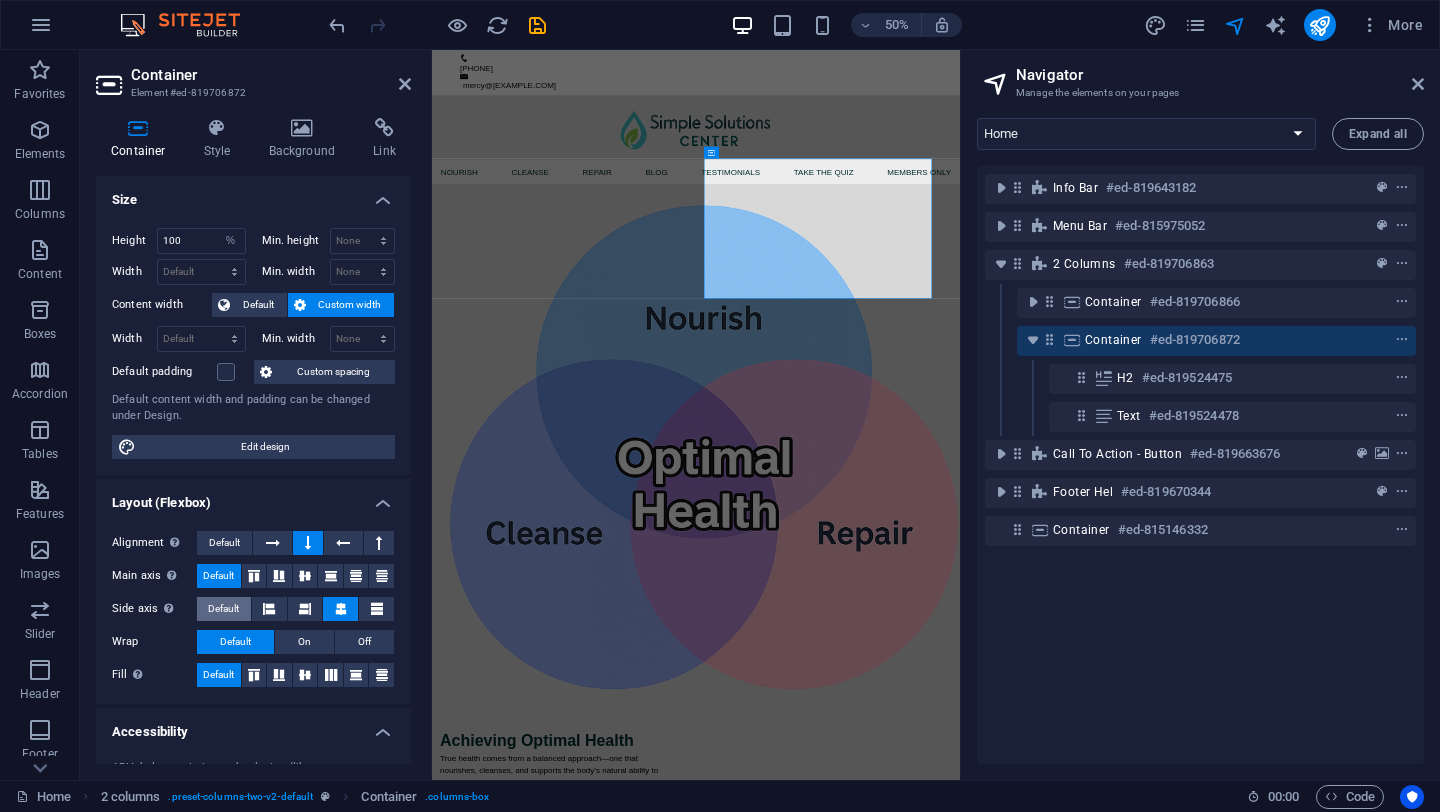 click on "Default" at bounding box center [223, 609] 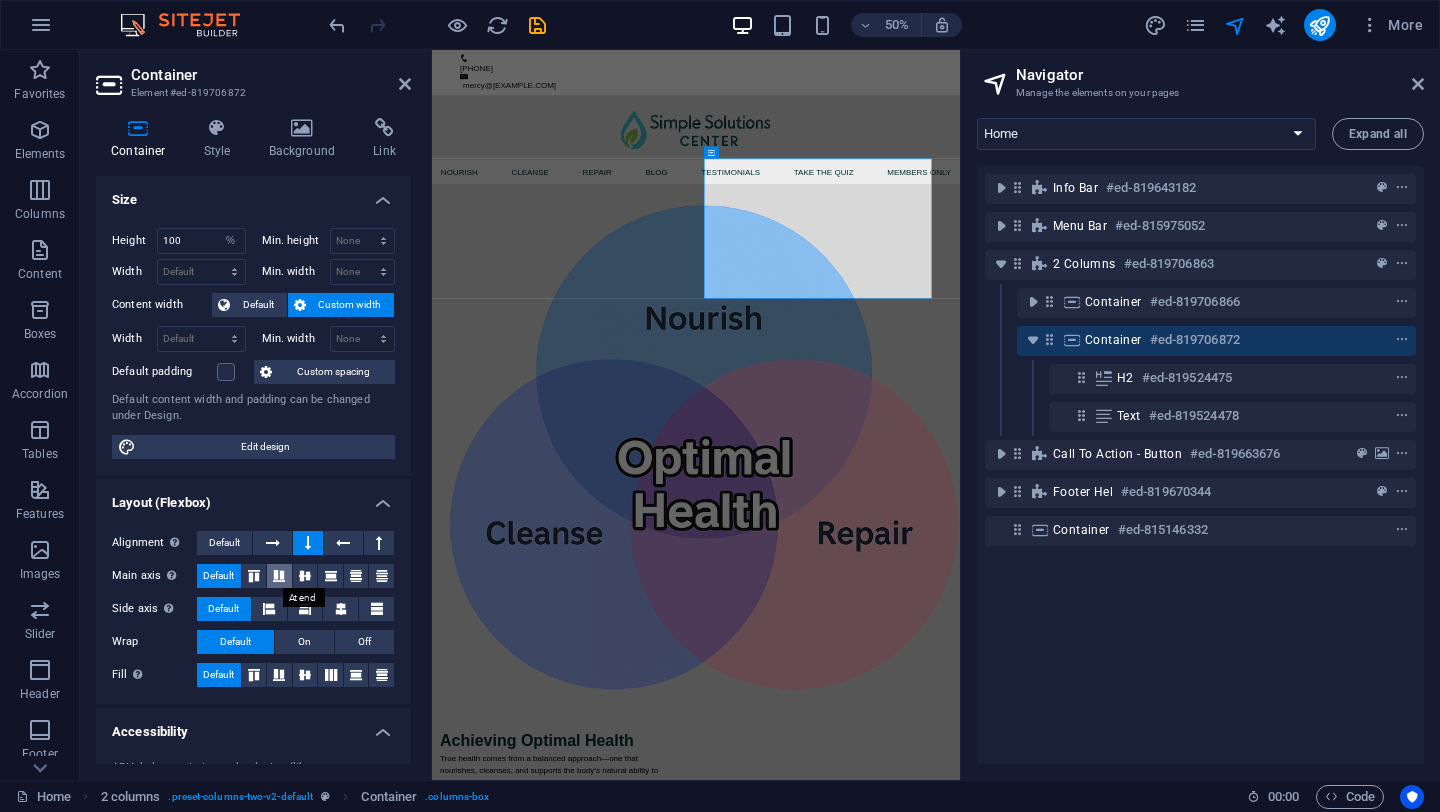 click at bounding box center (279, 576) 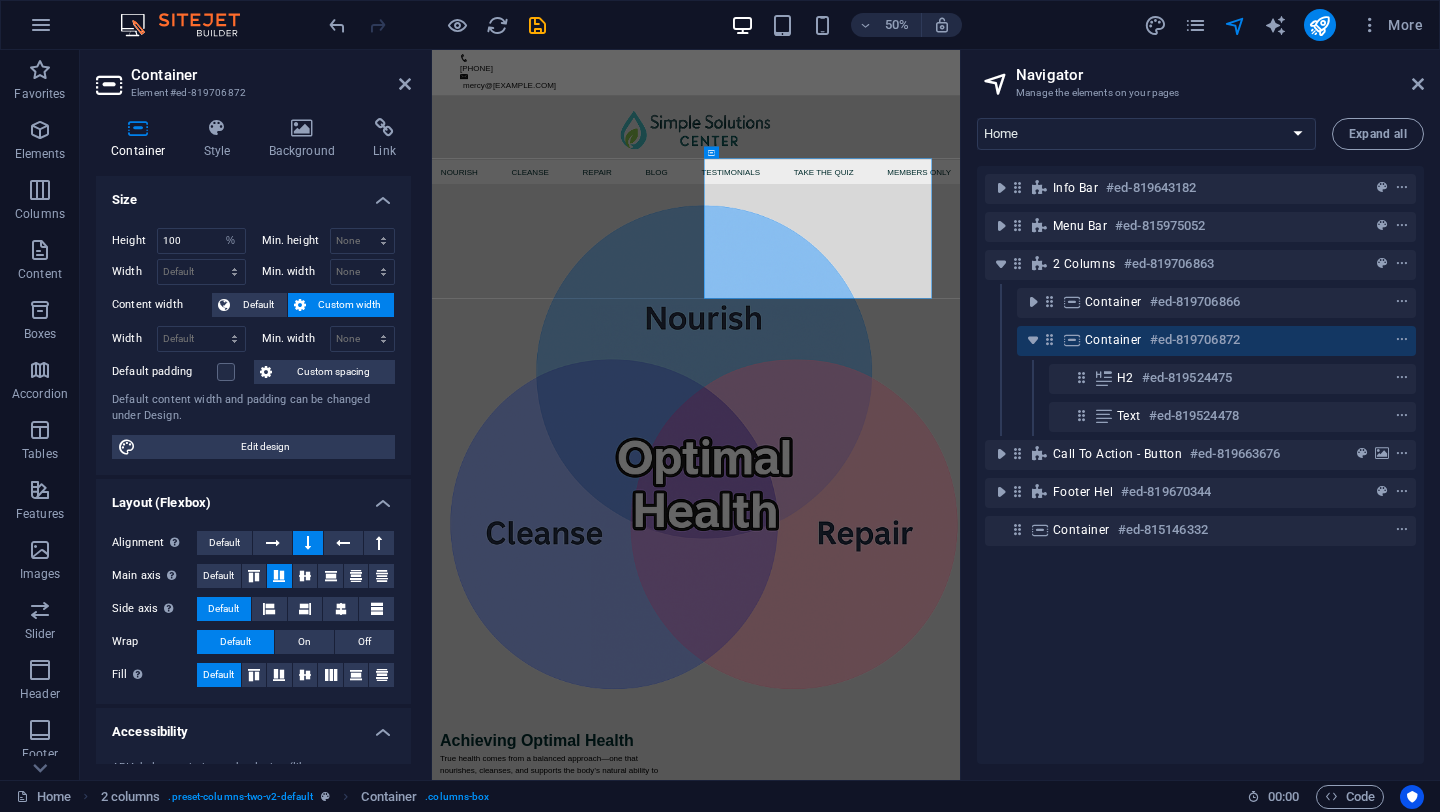 click at bounding box center [279, 576] 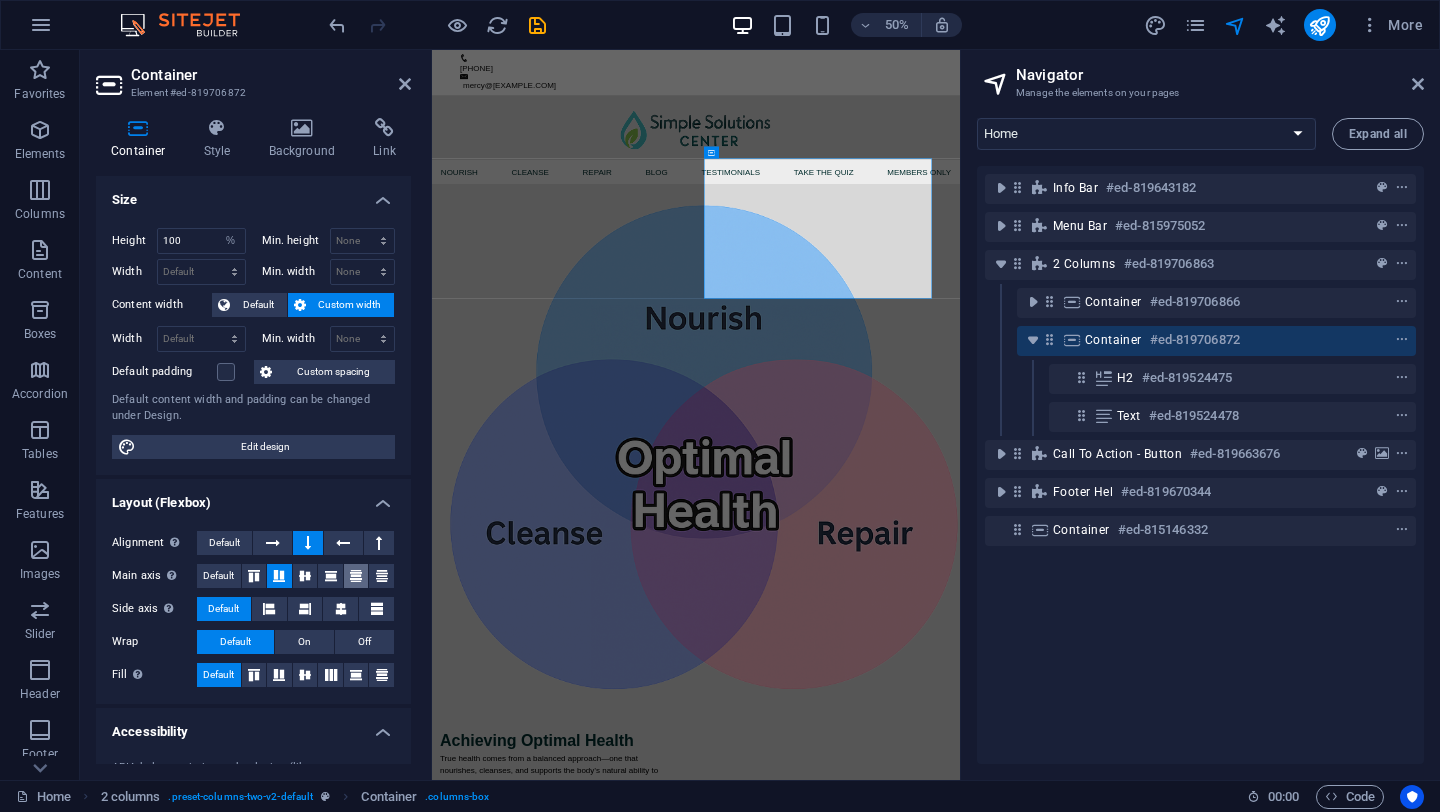 click at bounding box center [356, 576] 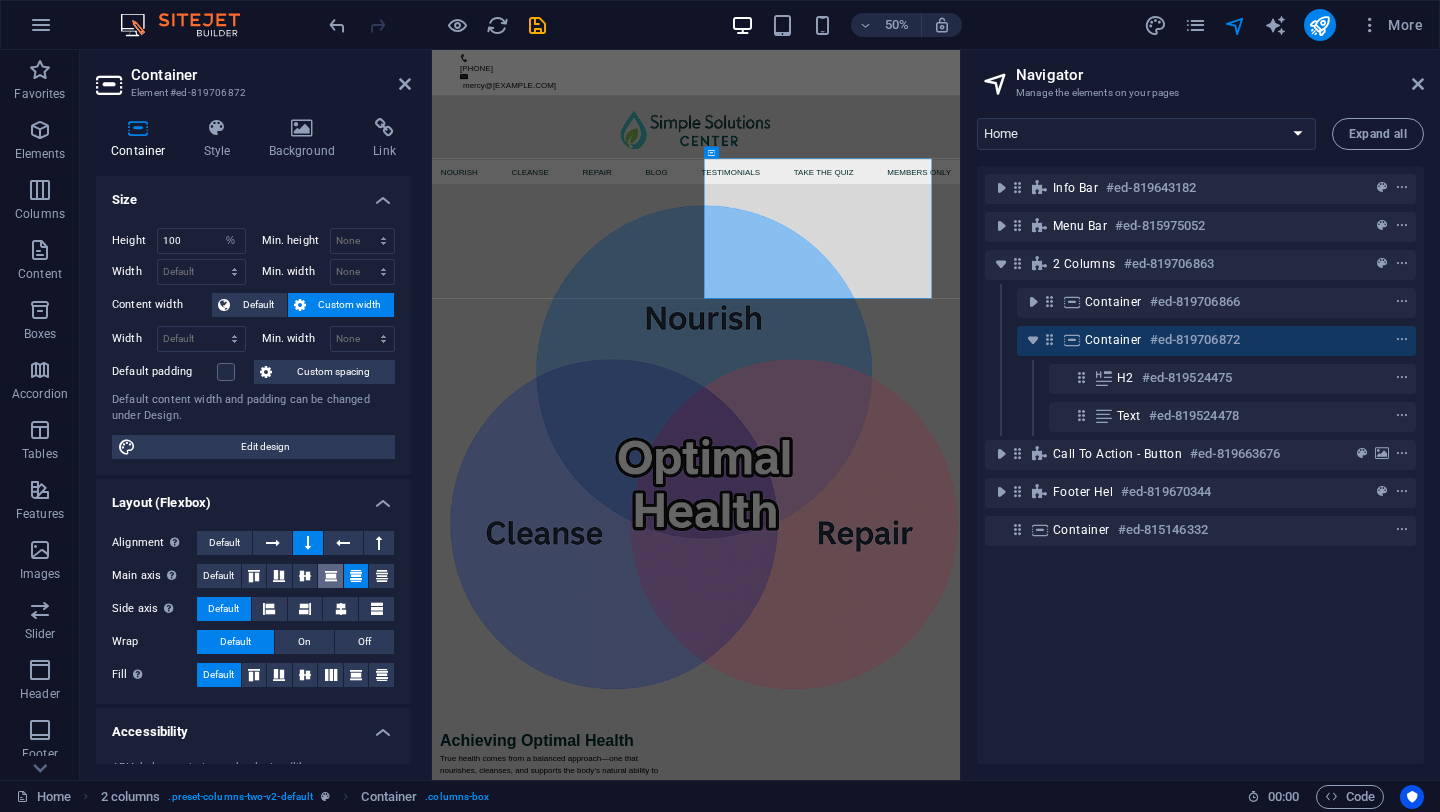 click at bounding box center (330, 576) 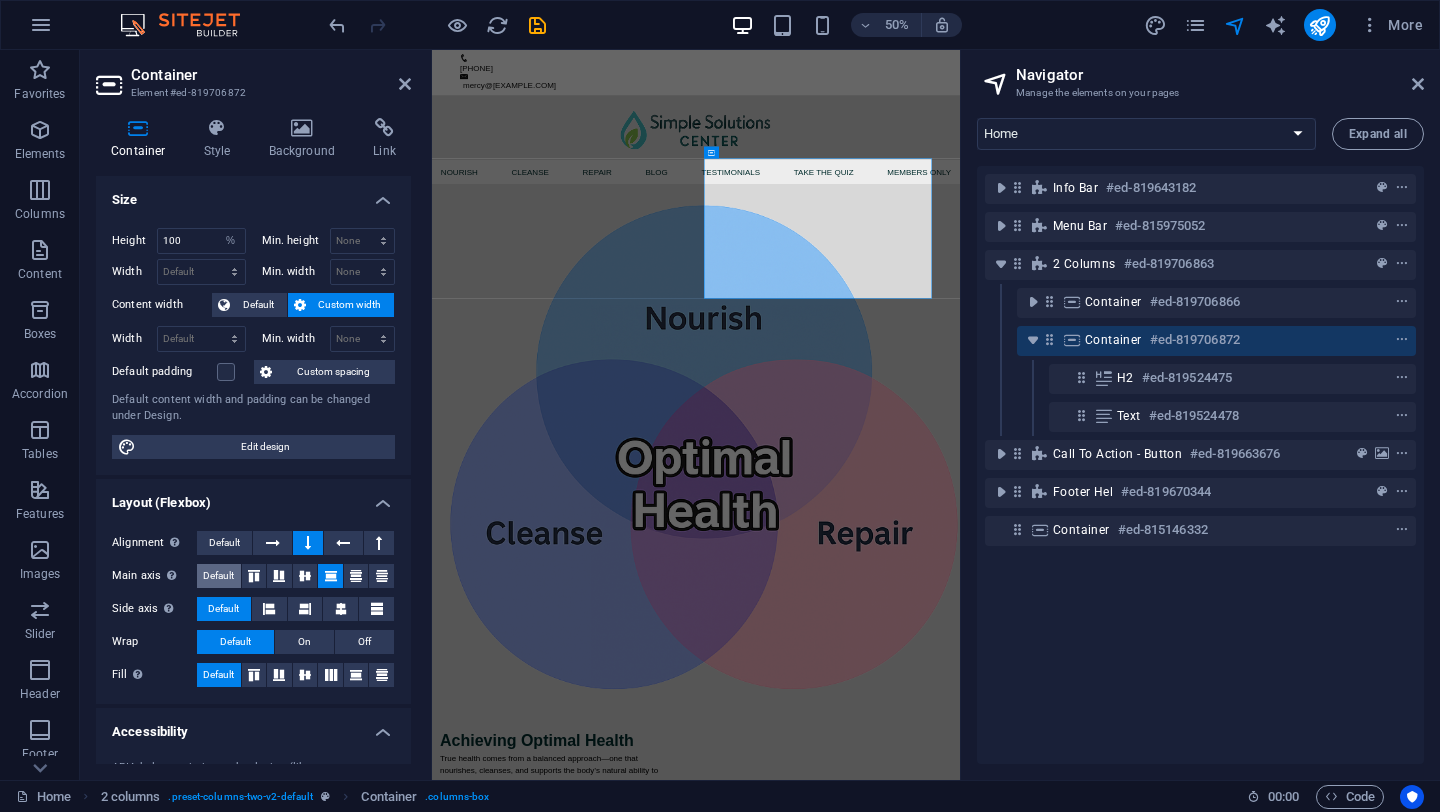 click on "Default" at bounding box center [218, 576] 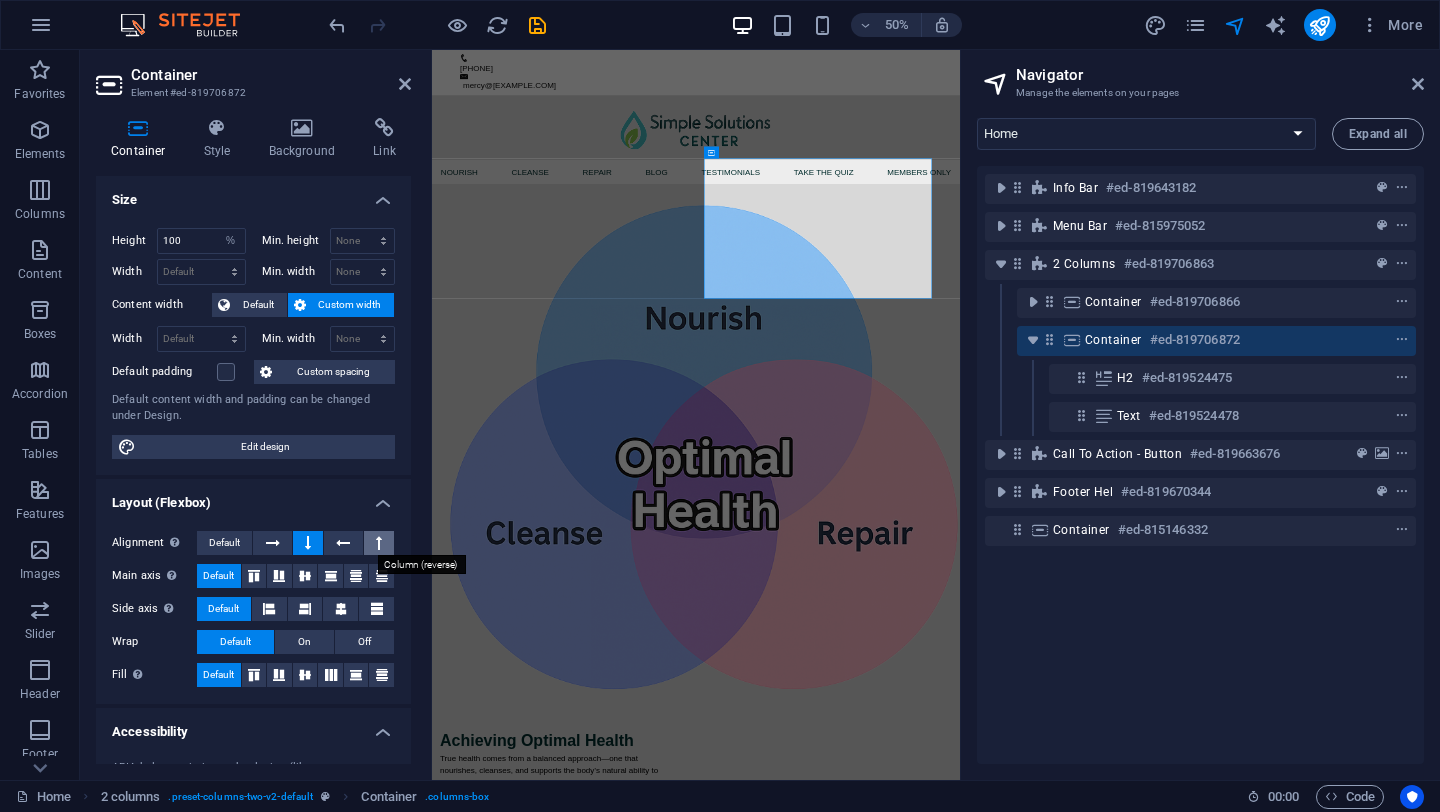 click at bounding box center [379, 543] 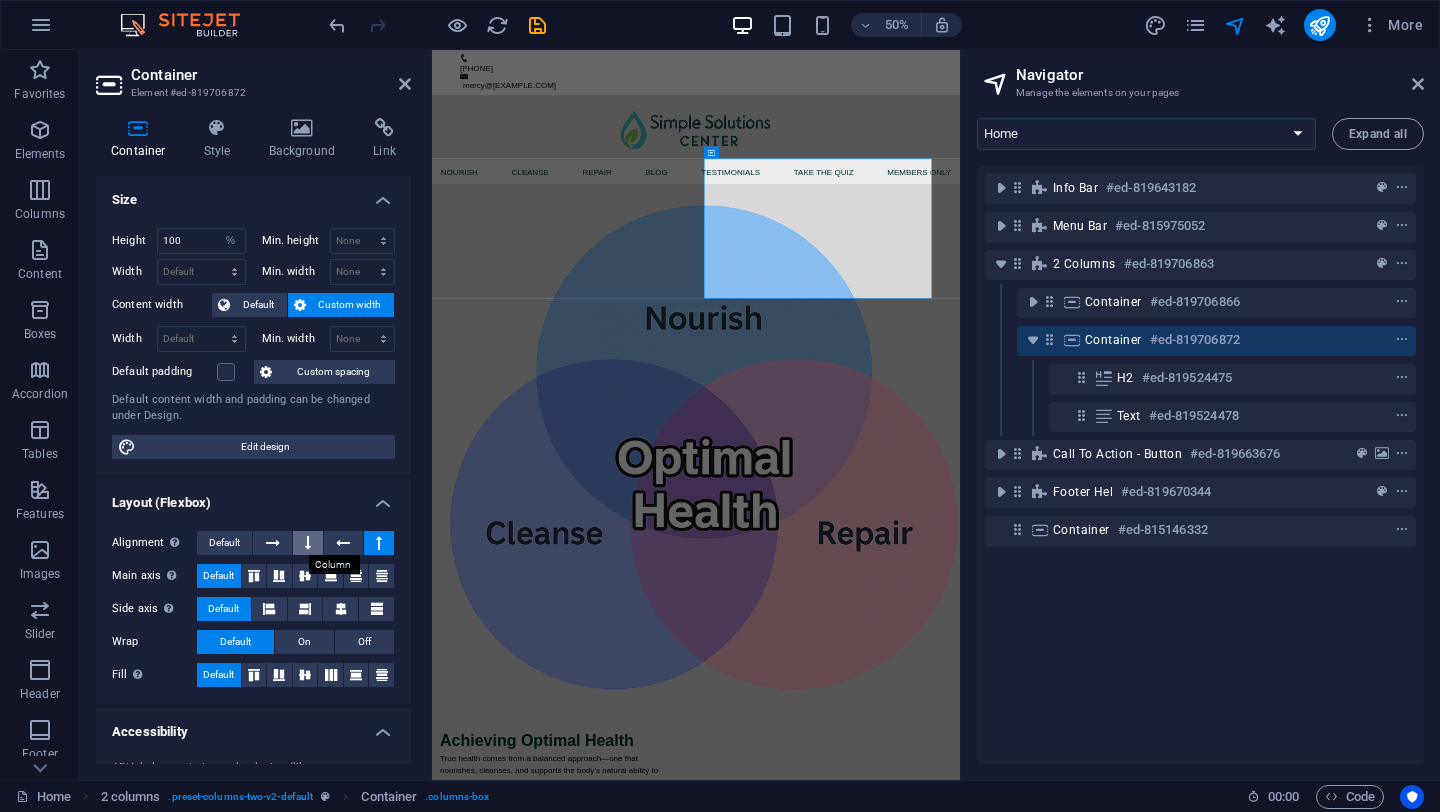 click at bounding box center (308, 543) 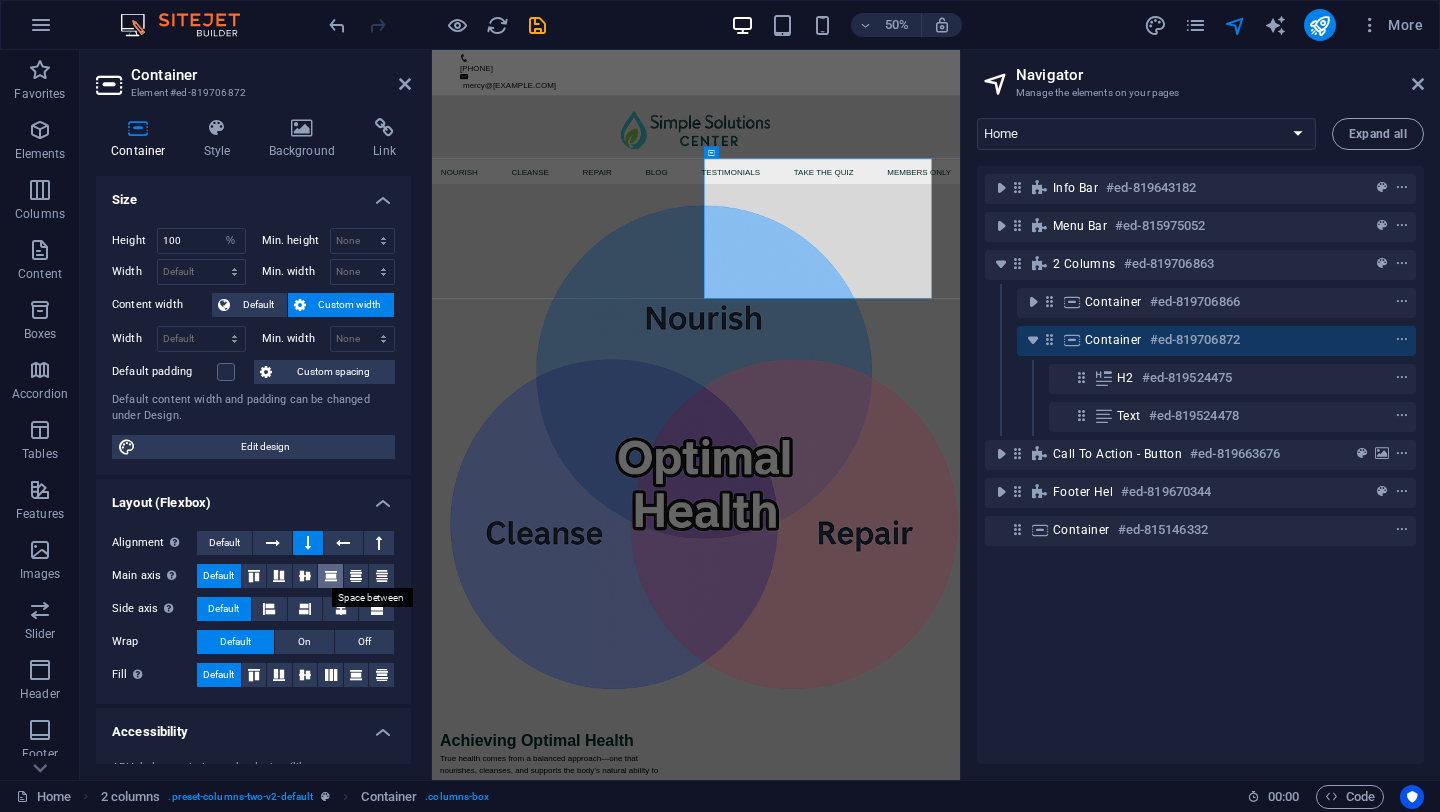 click at bounding box center (331, 576) 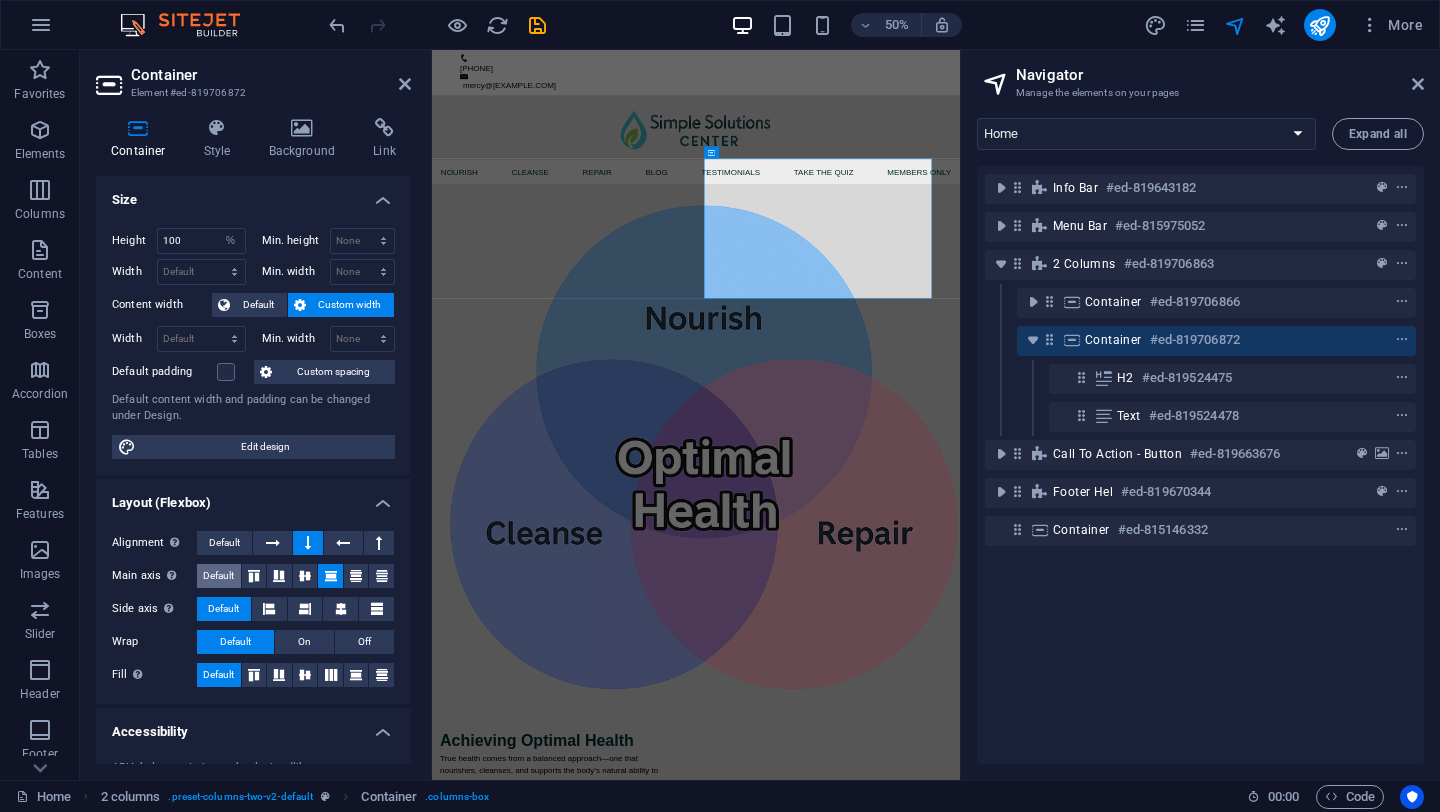 click on "Default" at bounding box center [218, 576] 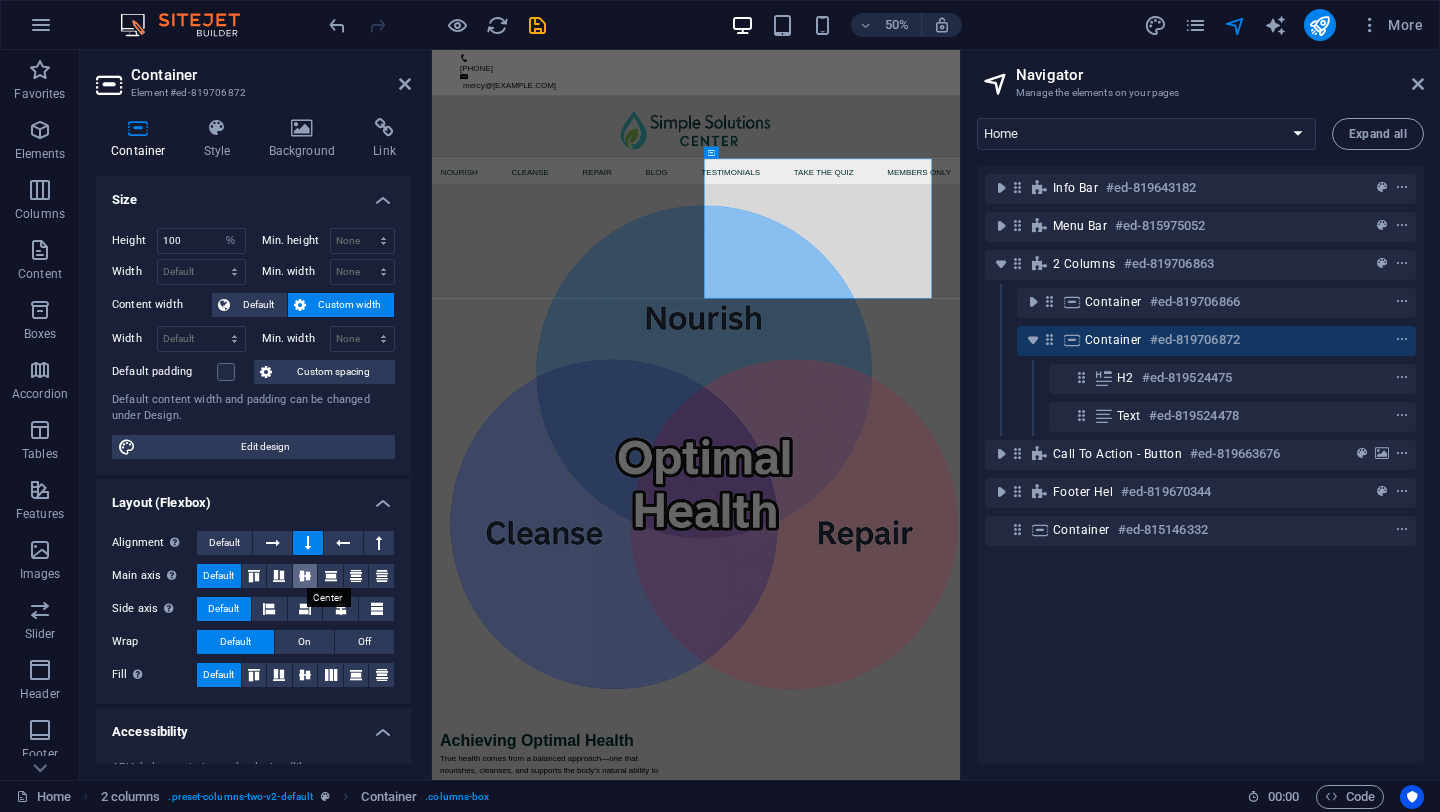 click at bounding box center [305, 576] 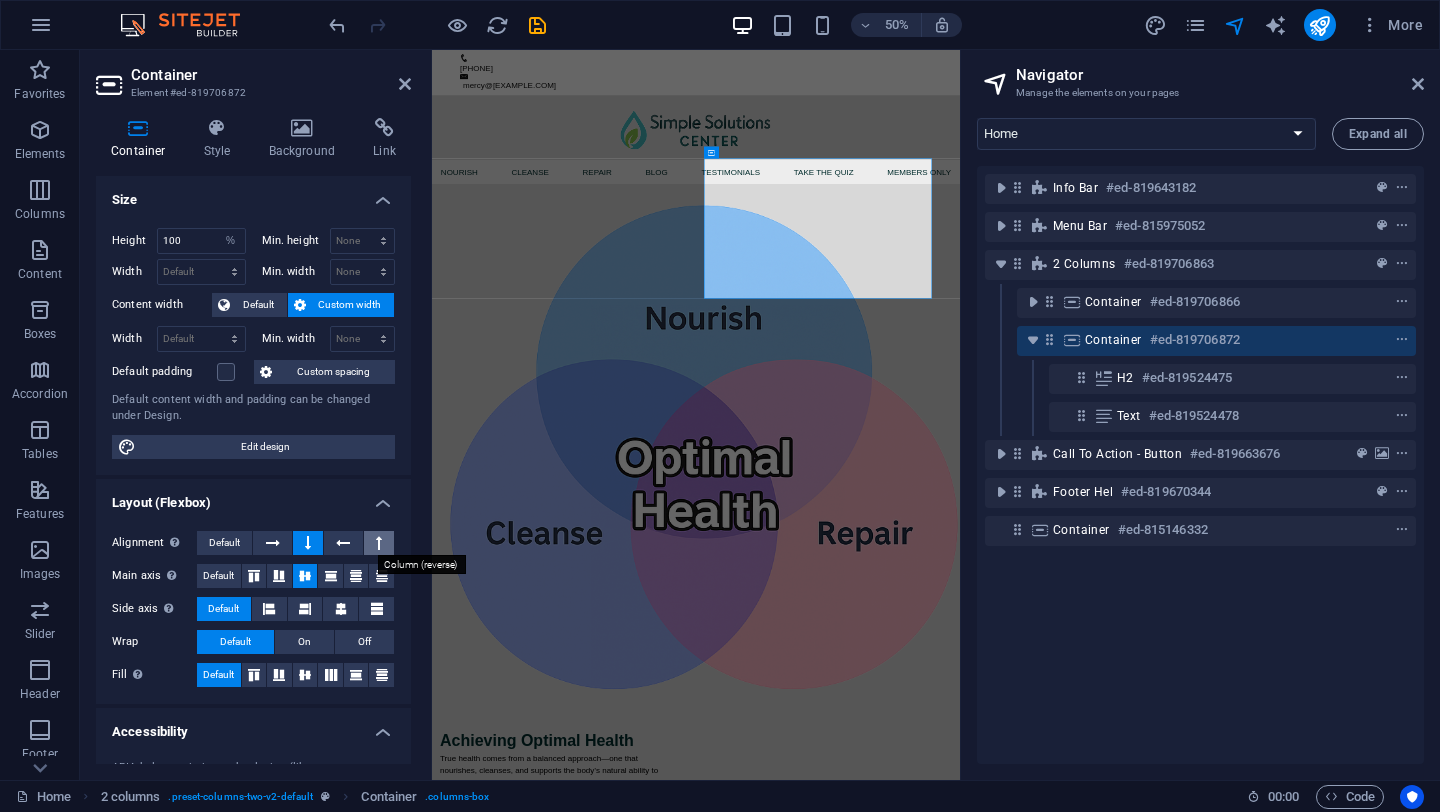 click at bounding box center [379, 543] 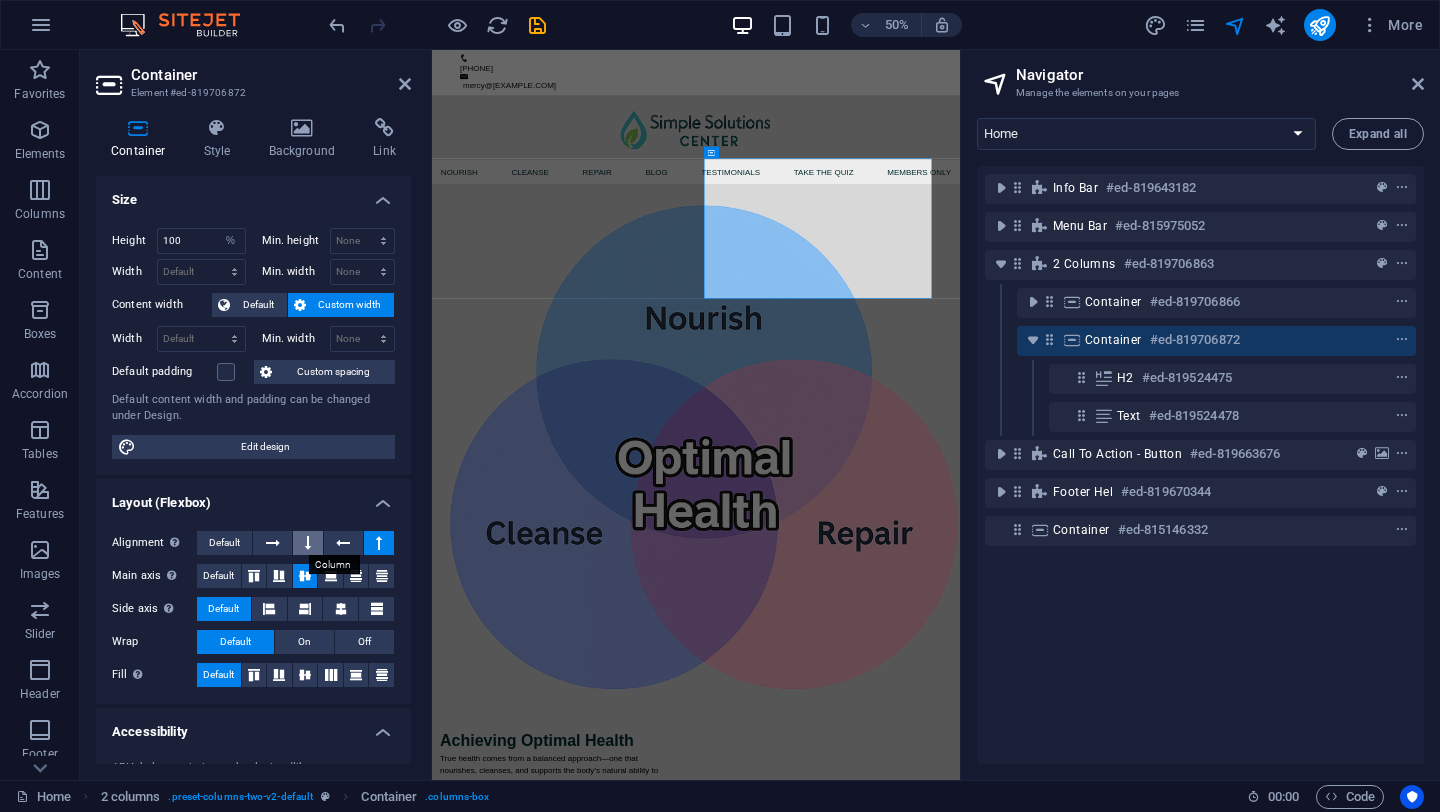 click at bounding box center [308, 543] 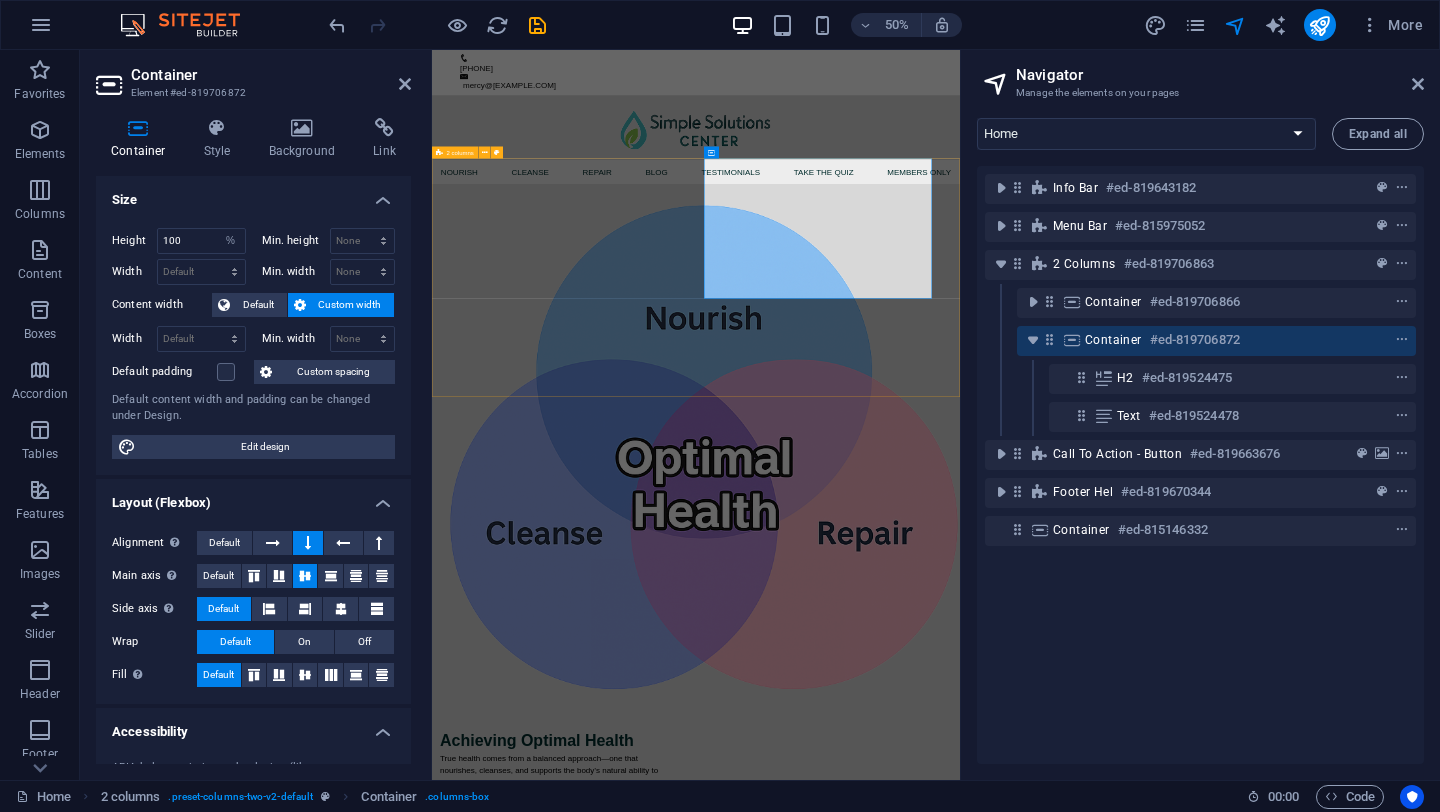 click on "Achieving Optimal Health True health comes from a balanced approach—one that nourishes, cleanses, and supports the body’s natural ability to heal. Nourishment fuels the body with essential nutrients, cleansing helps release built-up toxins, and repair allows for deep healing and renewal. When these elements work together, they create a foundation for lasting wellness and vitality. Embrace this path and begin making your well-being a daily priority—your vibrant life starts here." at bounding box center (960, 992) 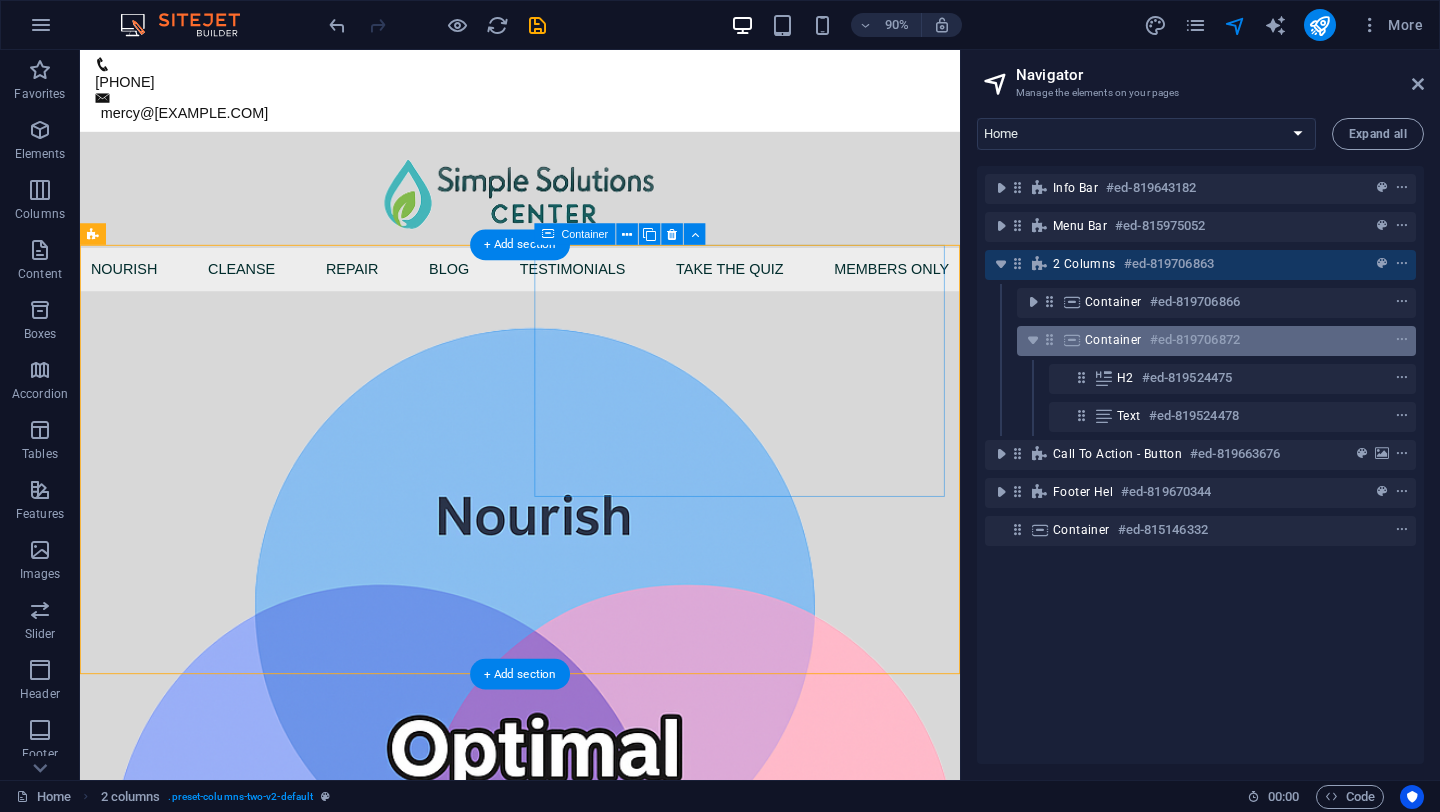 click on "Container" at bounding box center [1113, 340] 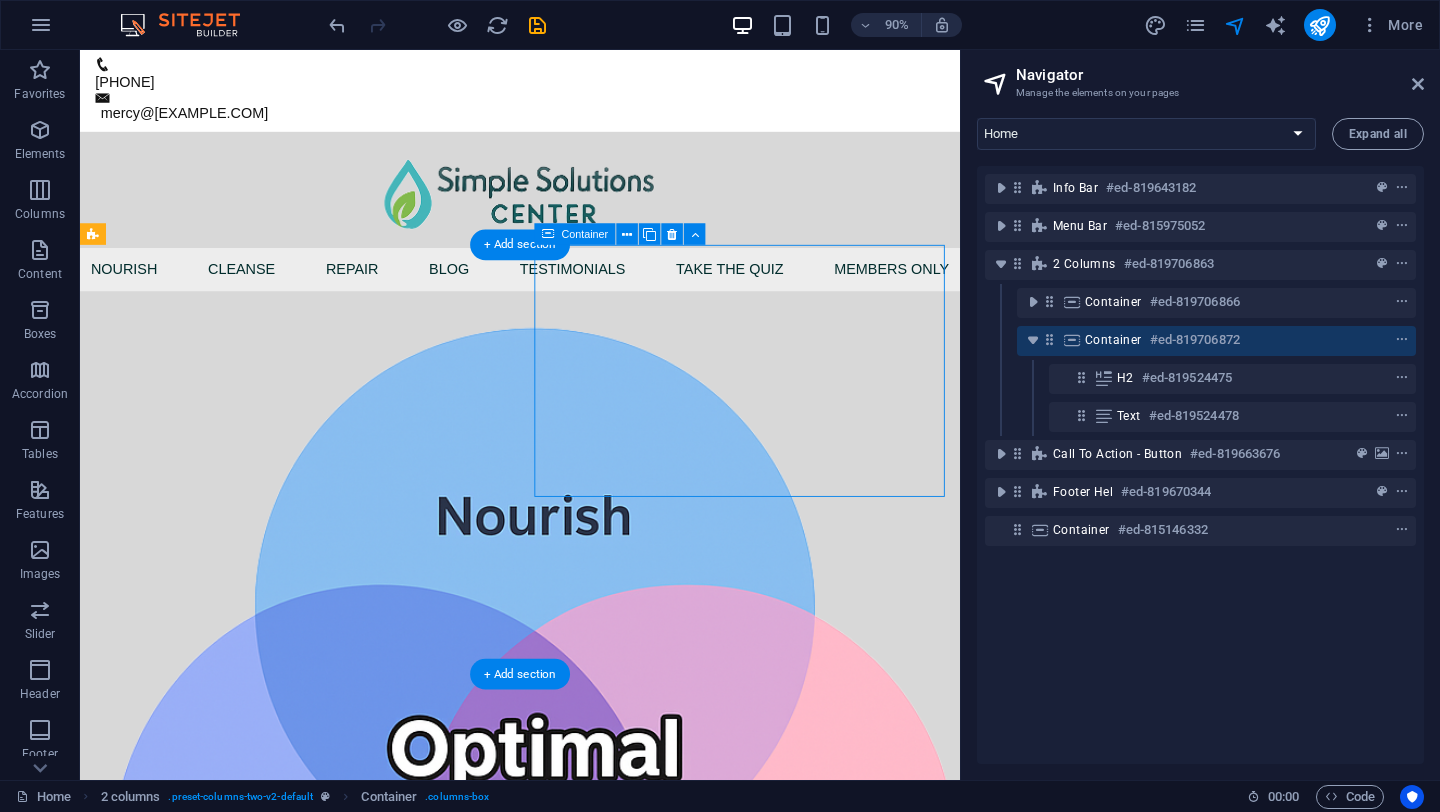 click on "Container" at bounding box center (1113, 340) 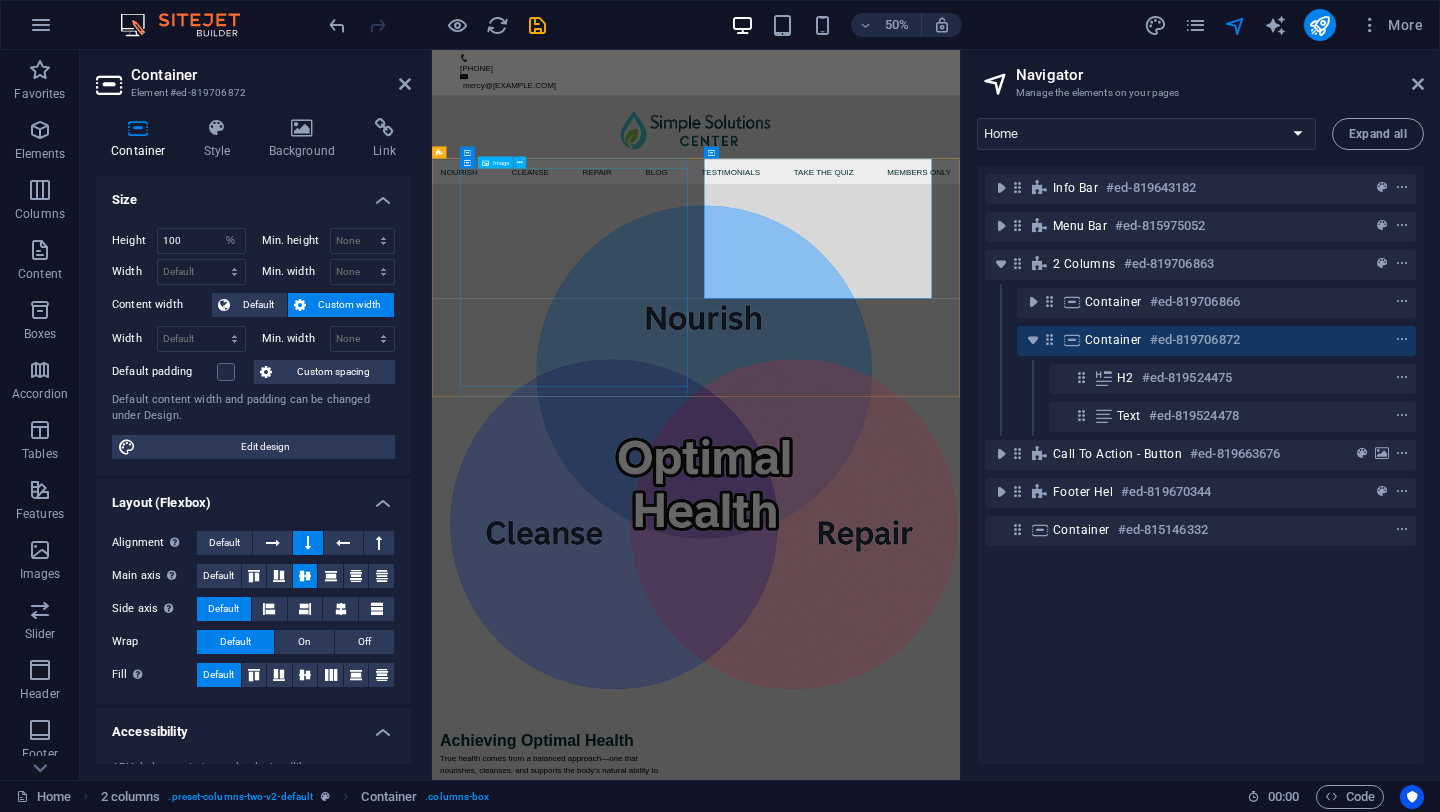 click at bounding box center (676, 844) 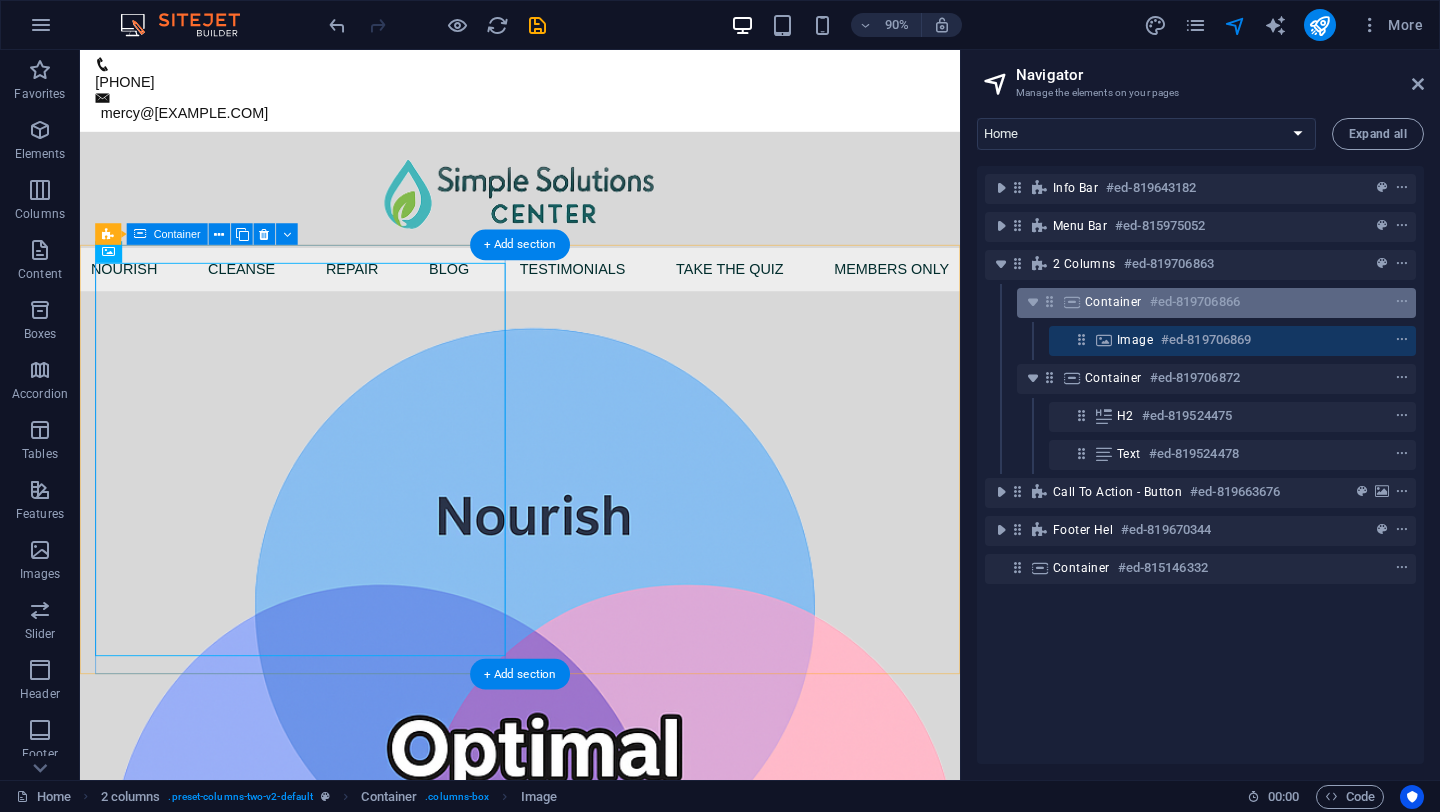 click on "Container" at bounding box center (1113, 302) 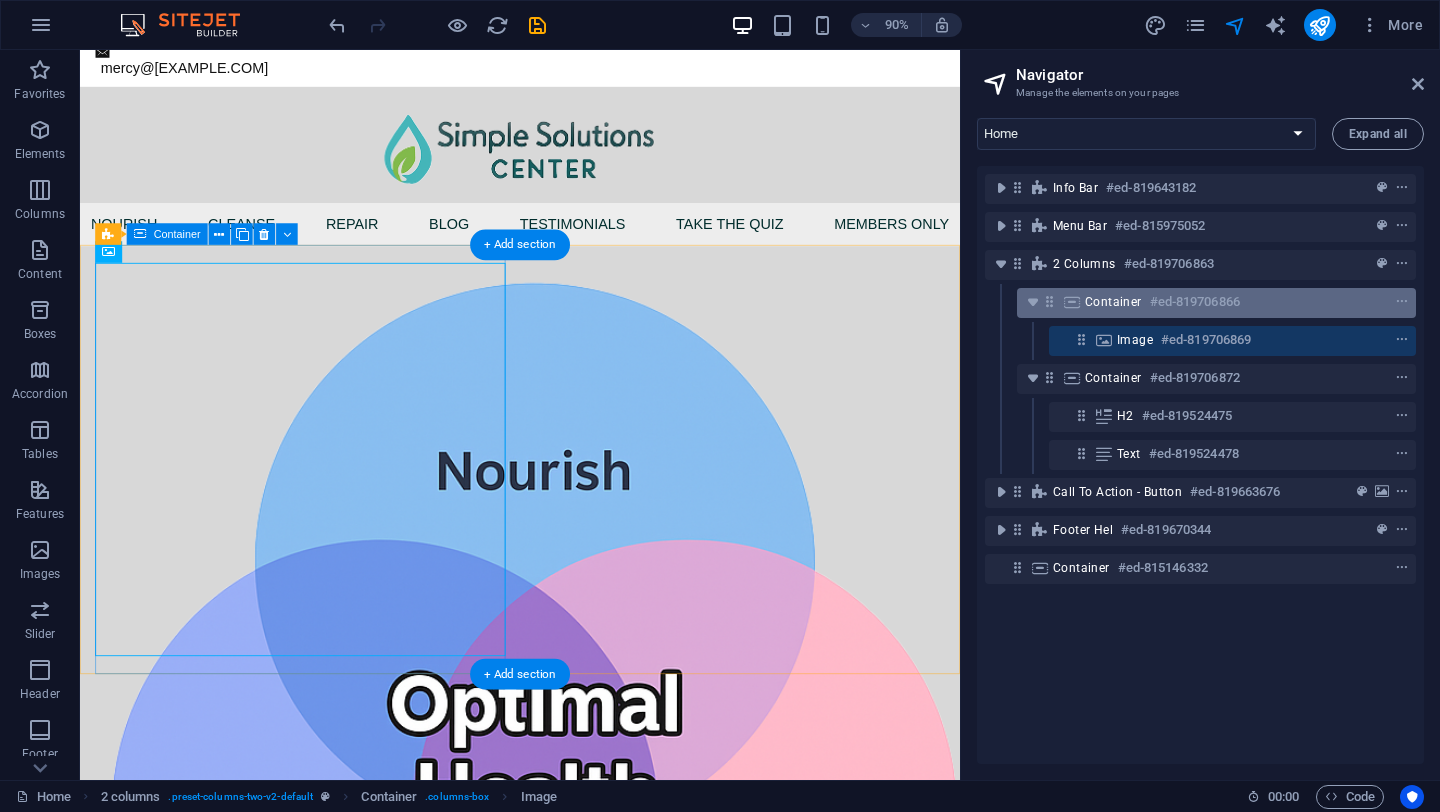 click on "Container" at bounding box center (1113, 302) 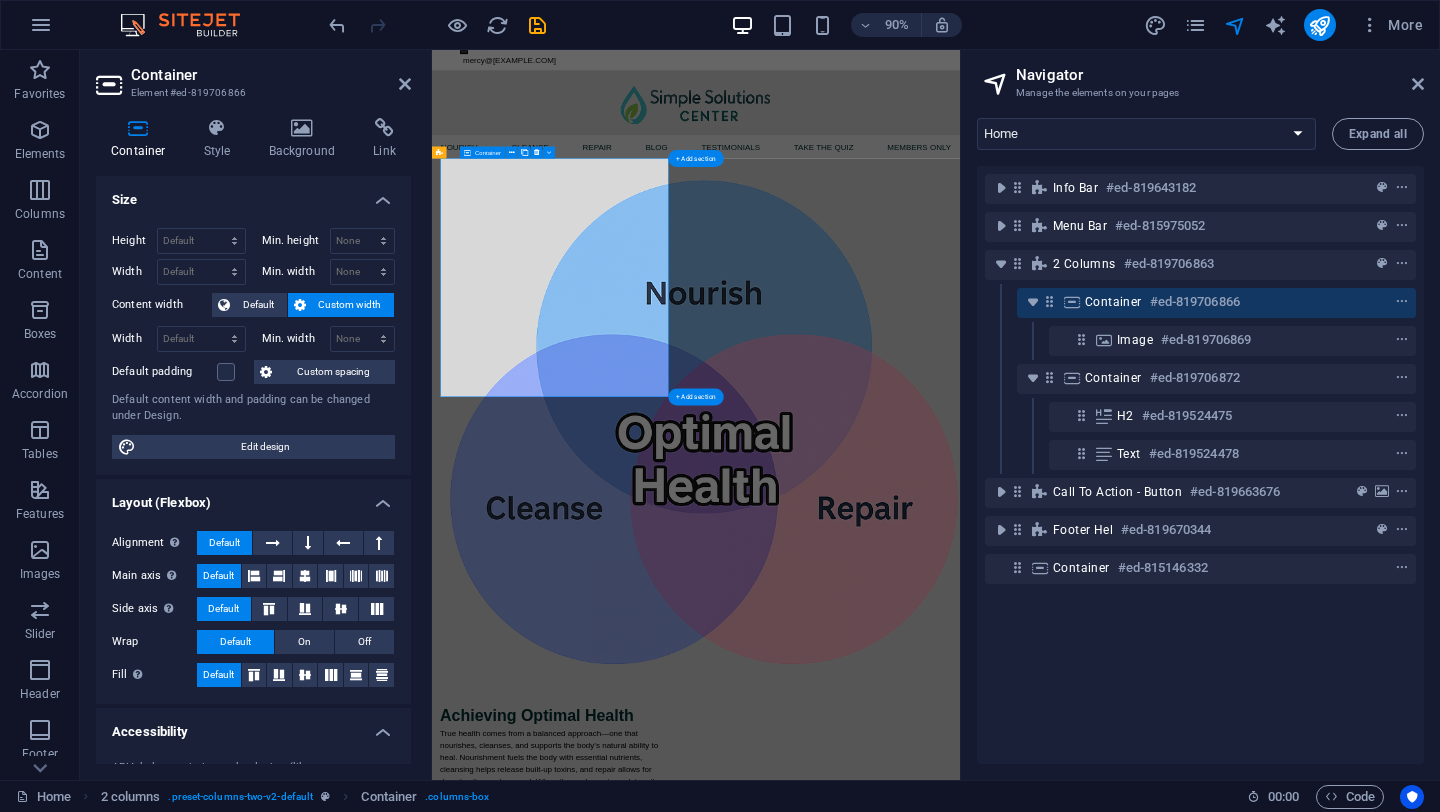 scroll, scrollTop: 0, scrollLeft: 0, axis: both 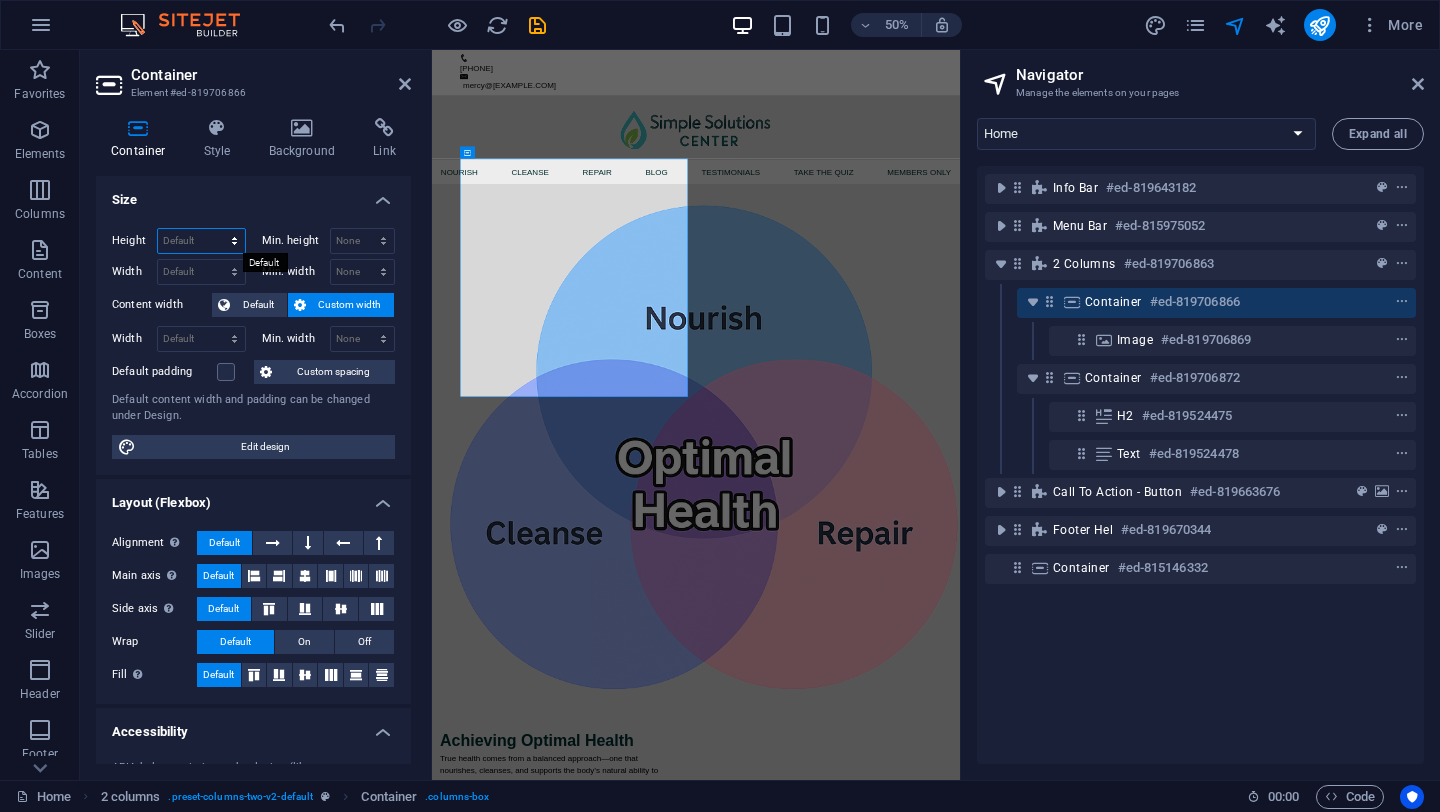 click on "Default px rem % vh vw" at bounding box center [201, 241] 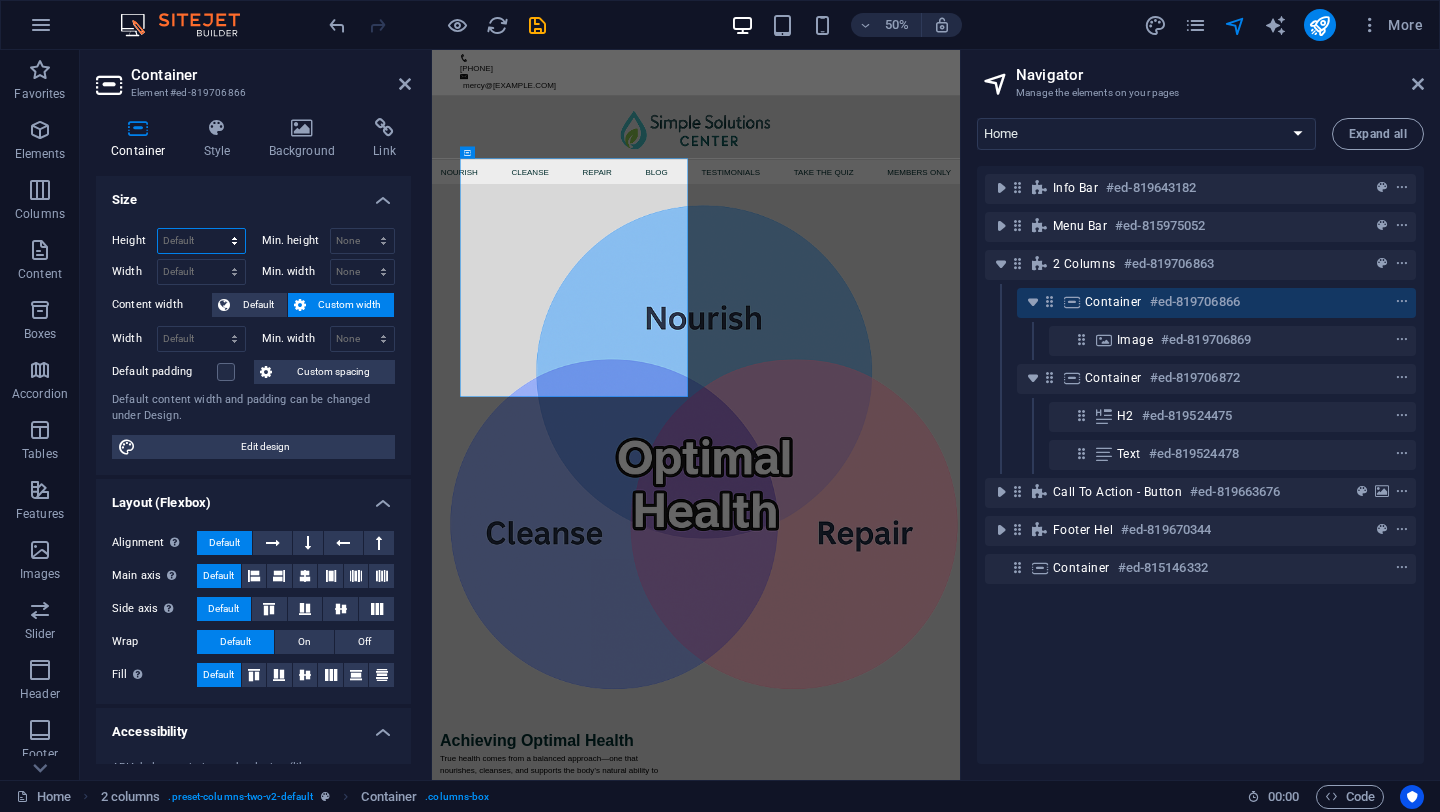 select on "%" 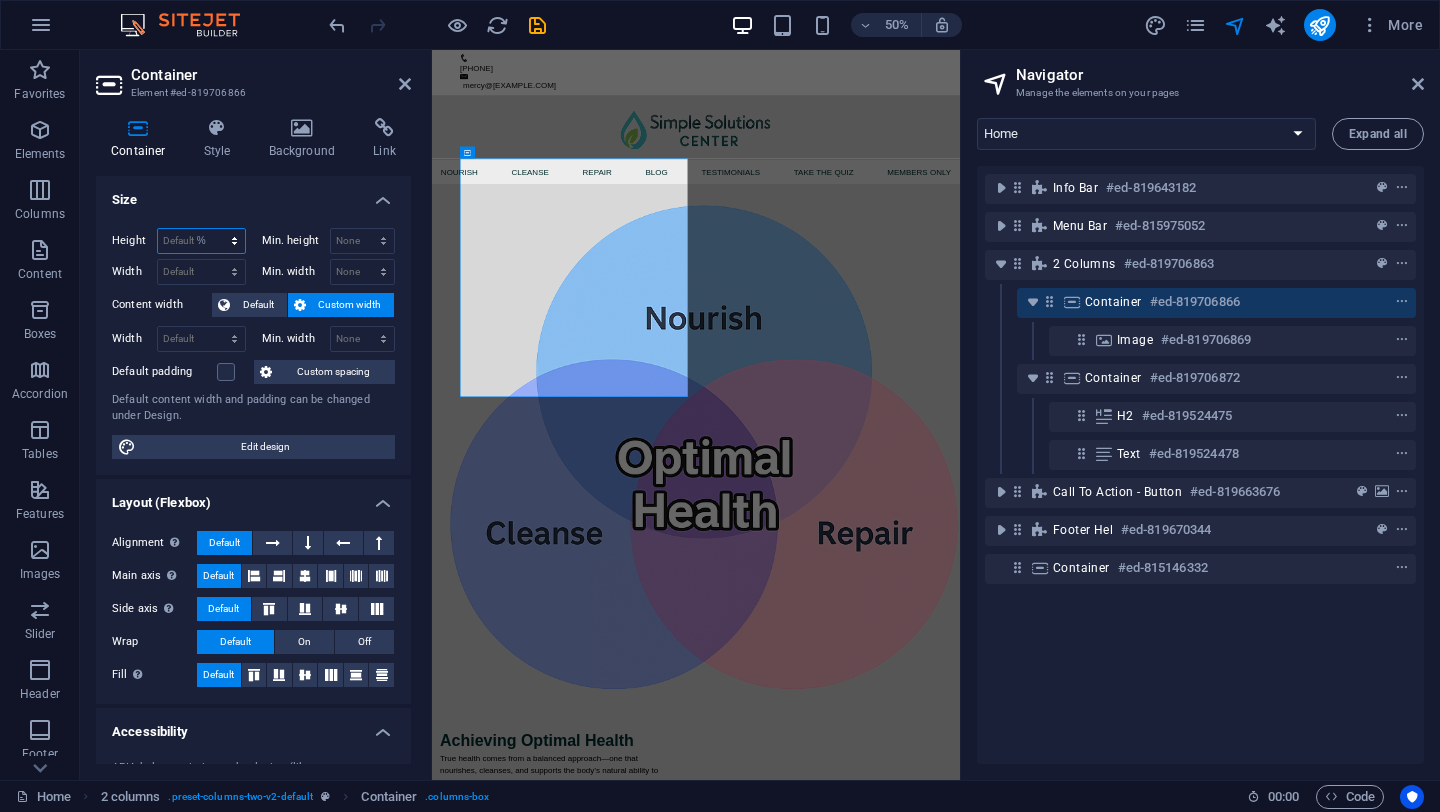 type on "100" 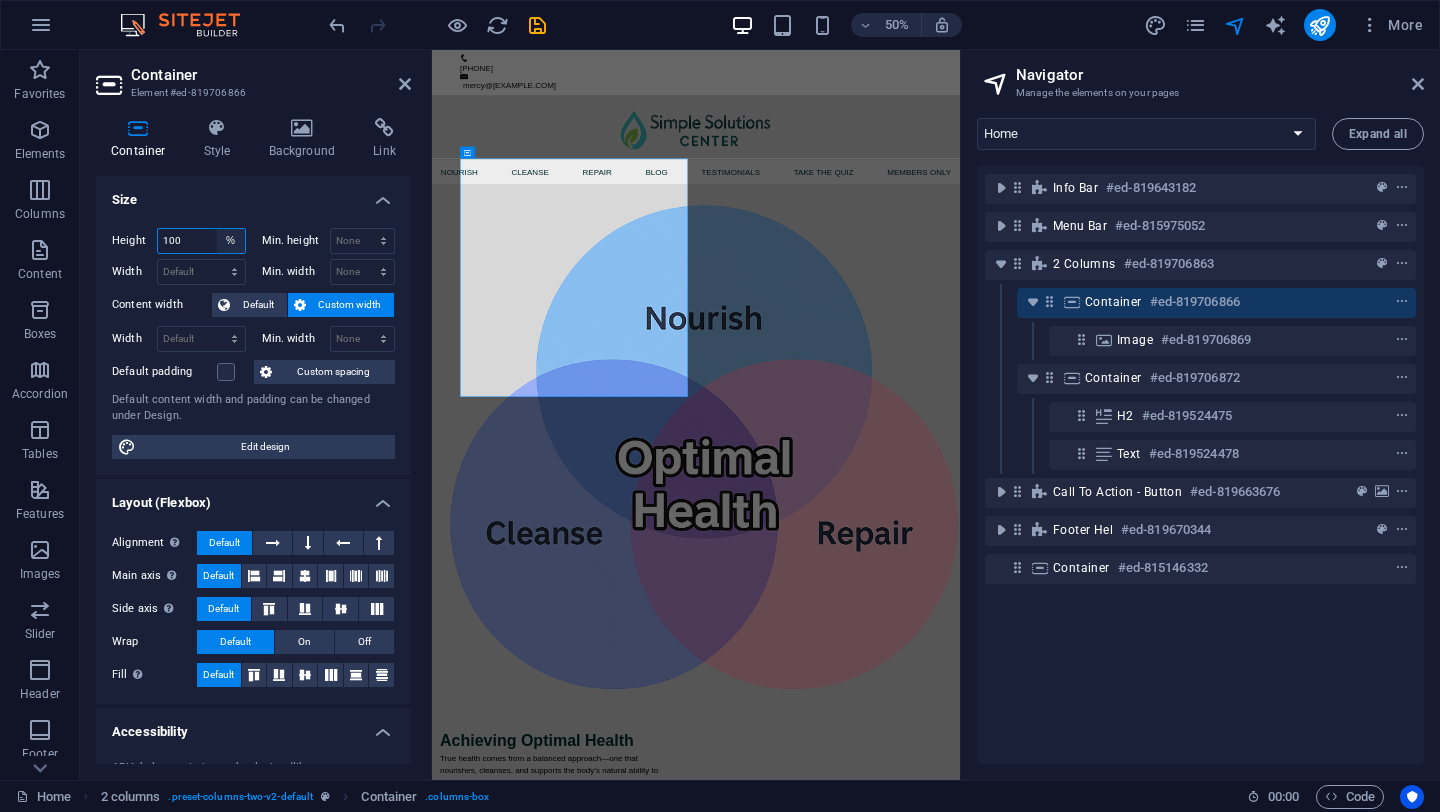 click on "Default px rem % vh vw" at bounding box center (231, 241) 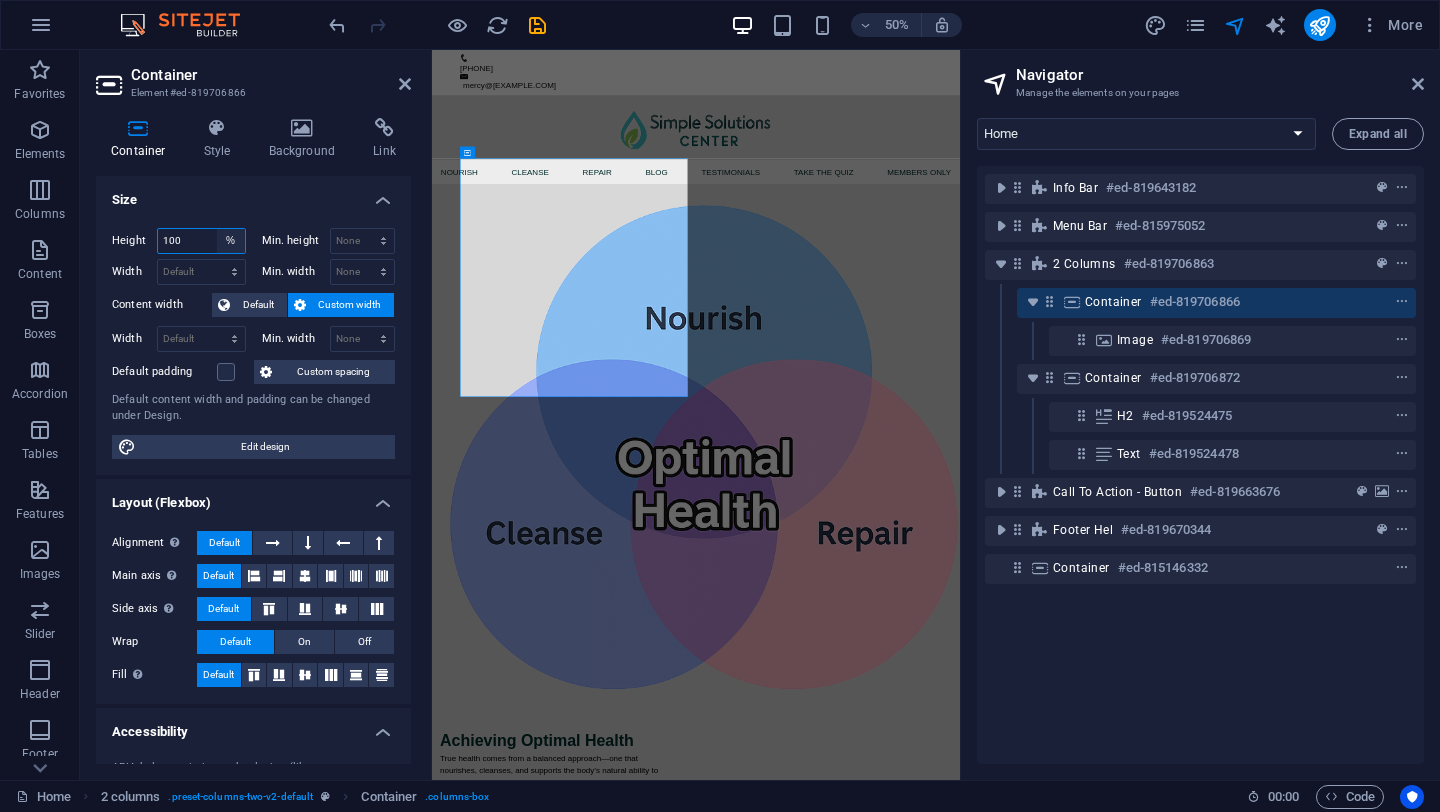 select on "default" 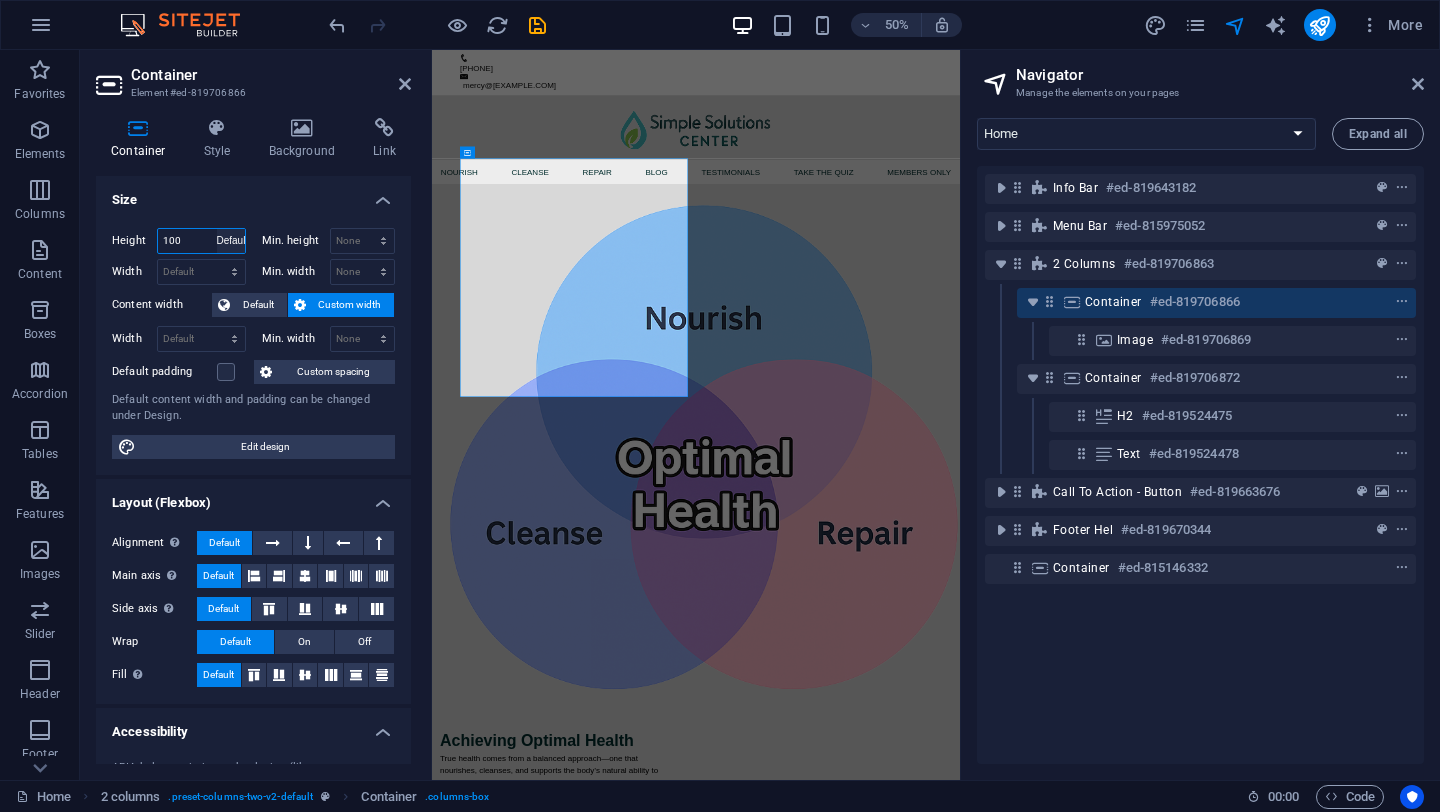 type 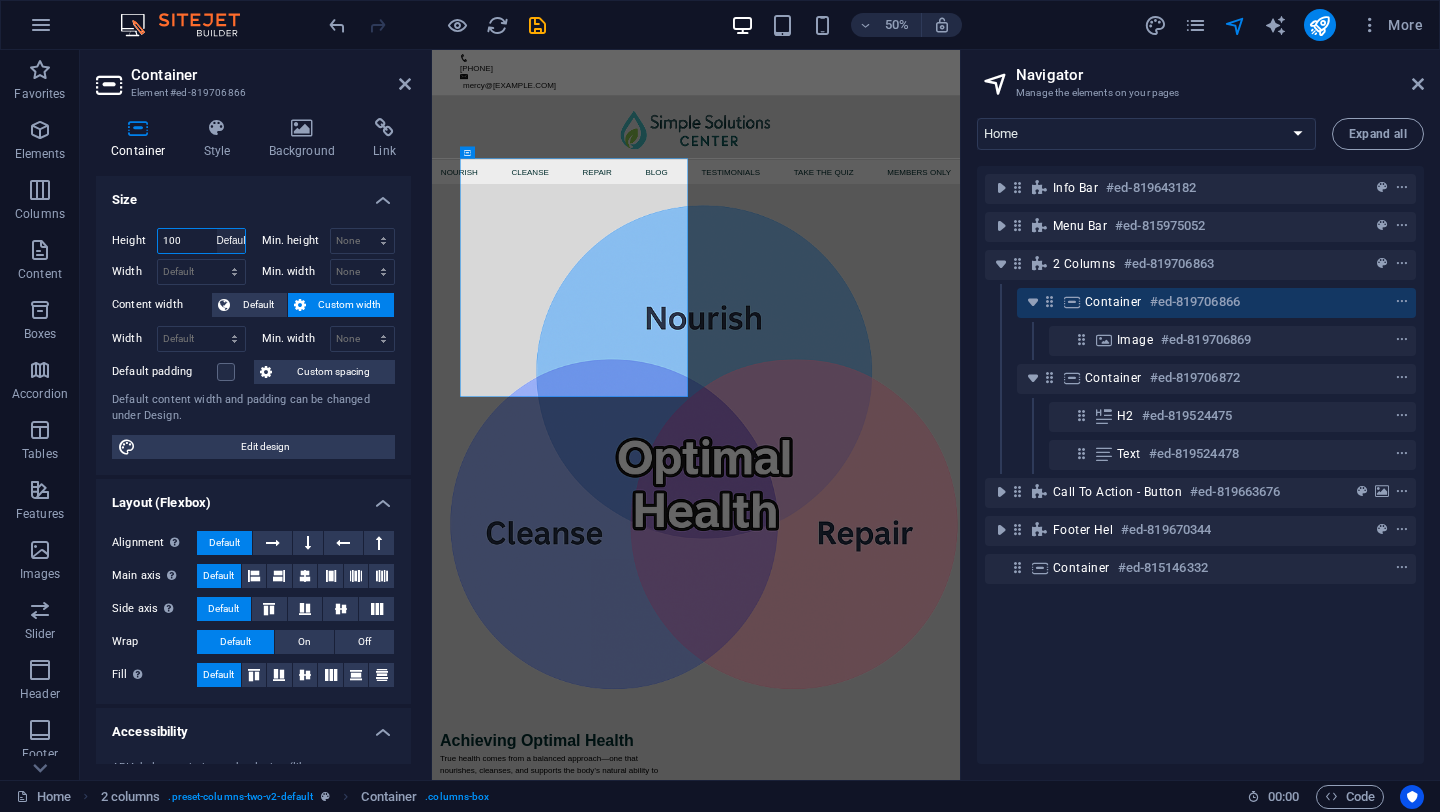 select on "DISABLED_OPTION_VALUE" 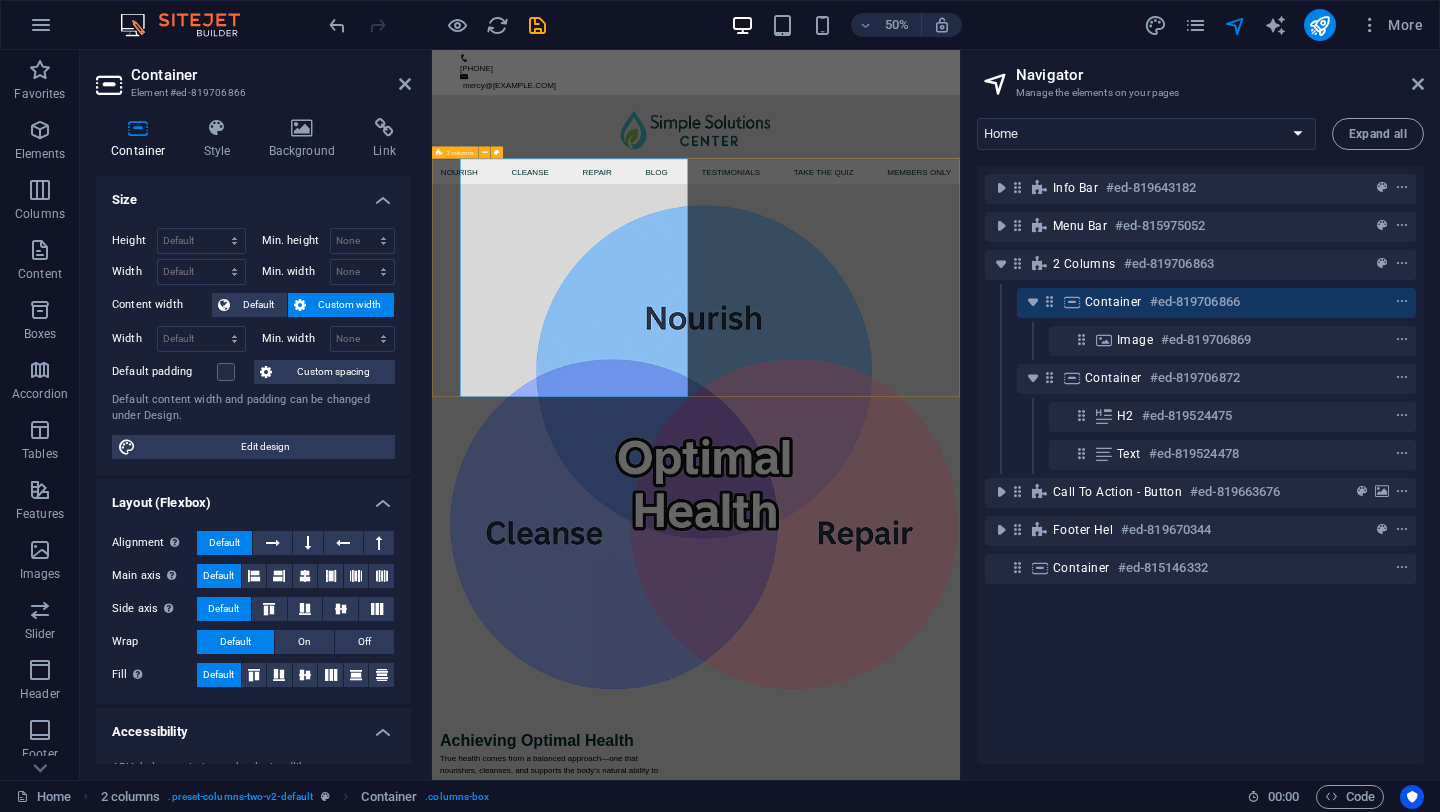click on "Achieving Optimal Health True health comes from a balanced approach—one that nourishes, cleanses, and supports the body’s natural ability to heal. Nourishment fuels the body with essential nutrients, cleansing helps release built-up toxins, and repair allows for deep healing and renewal. When these elements work together, they create a foundation for lasting wellness and vitality. Embrace this path and begin making your well-being a daily priority—your vibrant life starts here." at bounding box center (960, 992) 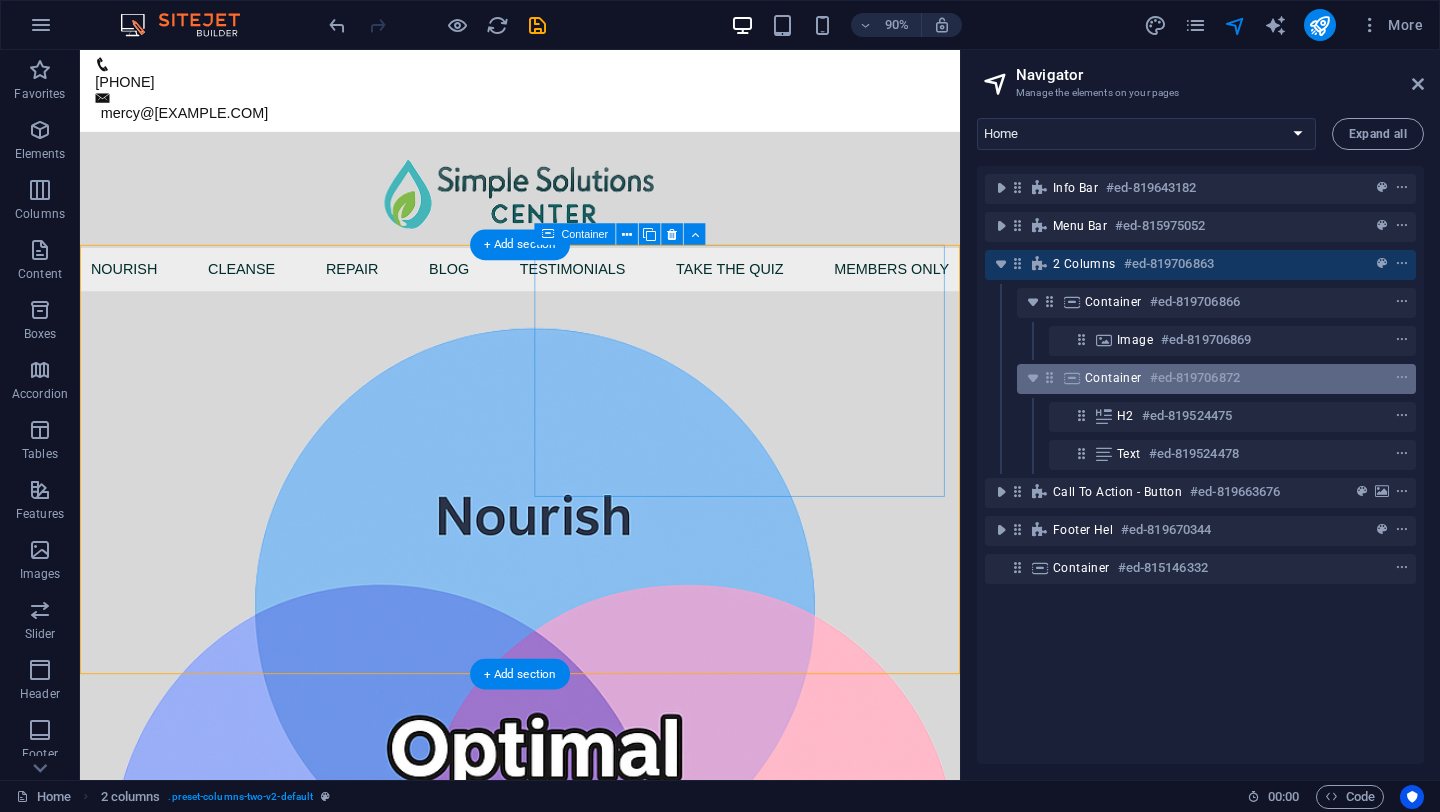 click on "Container" at bounding box center (1113, 378) 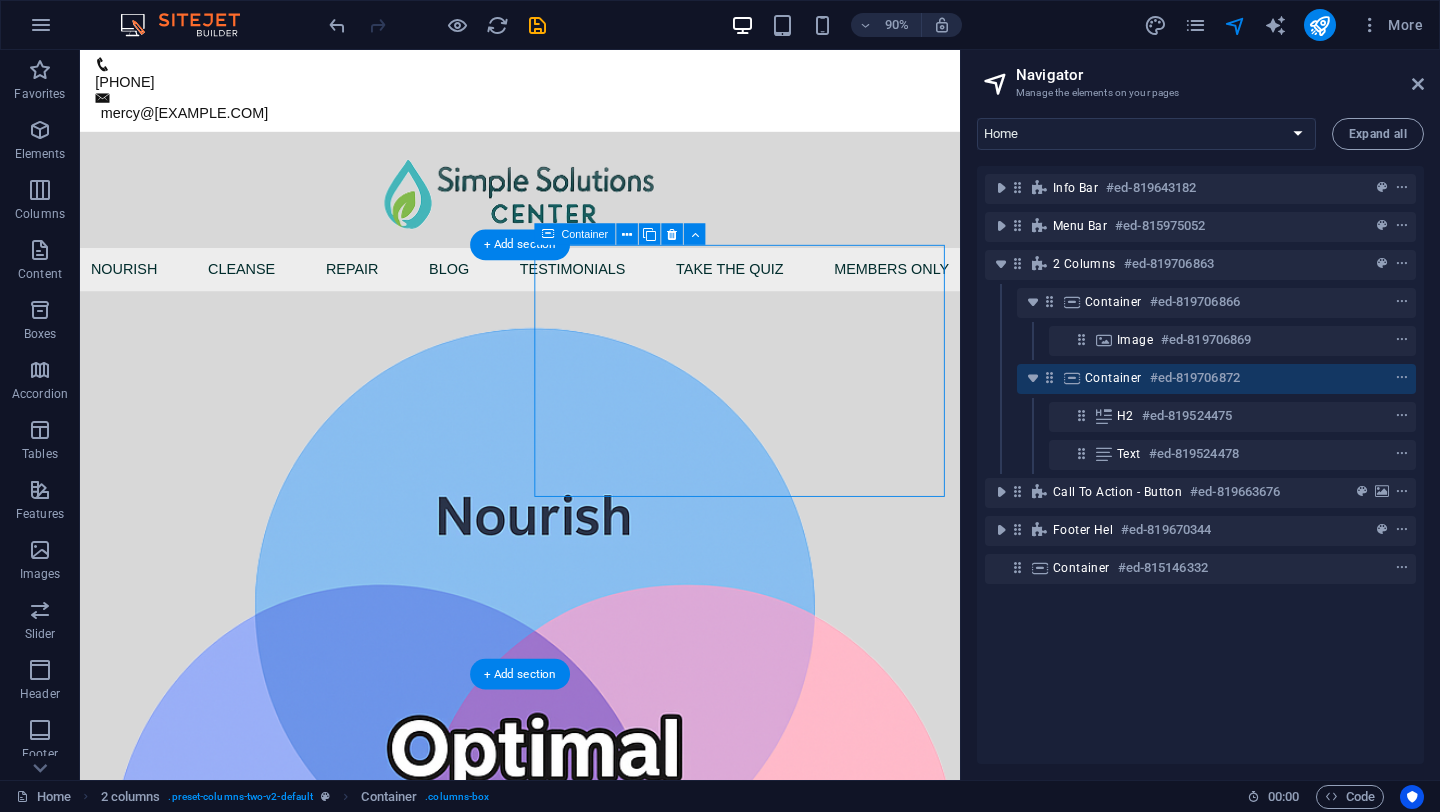 click on "Container" at bounding box center (1113, 378) 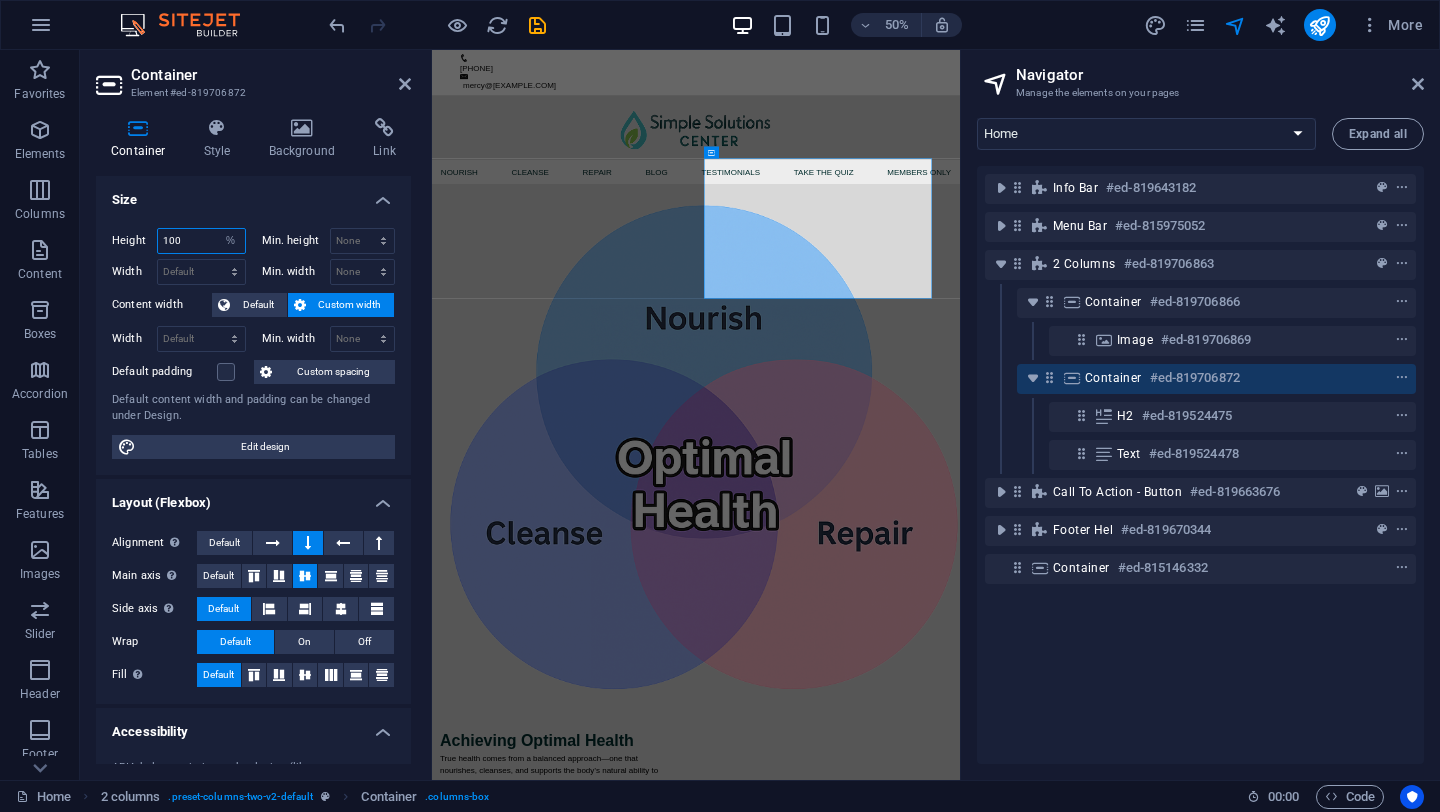 drag, startPoint x: 189, startPoint y: 239, endPoint x: 122, endPoint y: 239, distance: 67 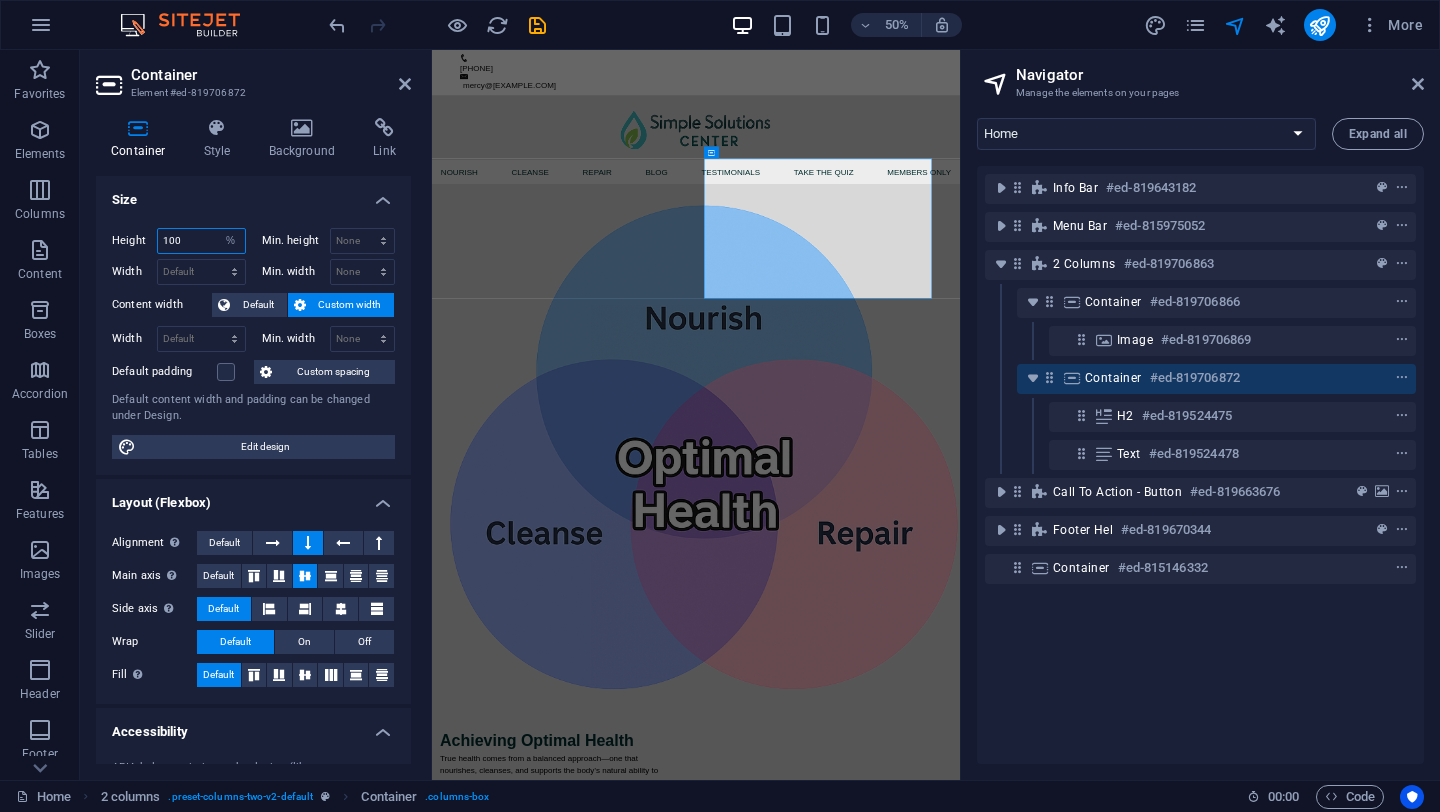 click on "Height 100 Default px rem % vh vw" at bounding box center (179, 241) 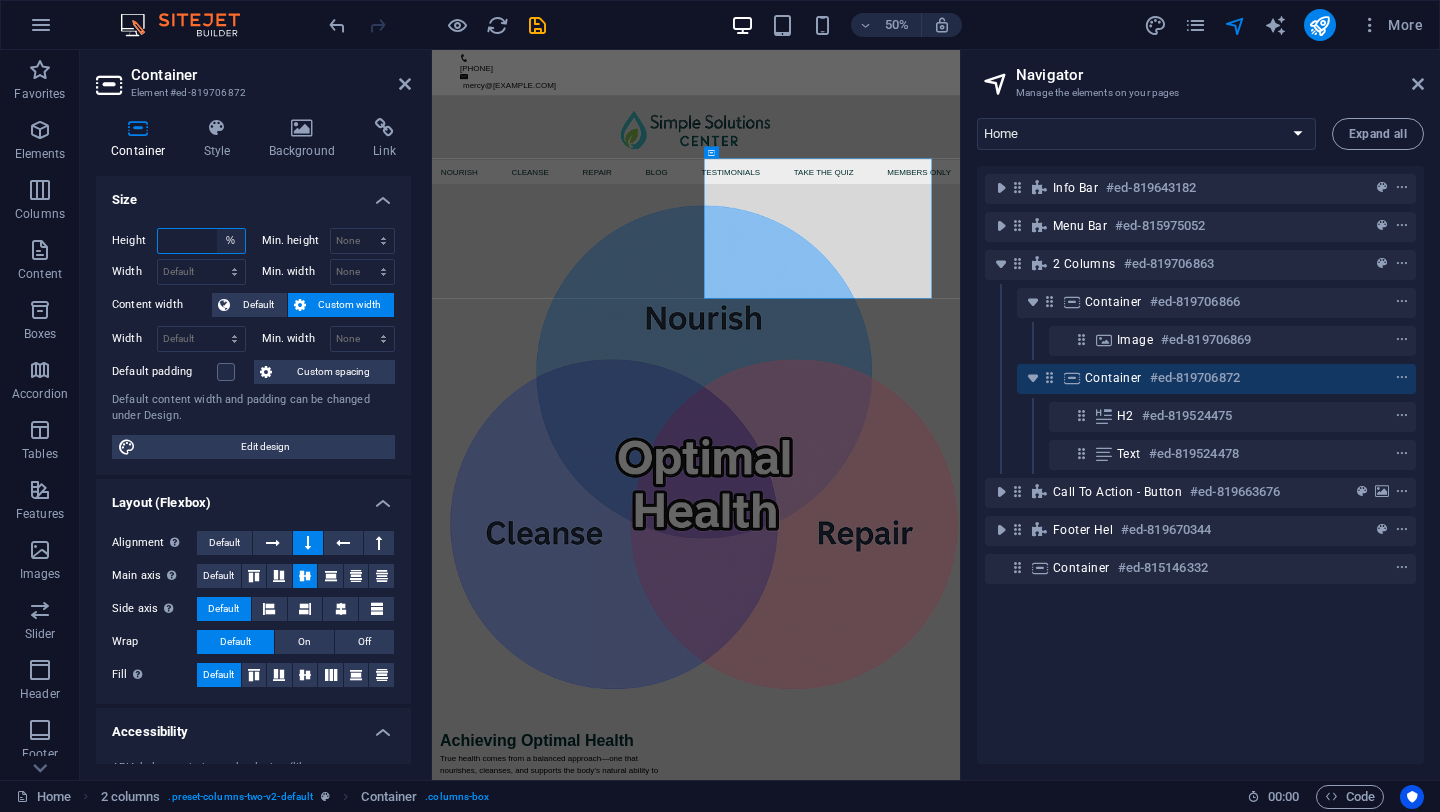 type 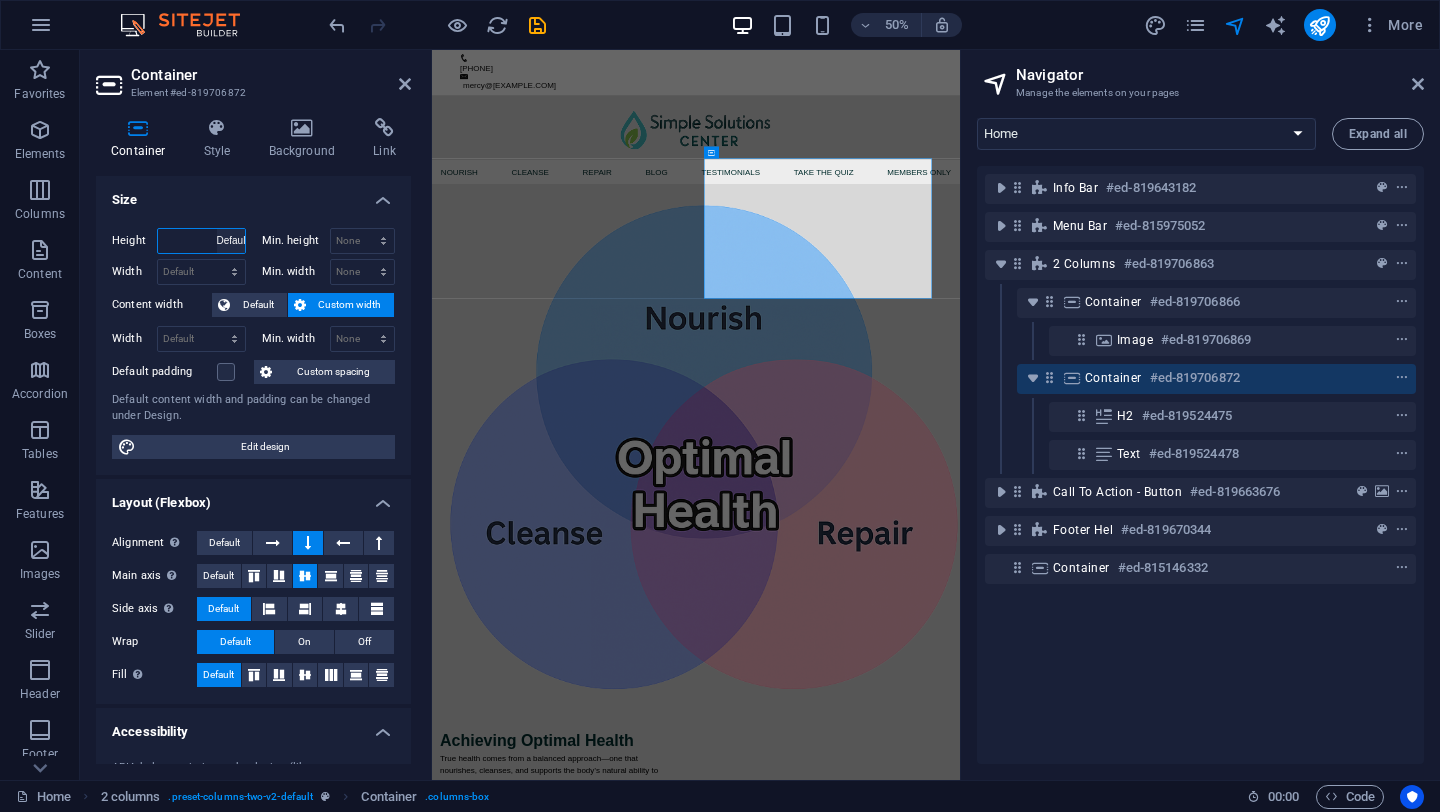 select on "DISABLED_OPTION_VALUE" 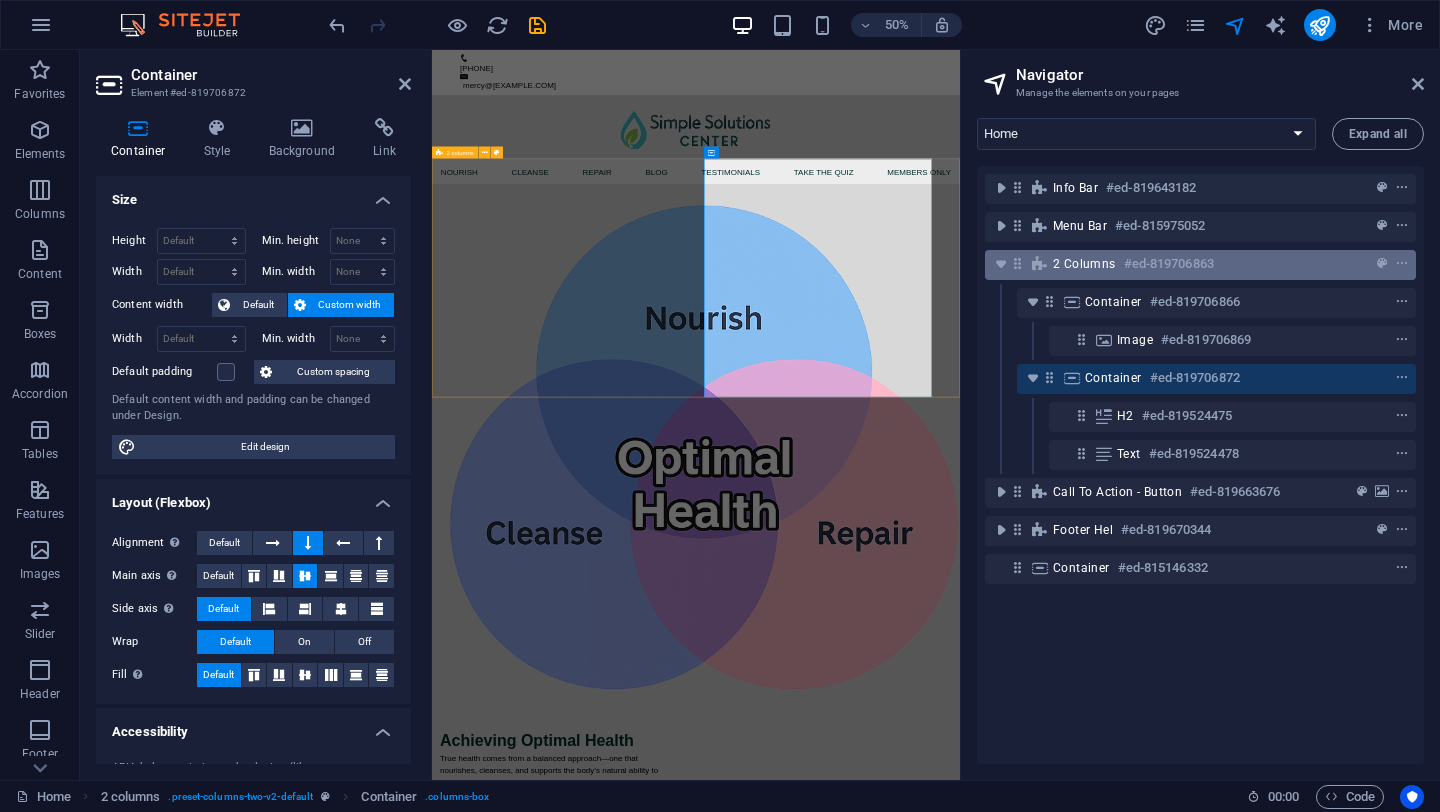 click on "#ed-819706863" at bounding box center [1169, 264] 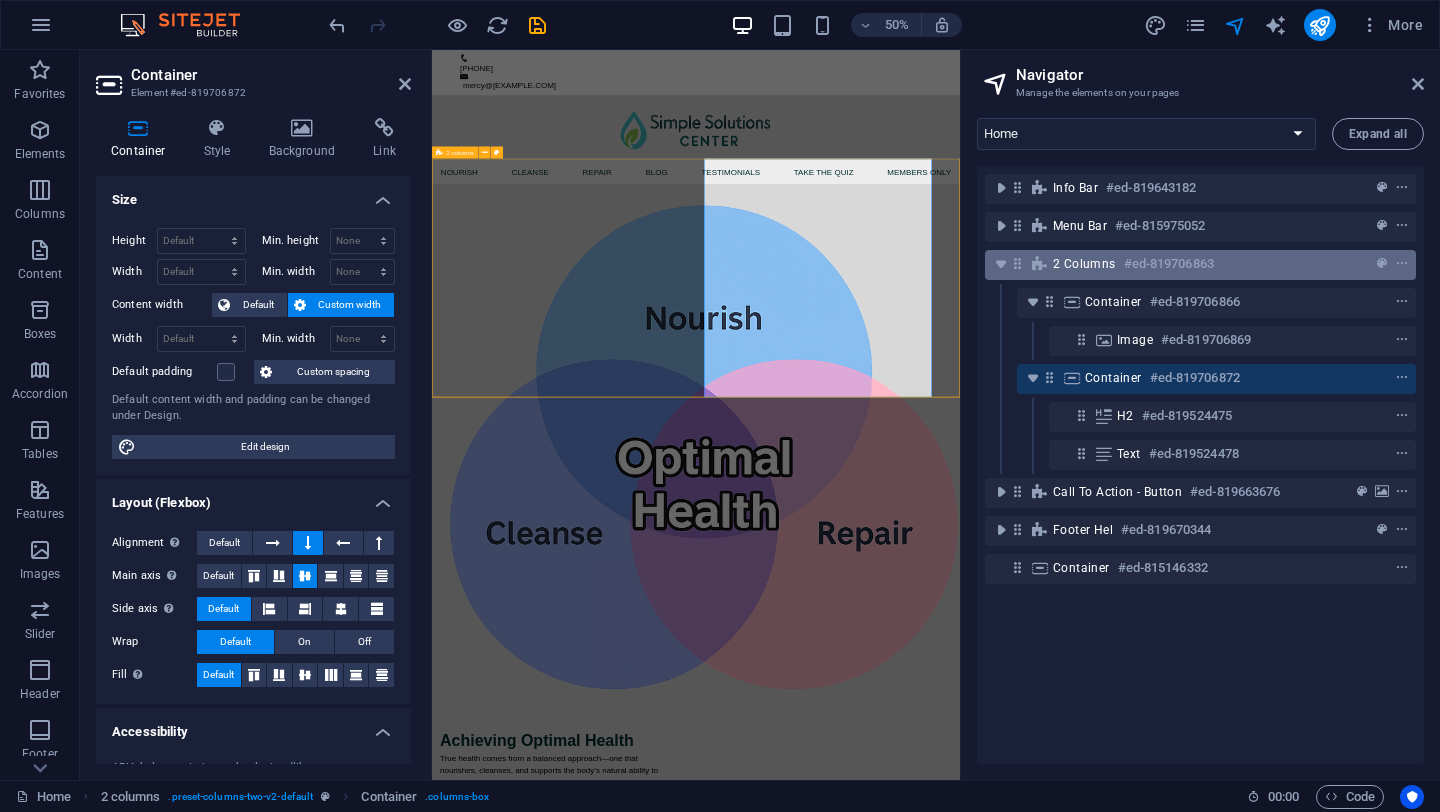 click on "#ed-819706863" at bounding box center (1169, 264) 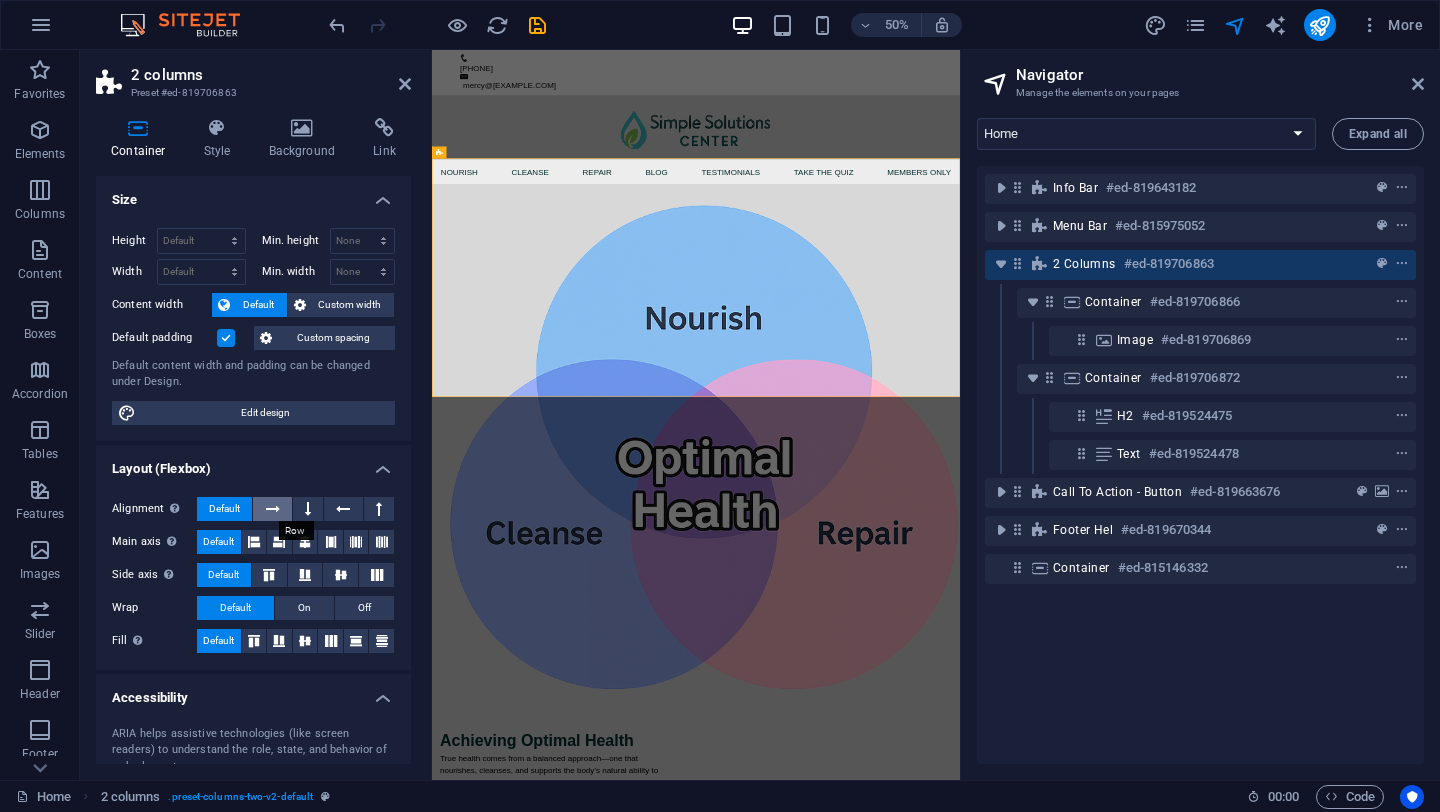 click at bounding box center [273, 509] 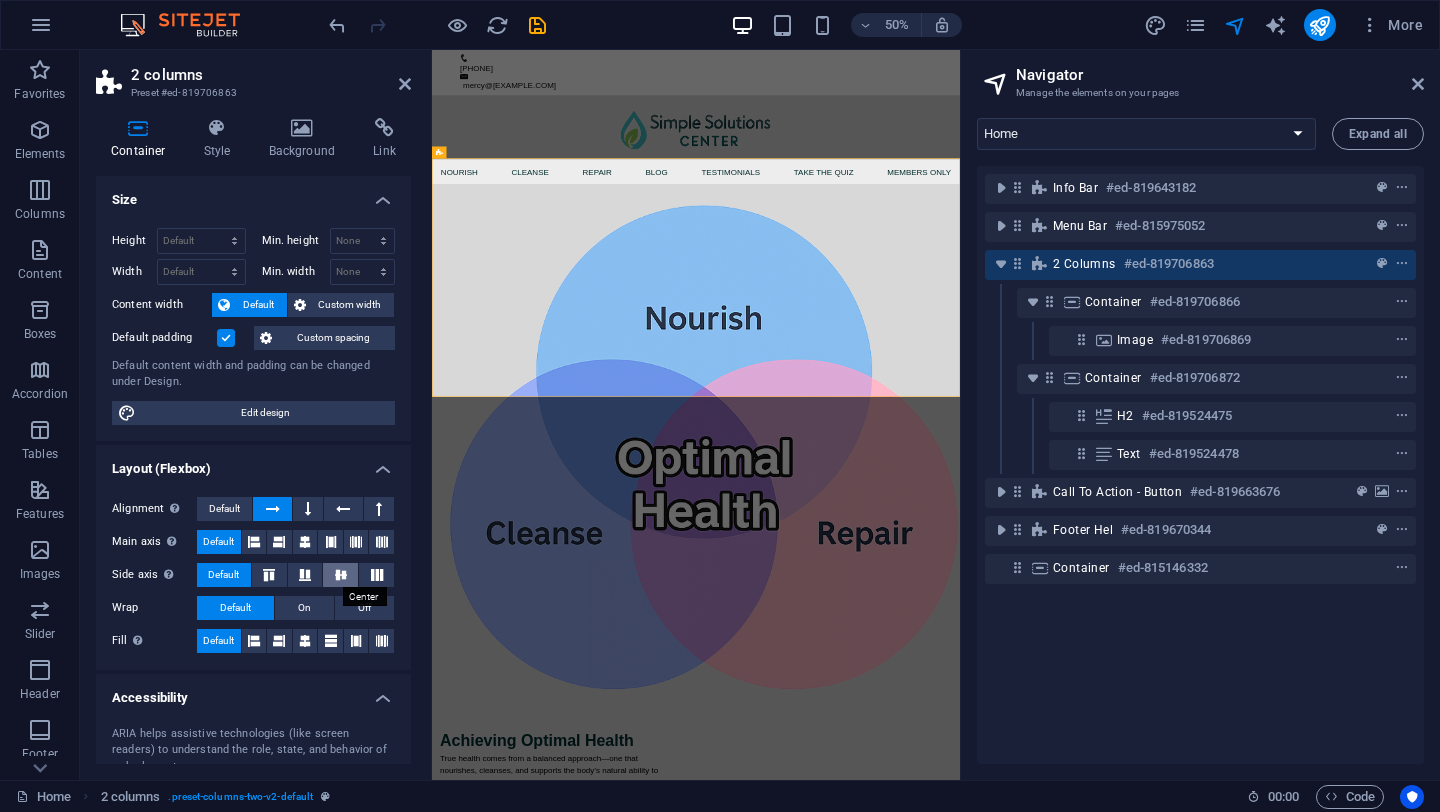 click at bounding box center [341, 575] 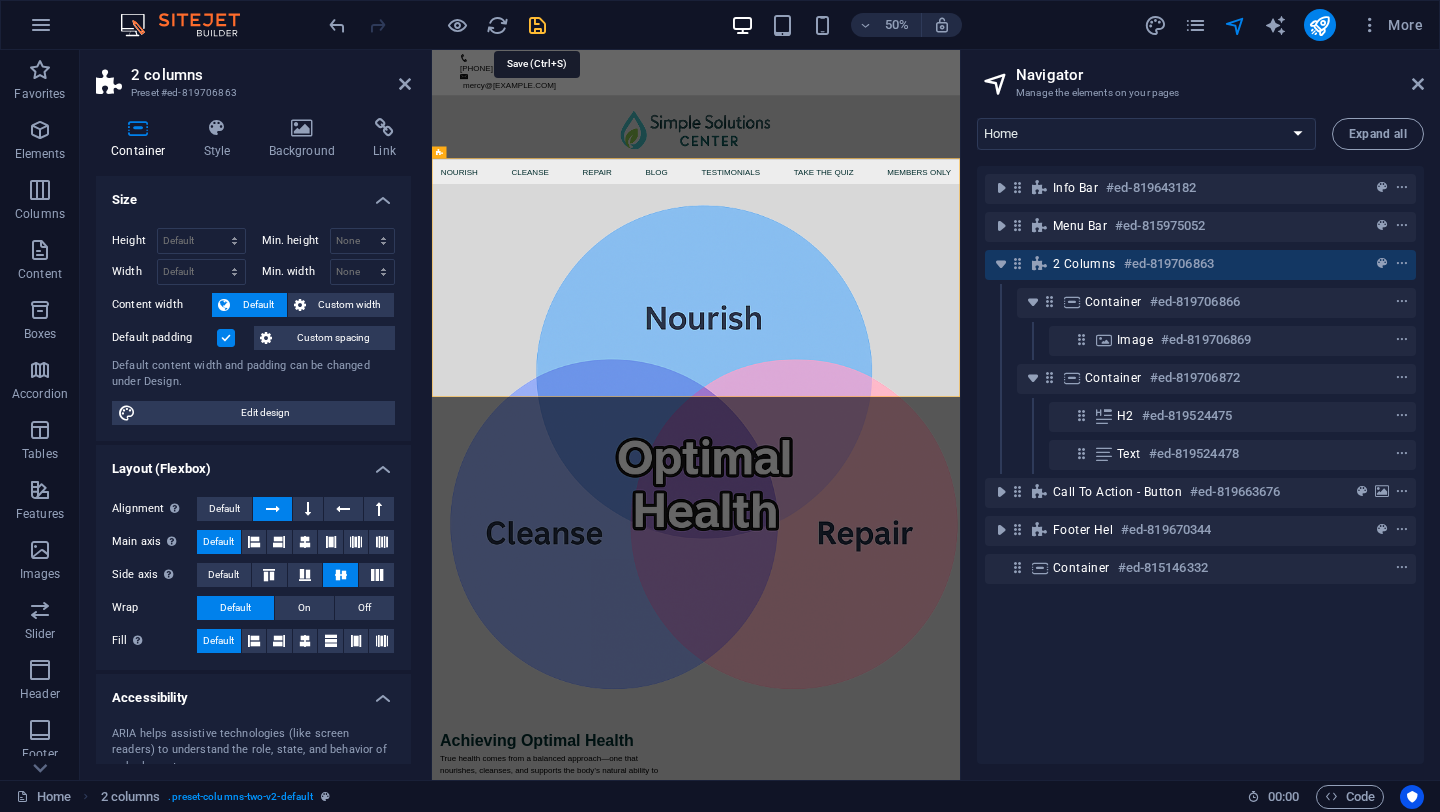 click at bounding box center (537, 25) 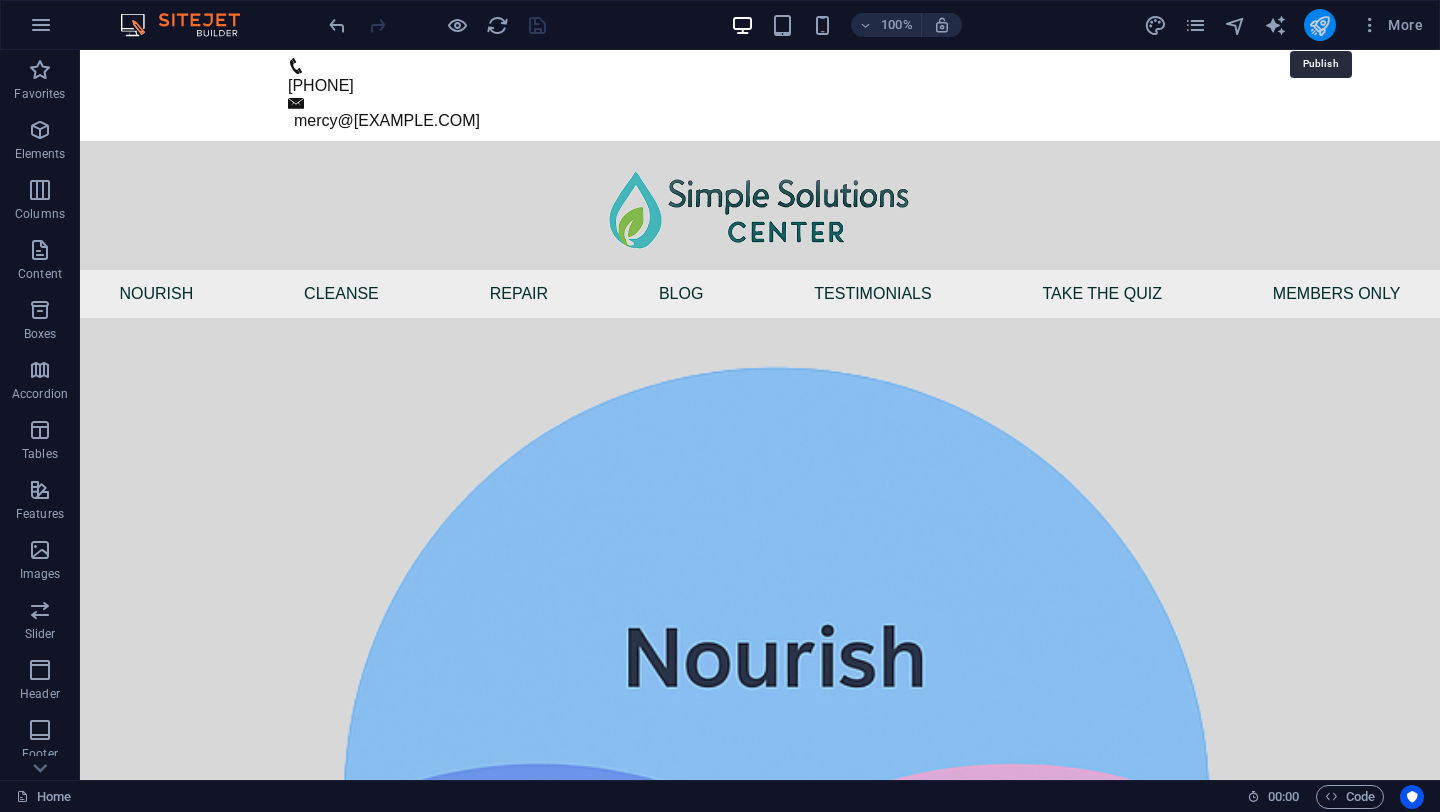 click at bounding box center [1319, 25] 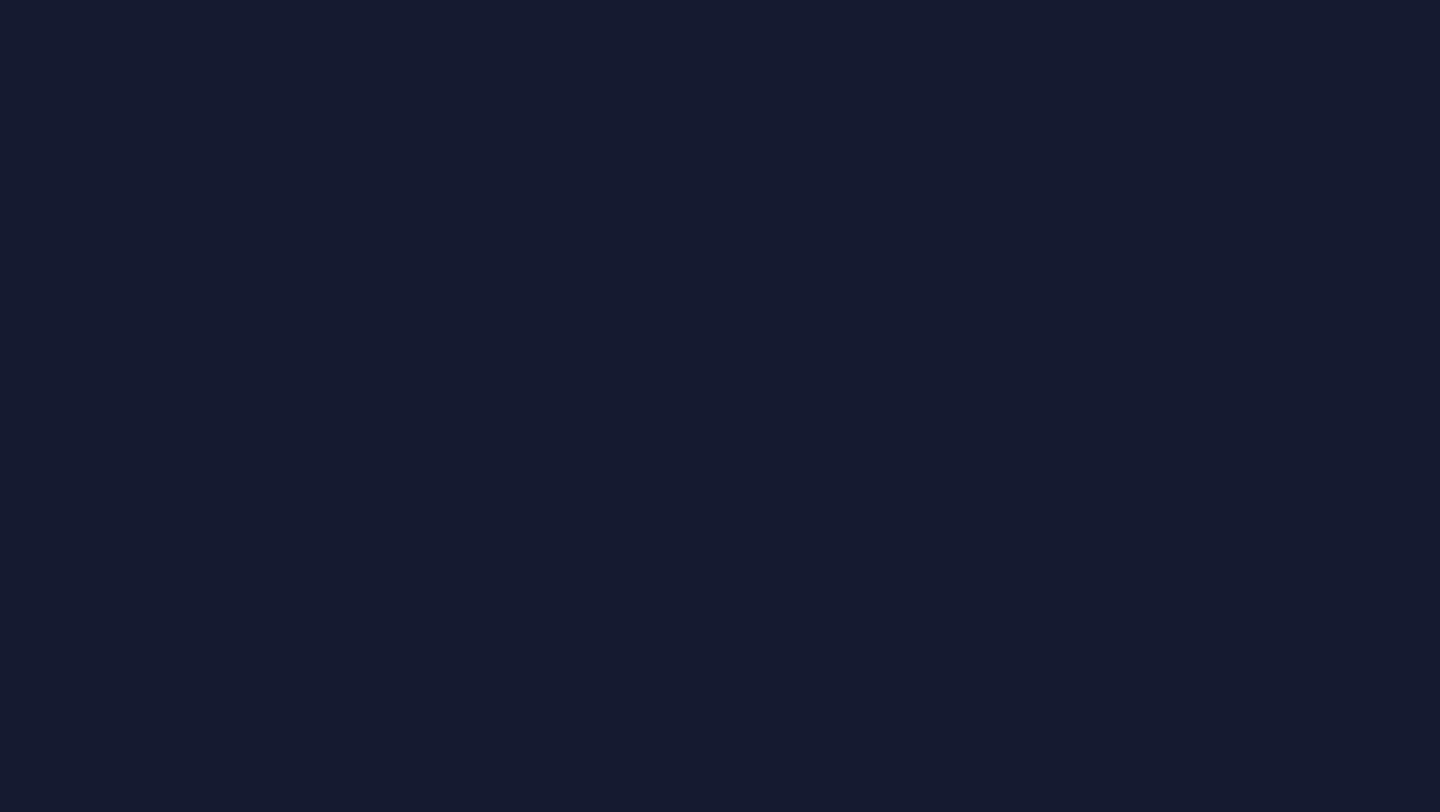 scroll, scrollTop: 0, scrollLeft: 0, axis: both 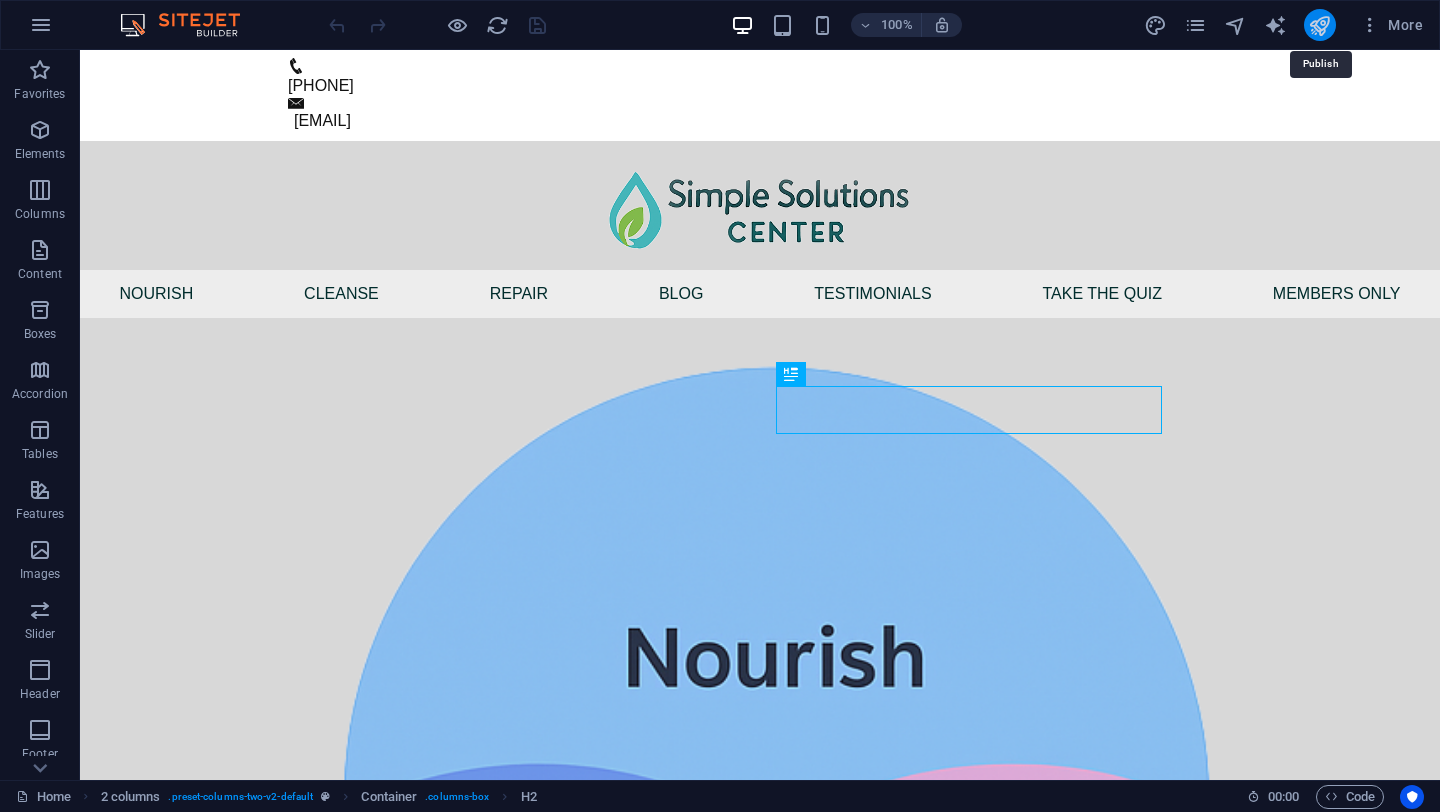 click at bounding box center (1319, 25) 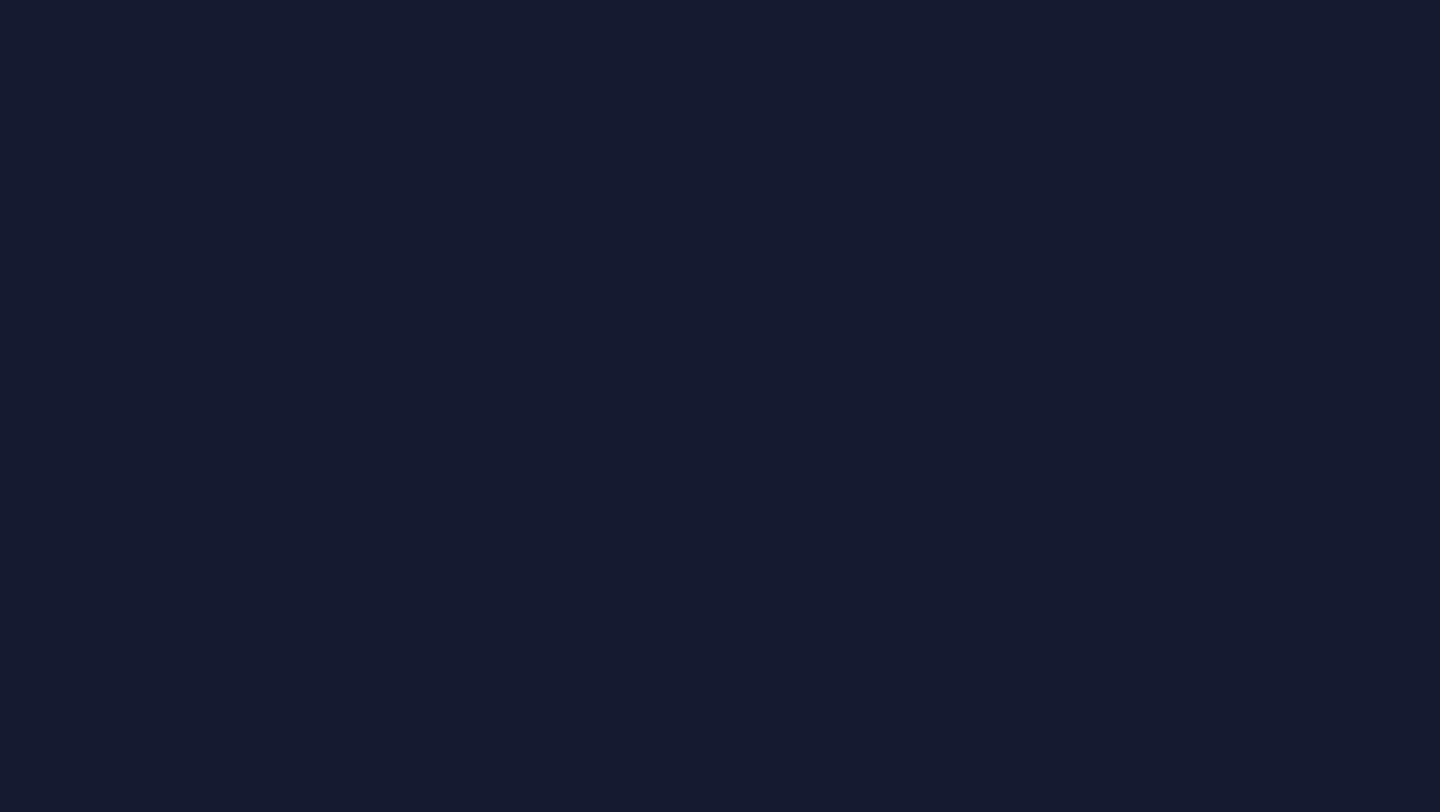 scroll, scrollTop: 0, scrollLeft: 0, axis: both 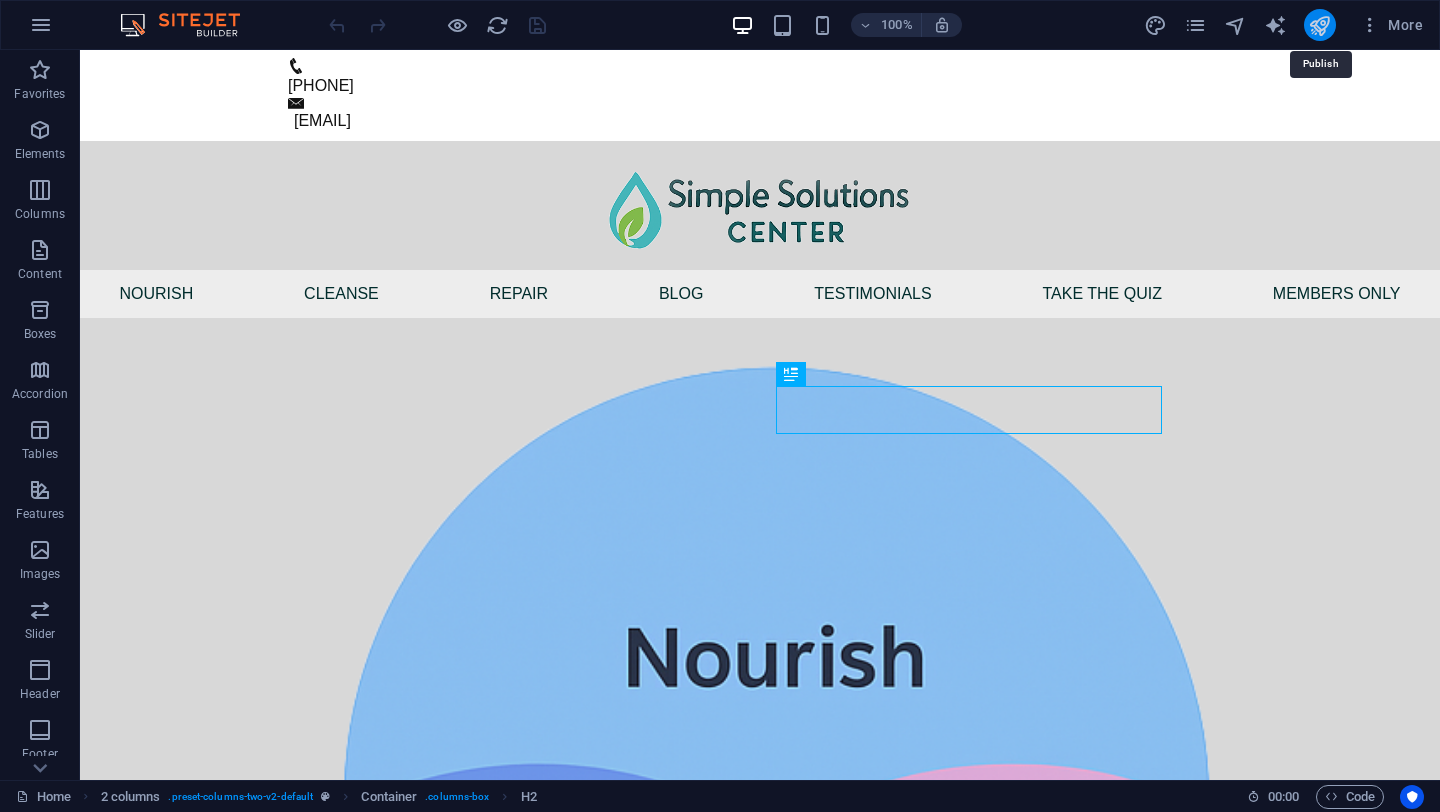 click at bounding box center [1319, 25] 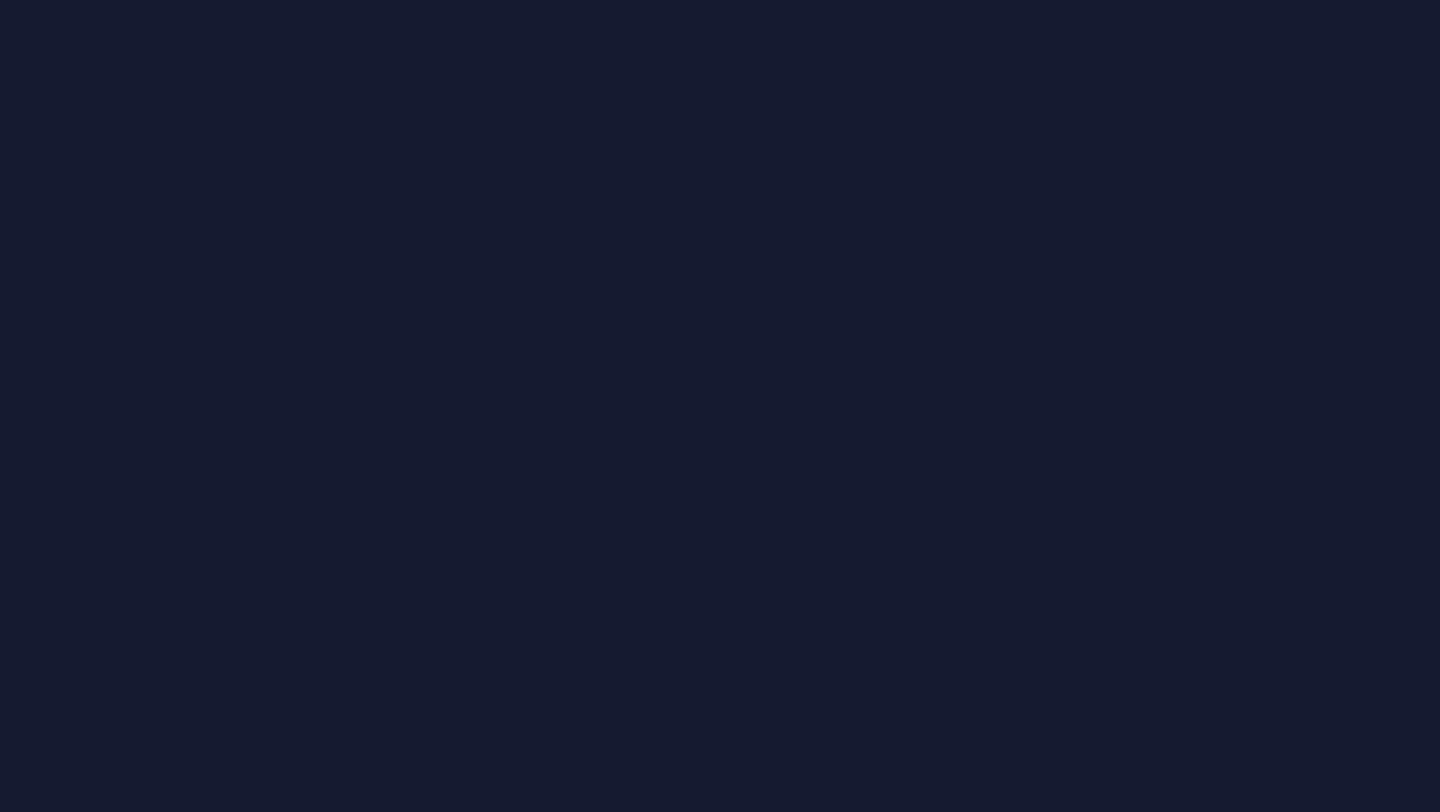 scroll, scrollTop: 0, scrollLeft: 0, axis: both 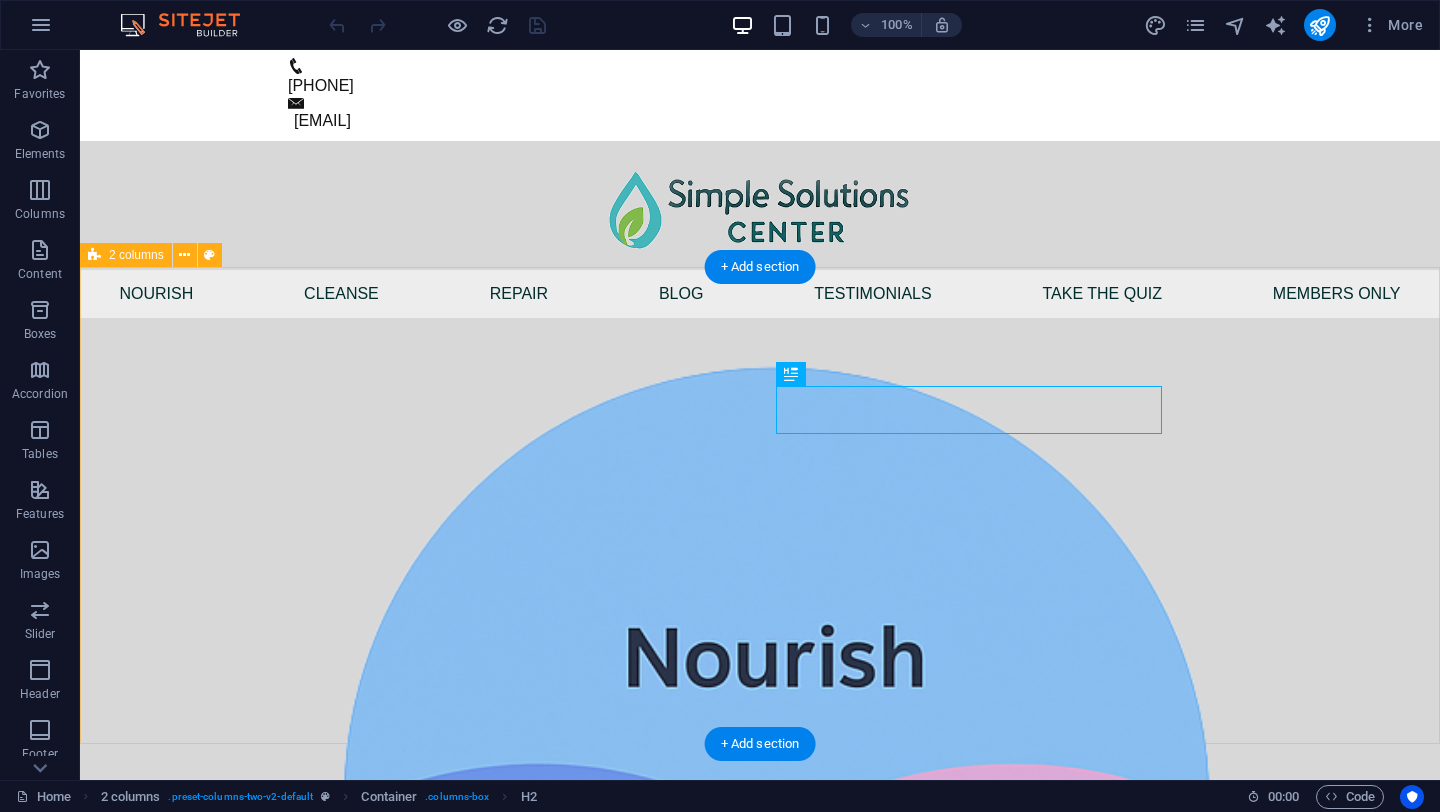 click on "Achieving Optimal Health True health comes from a balanced approach—one that nourishes, cleanses, and supports the body’s natural ability to heal. Nourishment fuels the body with essential nutrients, cleansing helps release built-up toxins, and repair allows for deep healing and renewal. When these elements work together, they create a foundation for lasting wellness and vitality. Embrace this path and begin making your well-being a daily priority—your vibrant life starts here." at bounding box center (760, 1137) 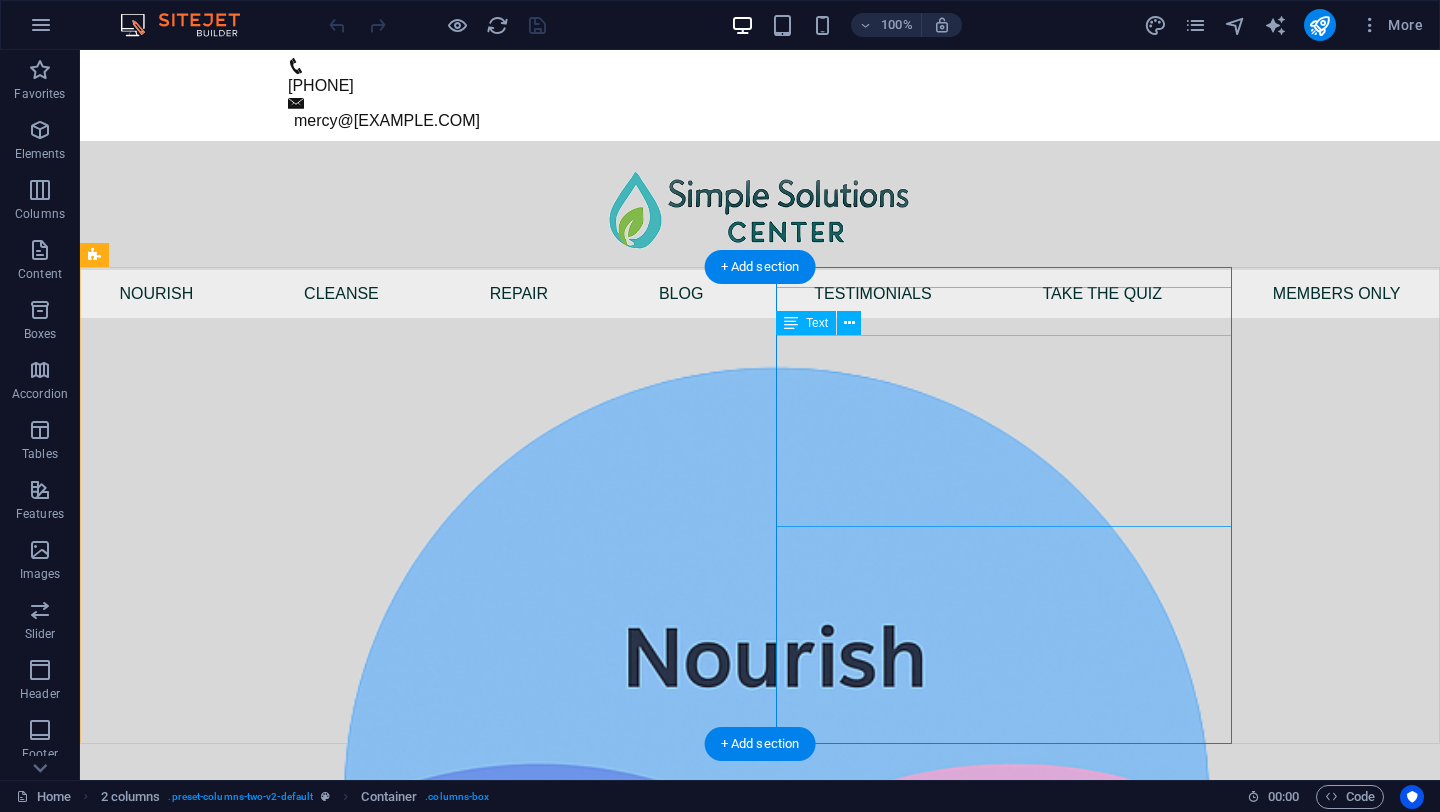 scroll, scrollTop: 0, scrollLeft: 0, axis: both 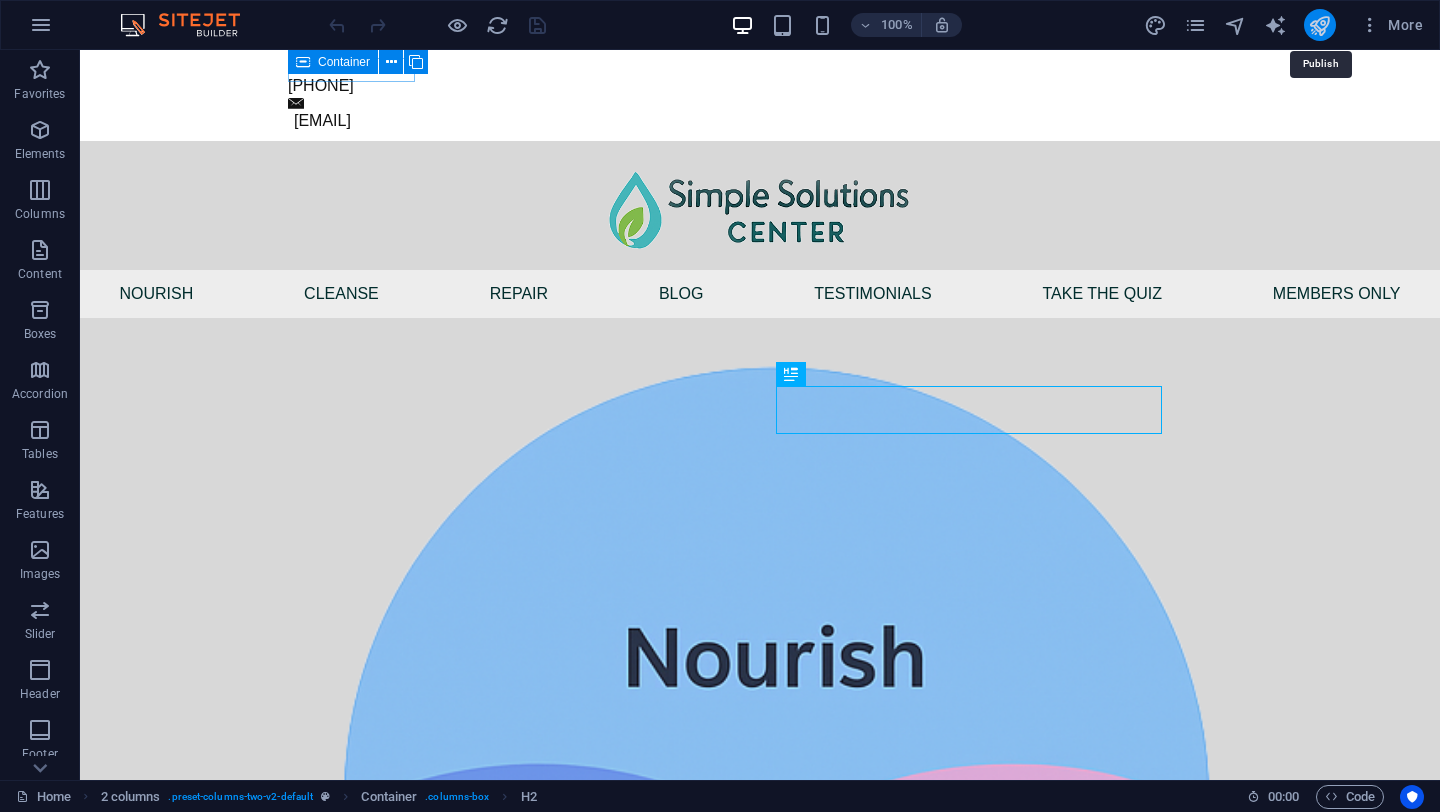click at bounding box center (1319, 25) 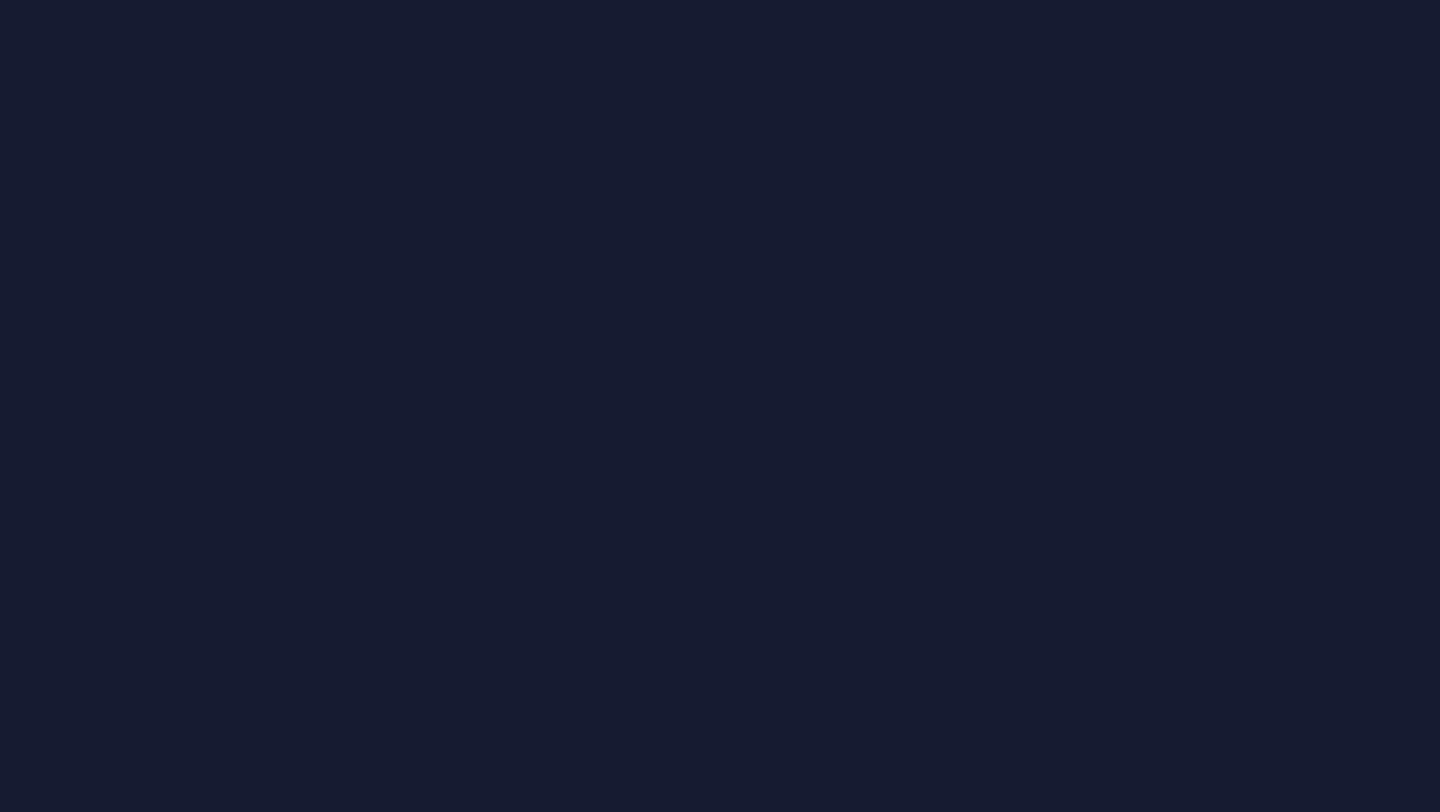 scroll, scrollTop: 0, scrollLeft: 0, axis: both 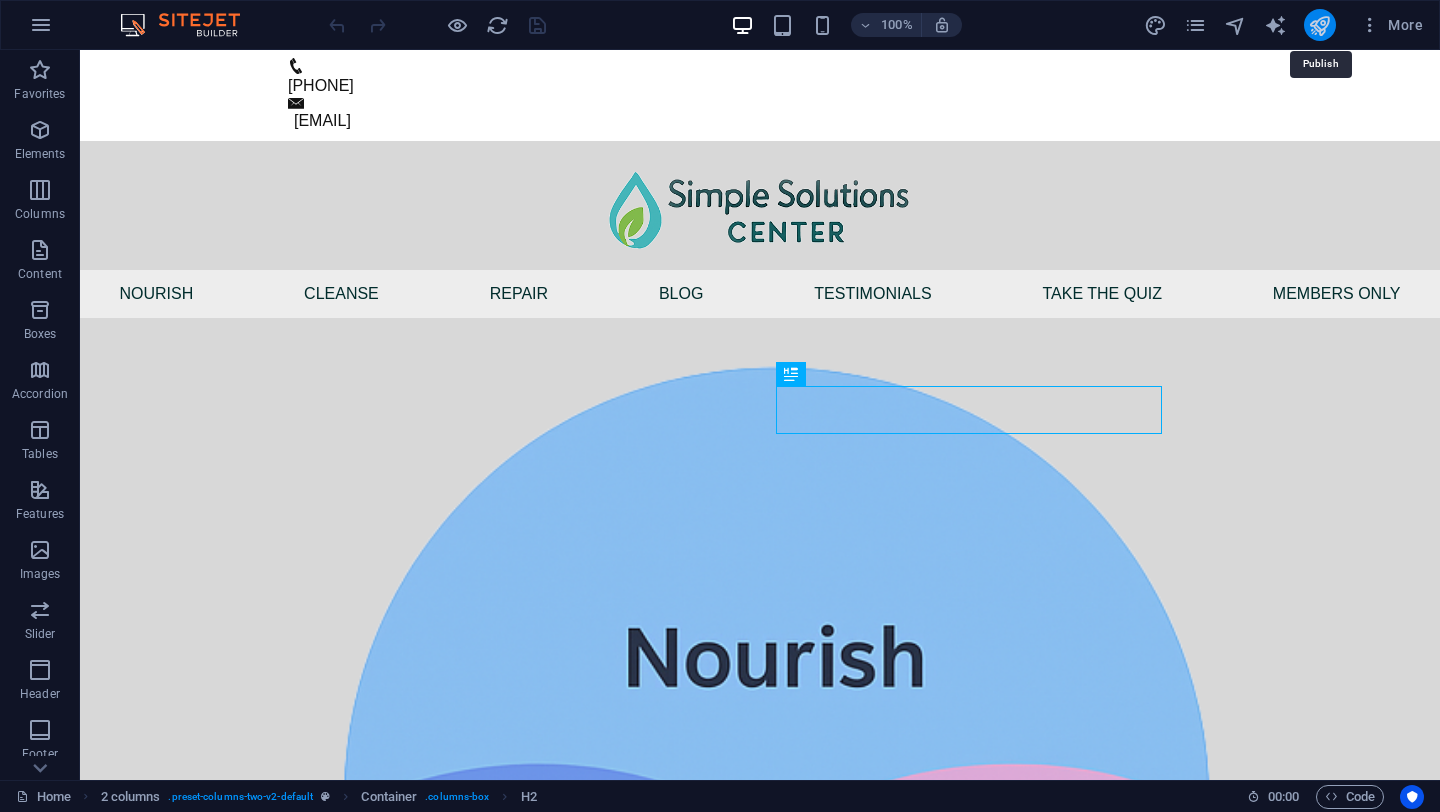 click at bounding box center (1319, 25) 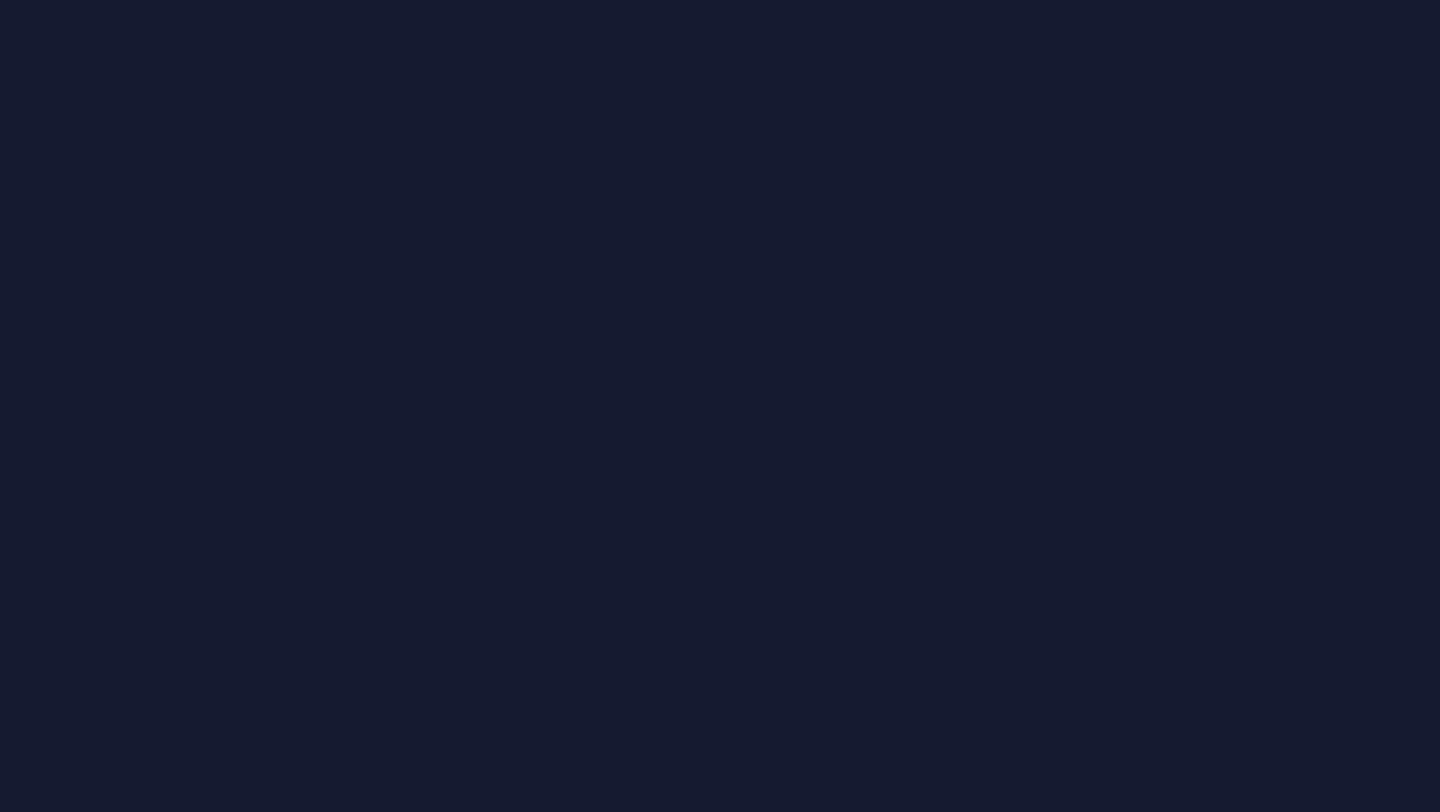 scroll, scrollTop: 0, scrollLeft: 0, axis: both 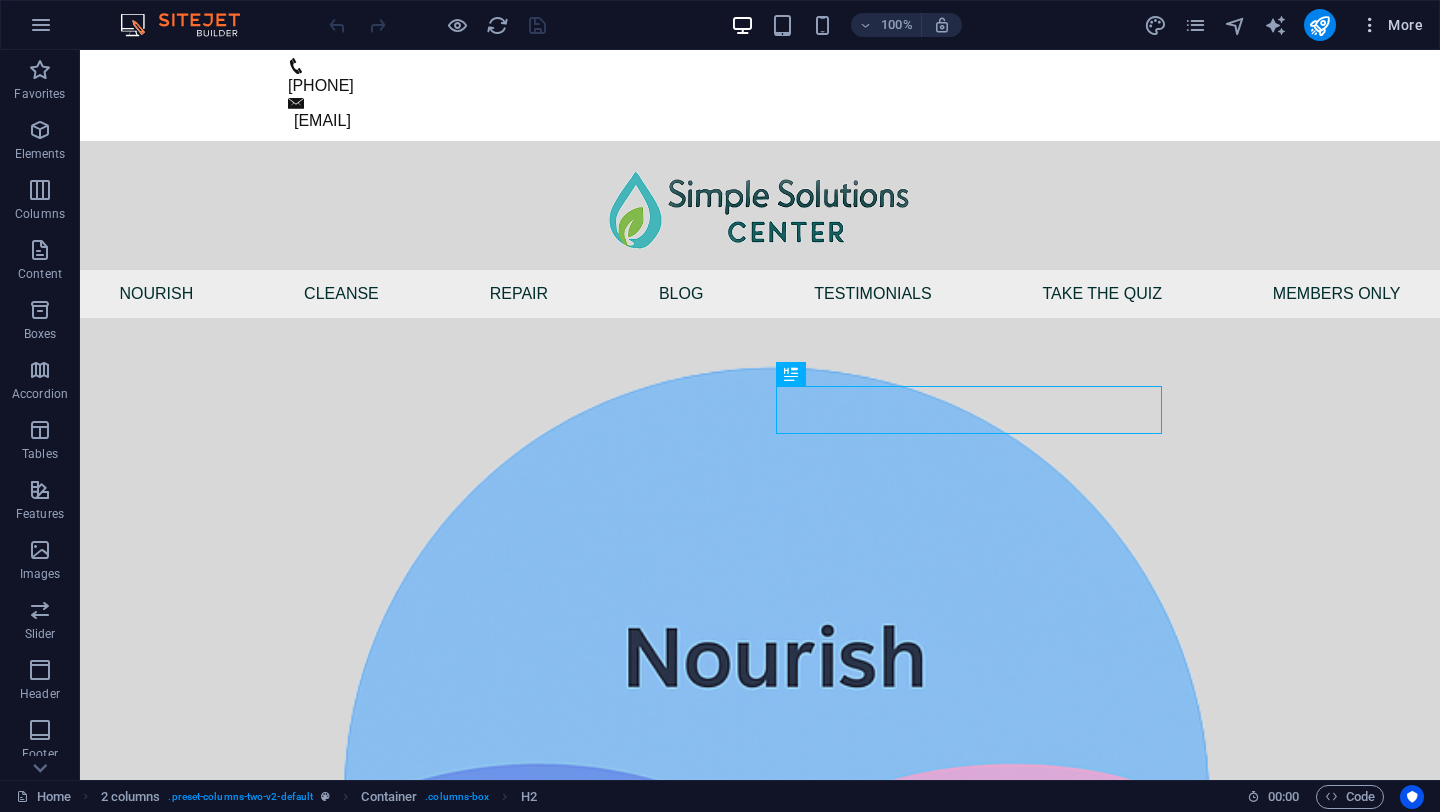 click on "More" at bounding box center (1391, 25) 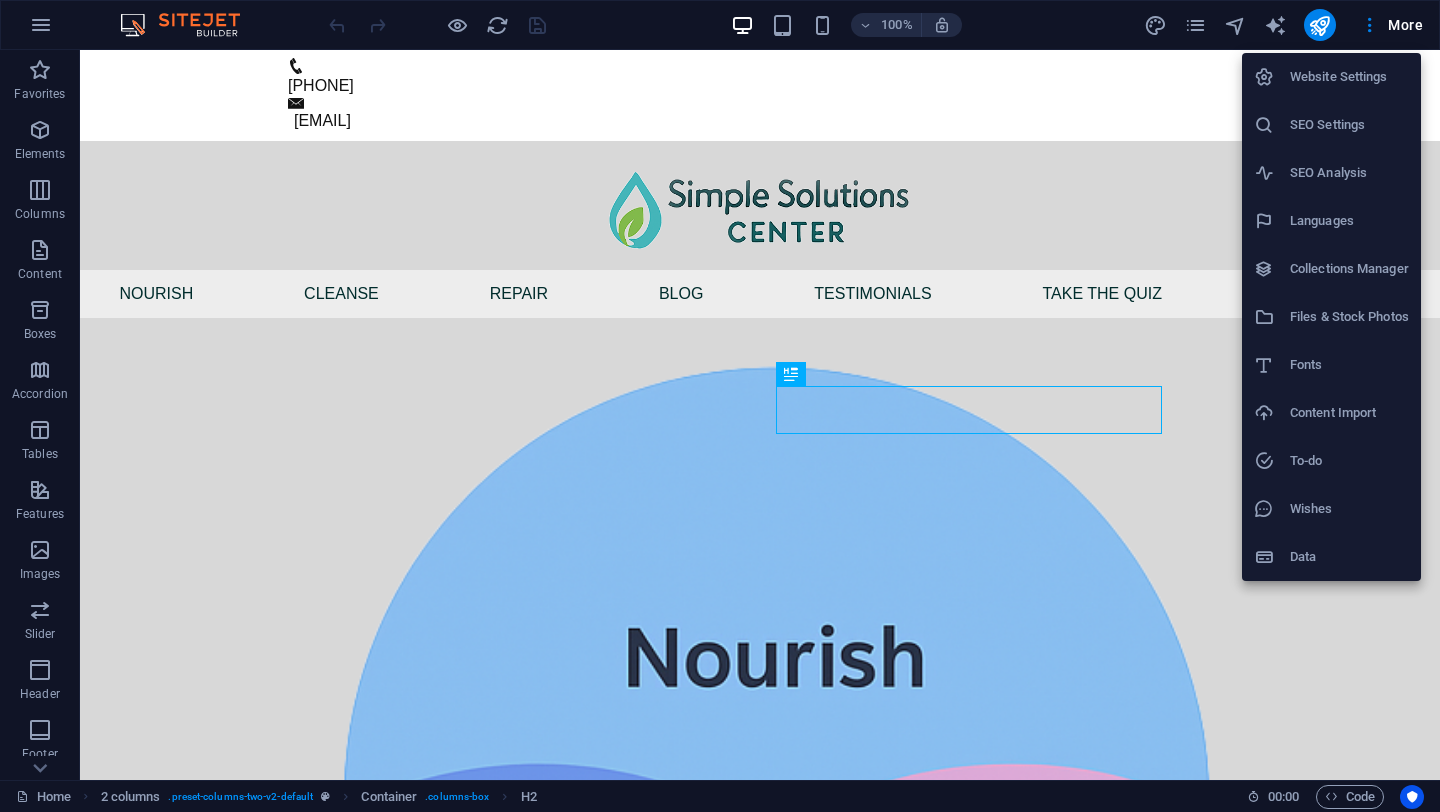 click on "Website Settings" at bounding box center [1349, 77] 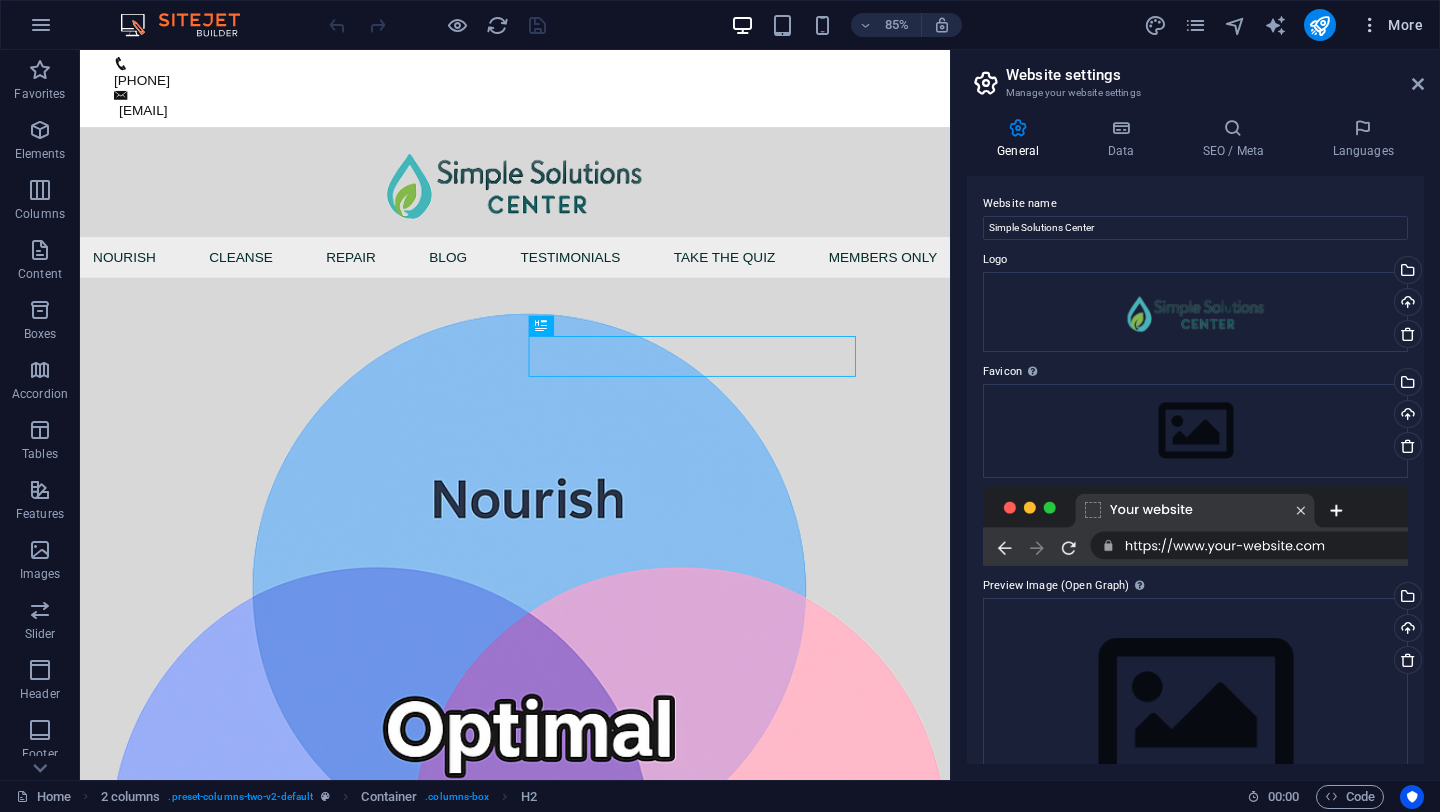 click on "More" at bounding box center [1391, 25] 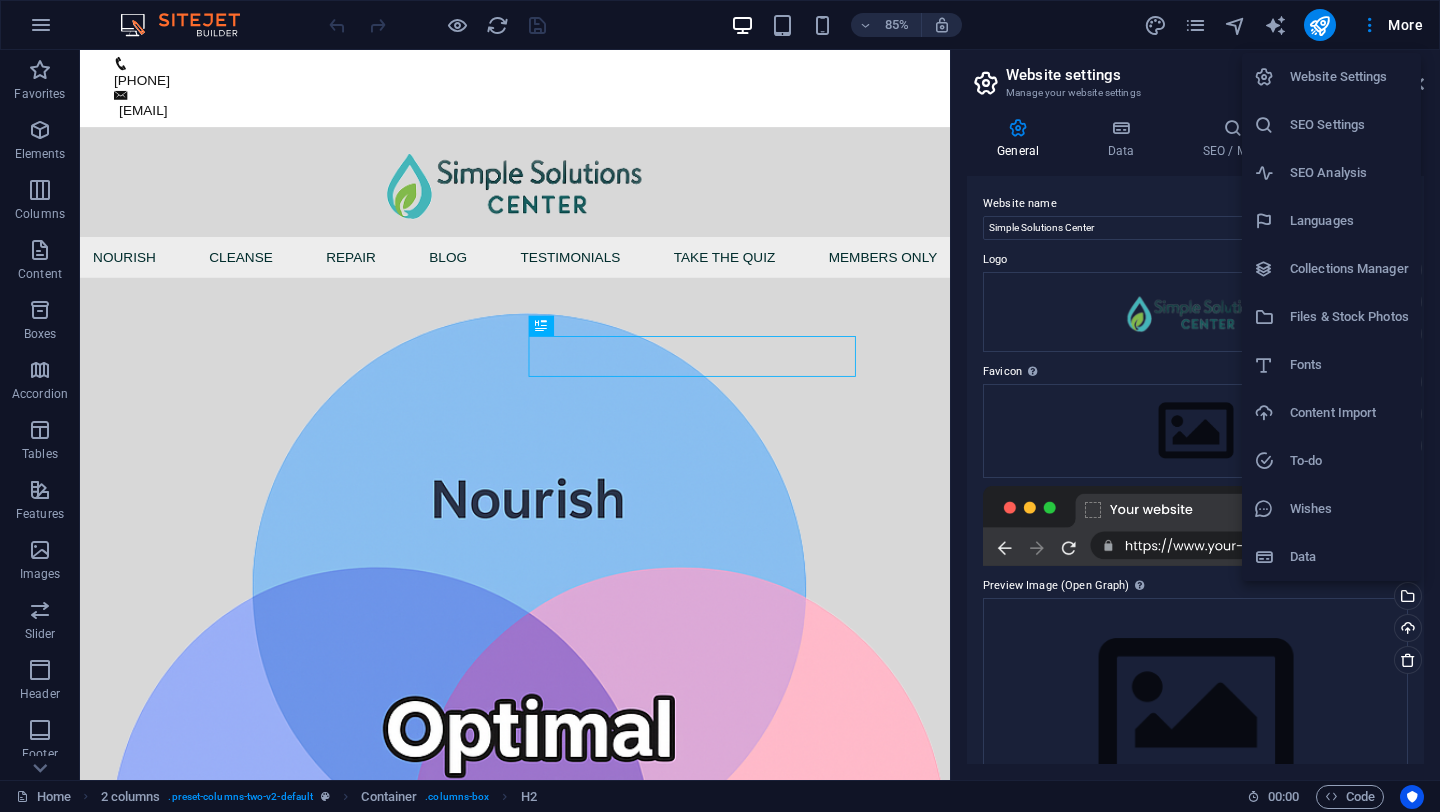 click on "Data" at bounding box center [1349, 557] 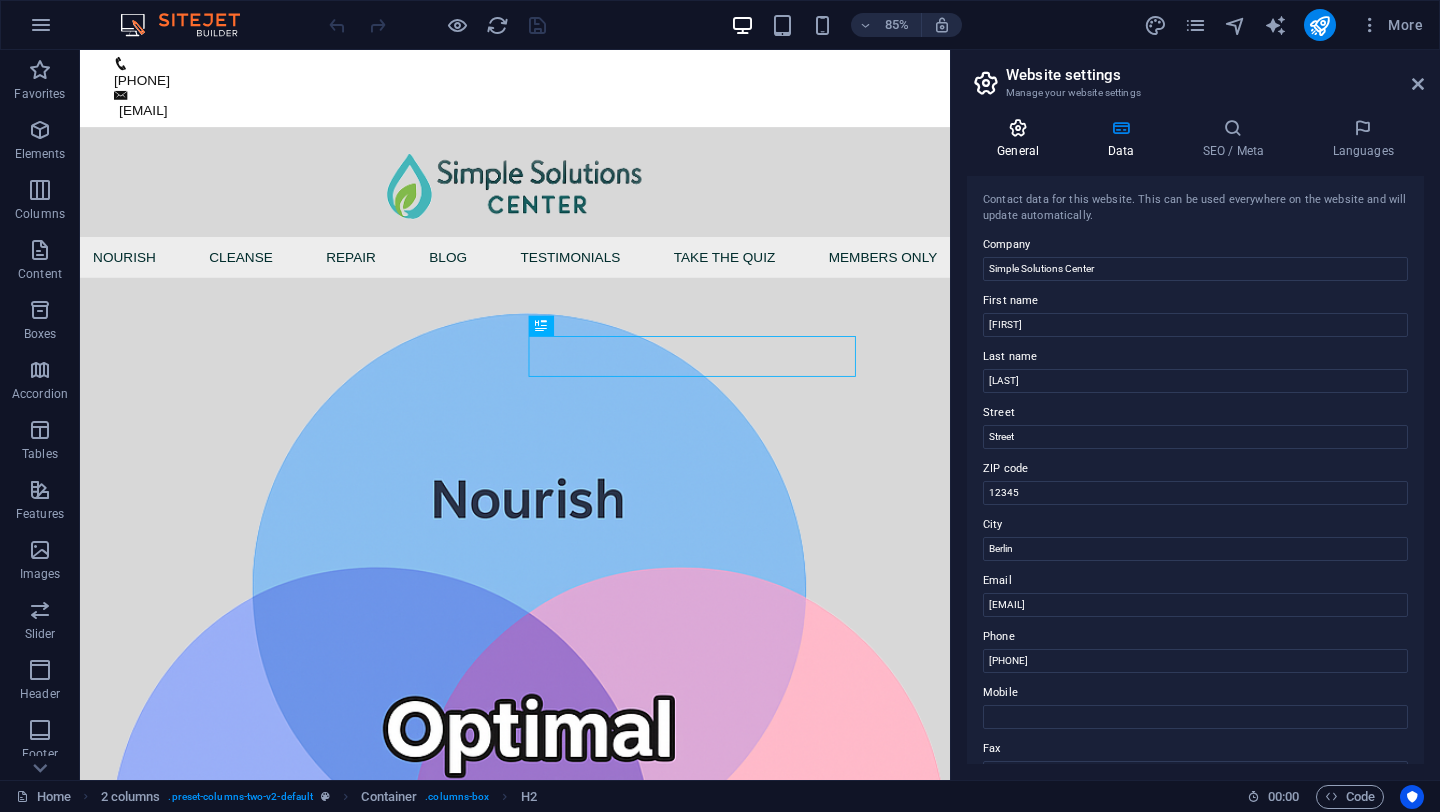 click at bounding box center (1018, 128) 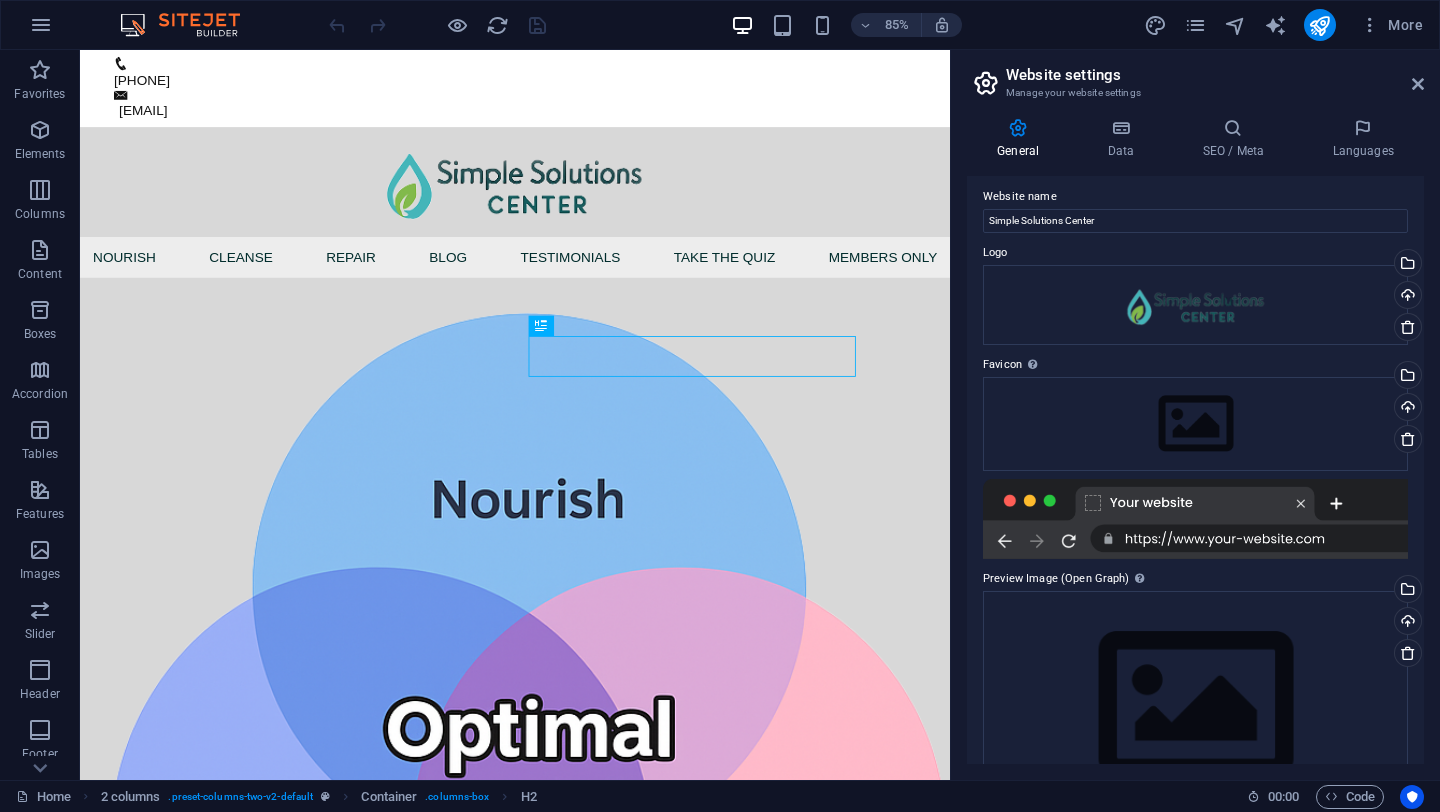 scroll, scrollTop: 0, scrollLeft: 0, axis: both 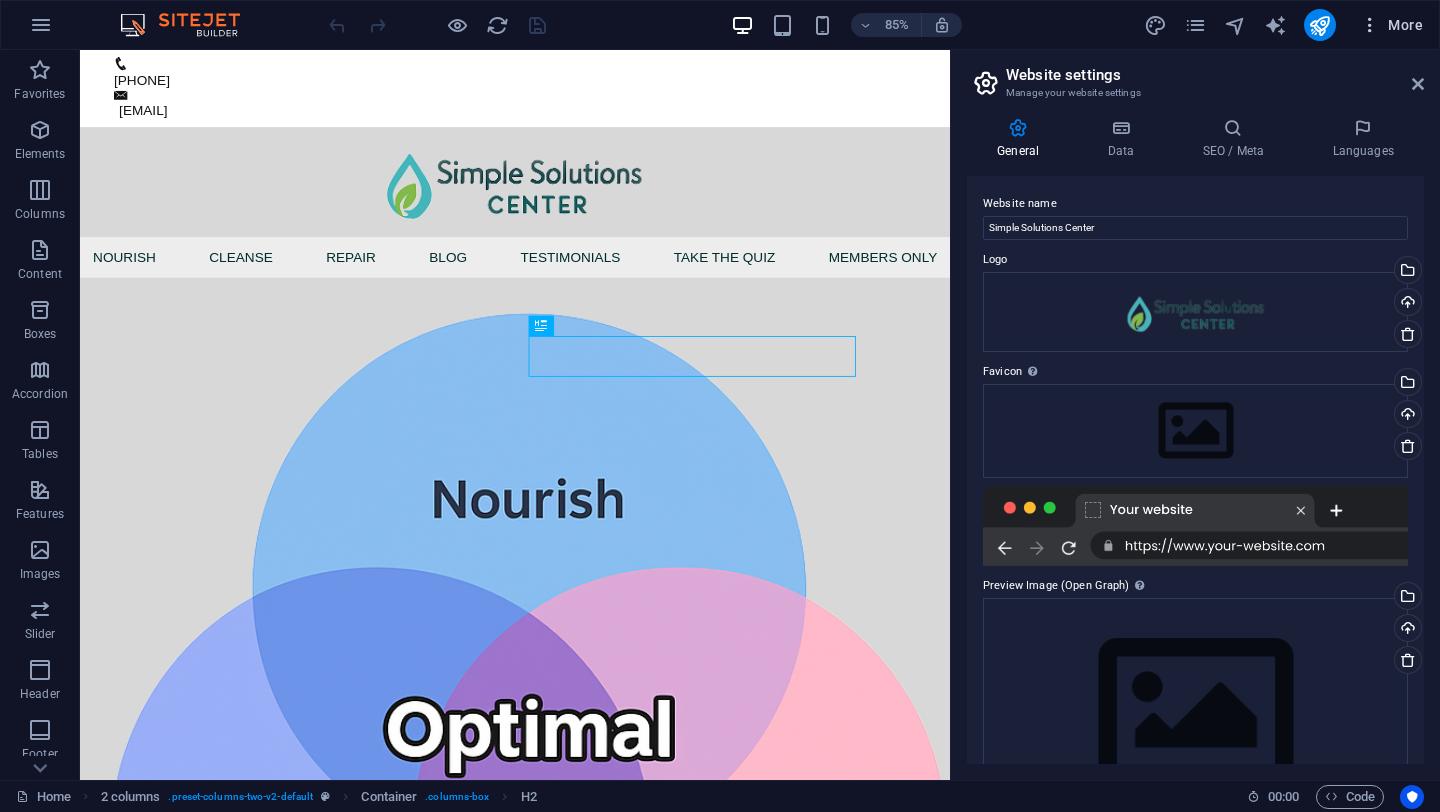 click at bounding box center (1370, 25) 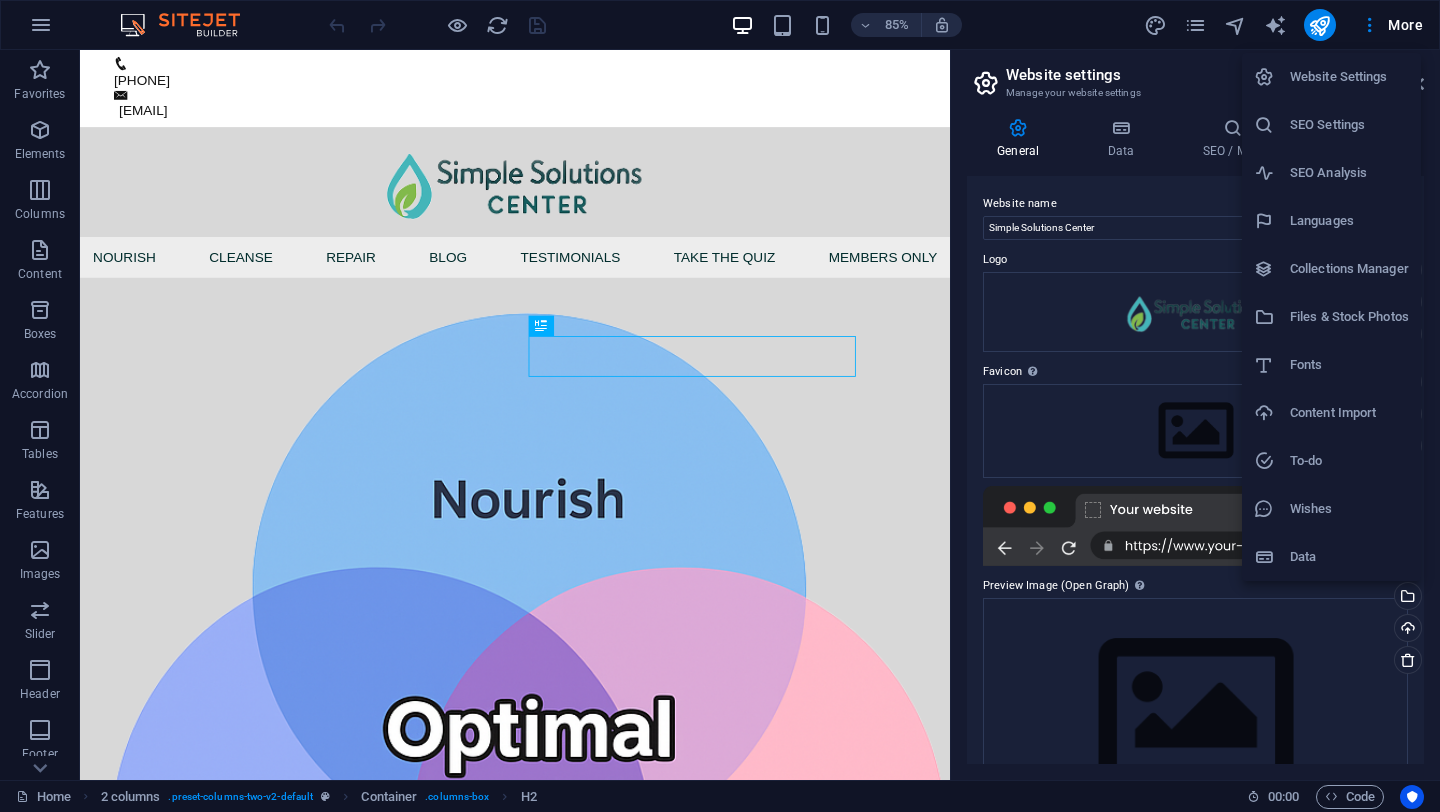 type 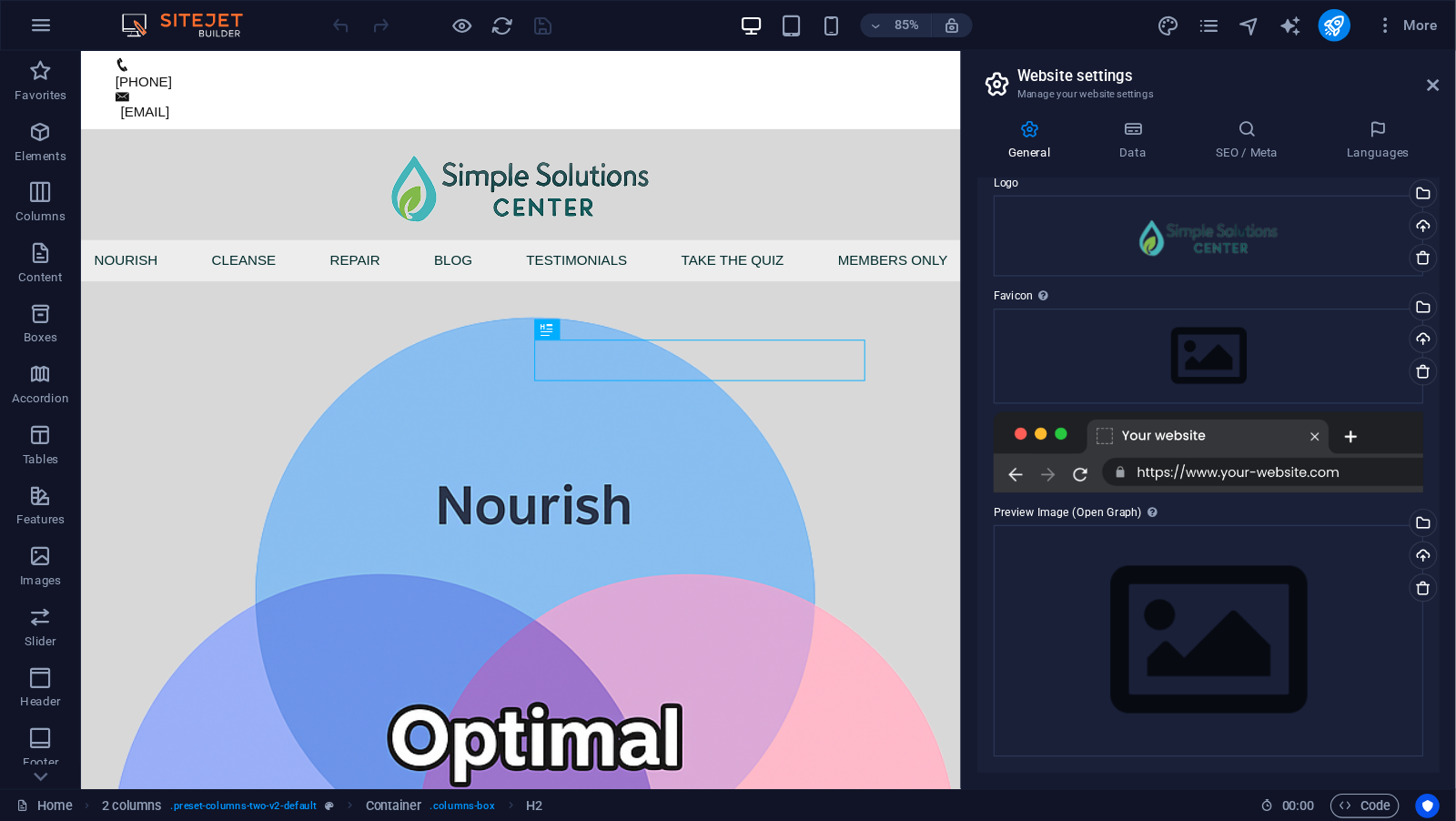 scroll, scrollTop: 0, scrollLeft: 0, axis: both 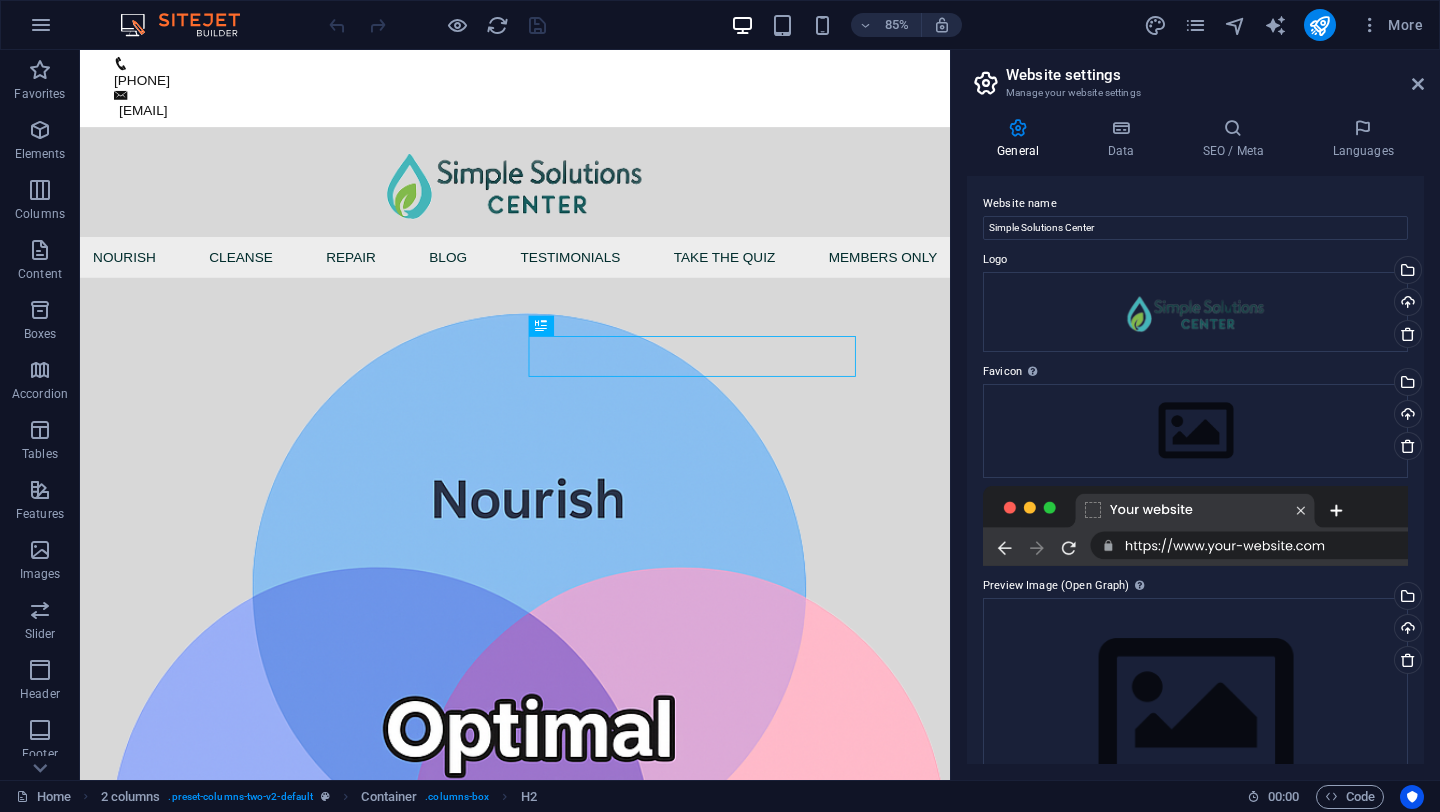 type 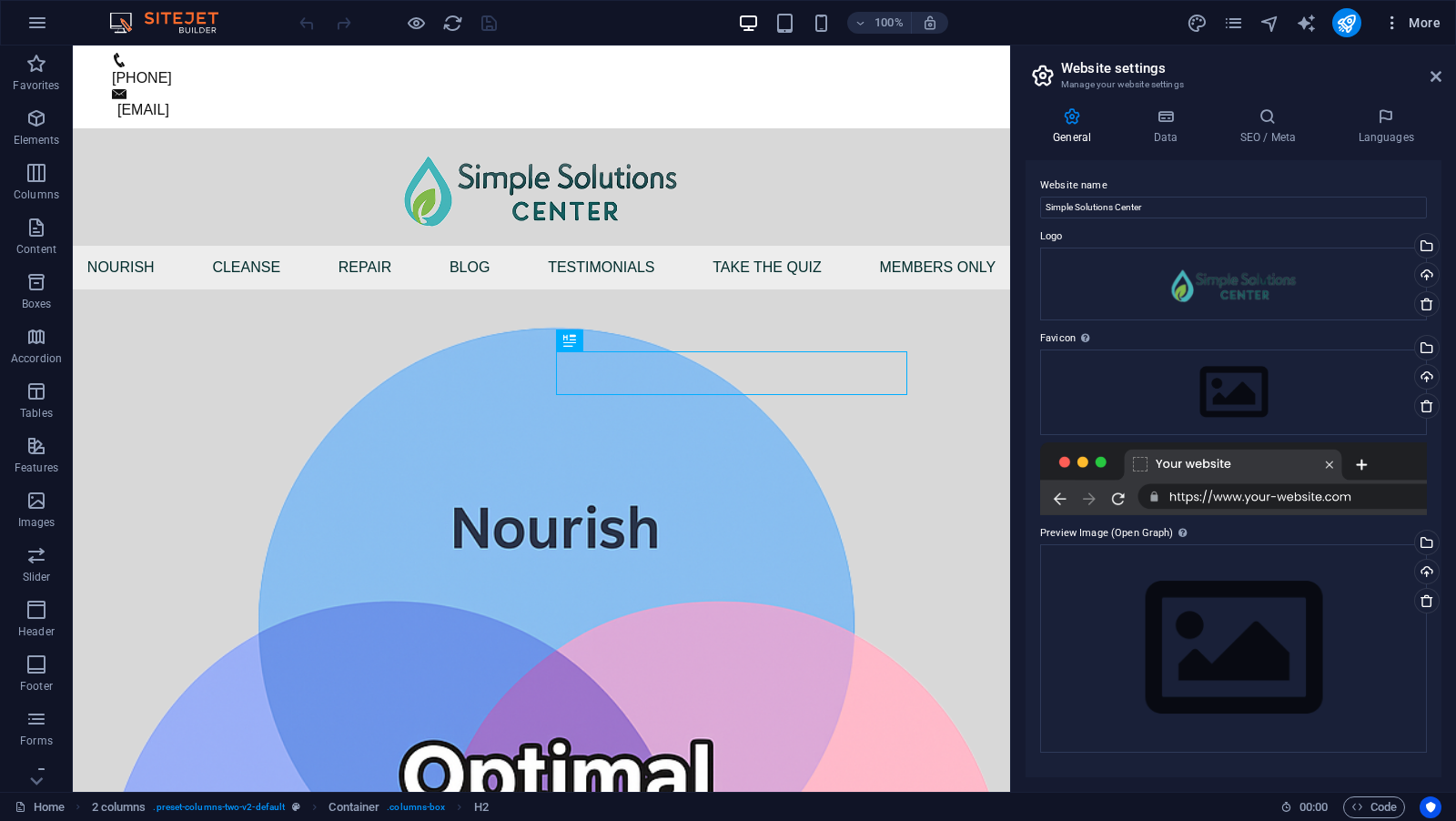 click at bounding box center [1392, 23] 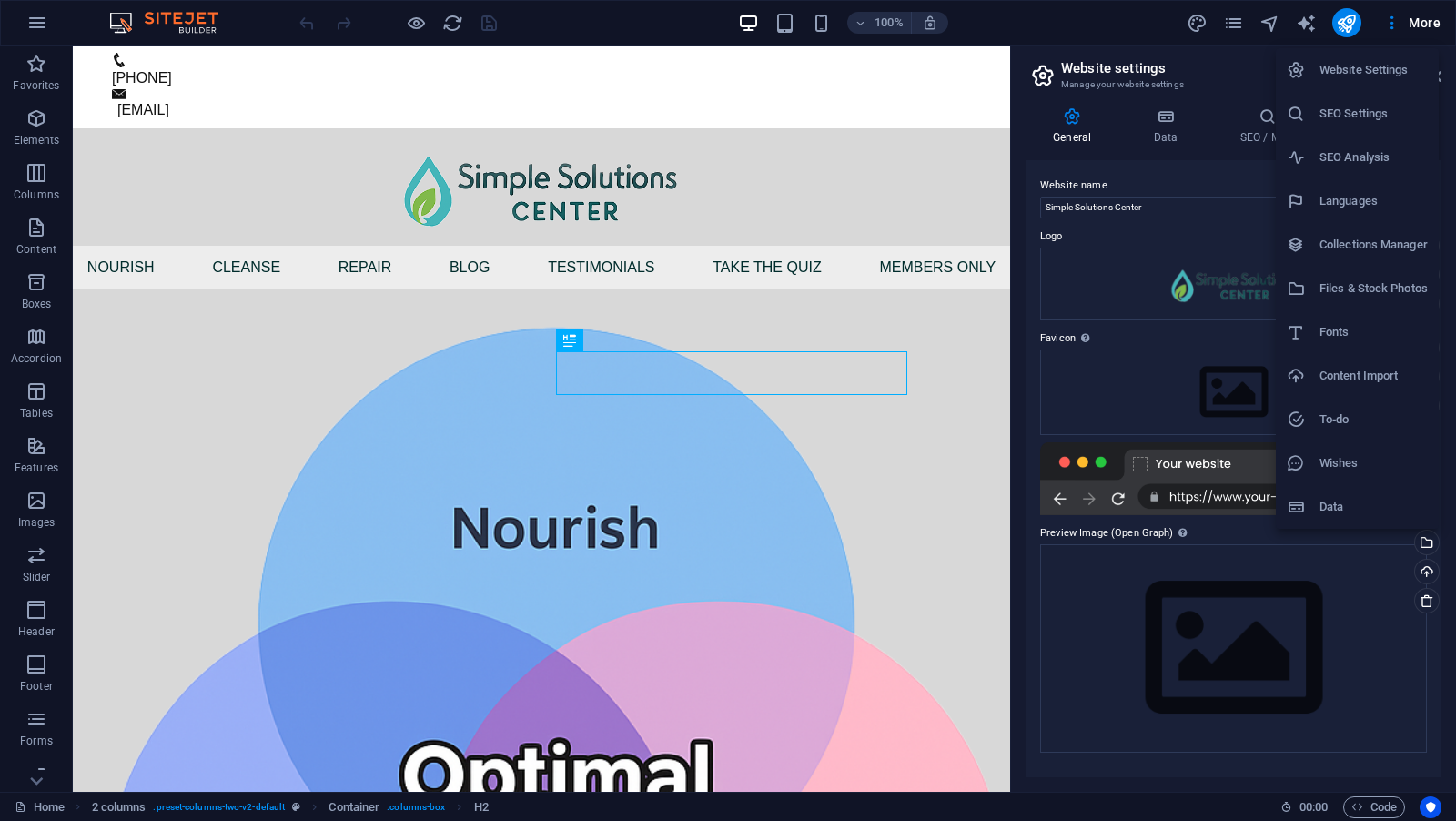 click at bounding box center [1303, 507] 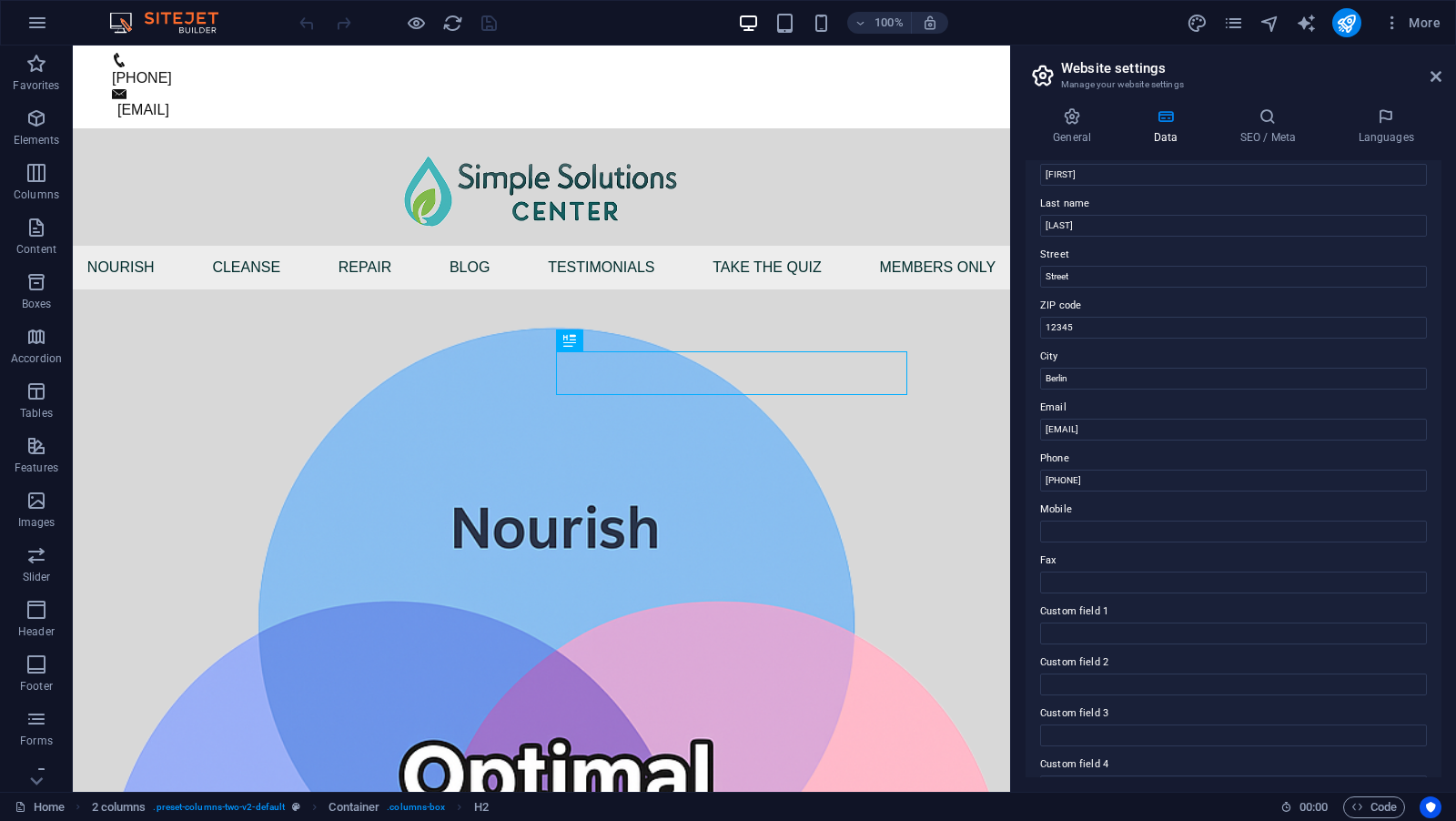 scroll, scrollTop: 0, scrollLeft: 0, axis: both 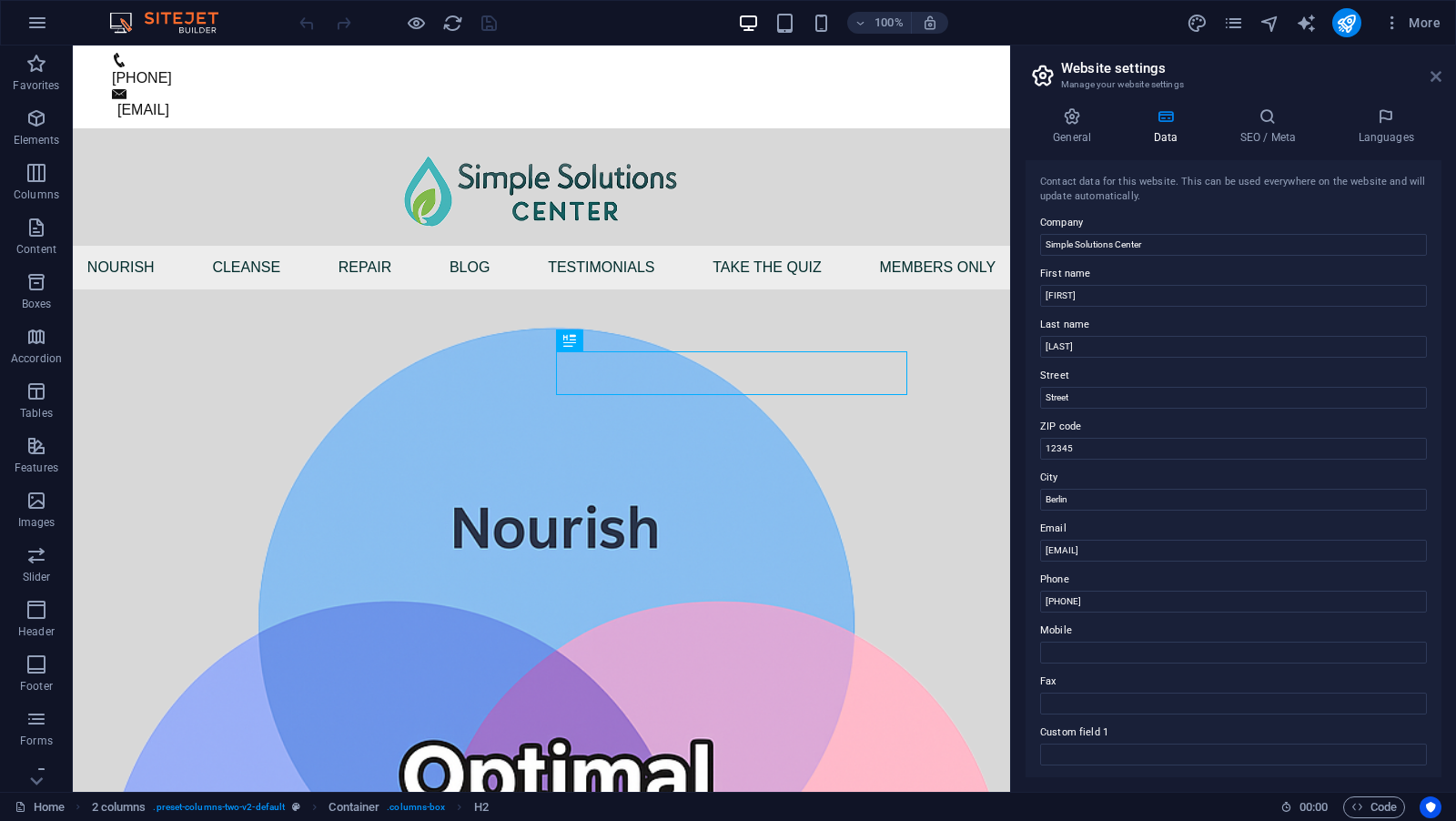 click at bounding box center (1436, 76) 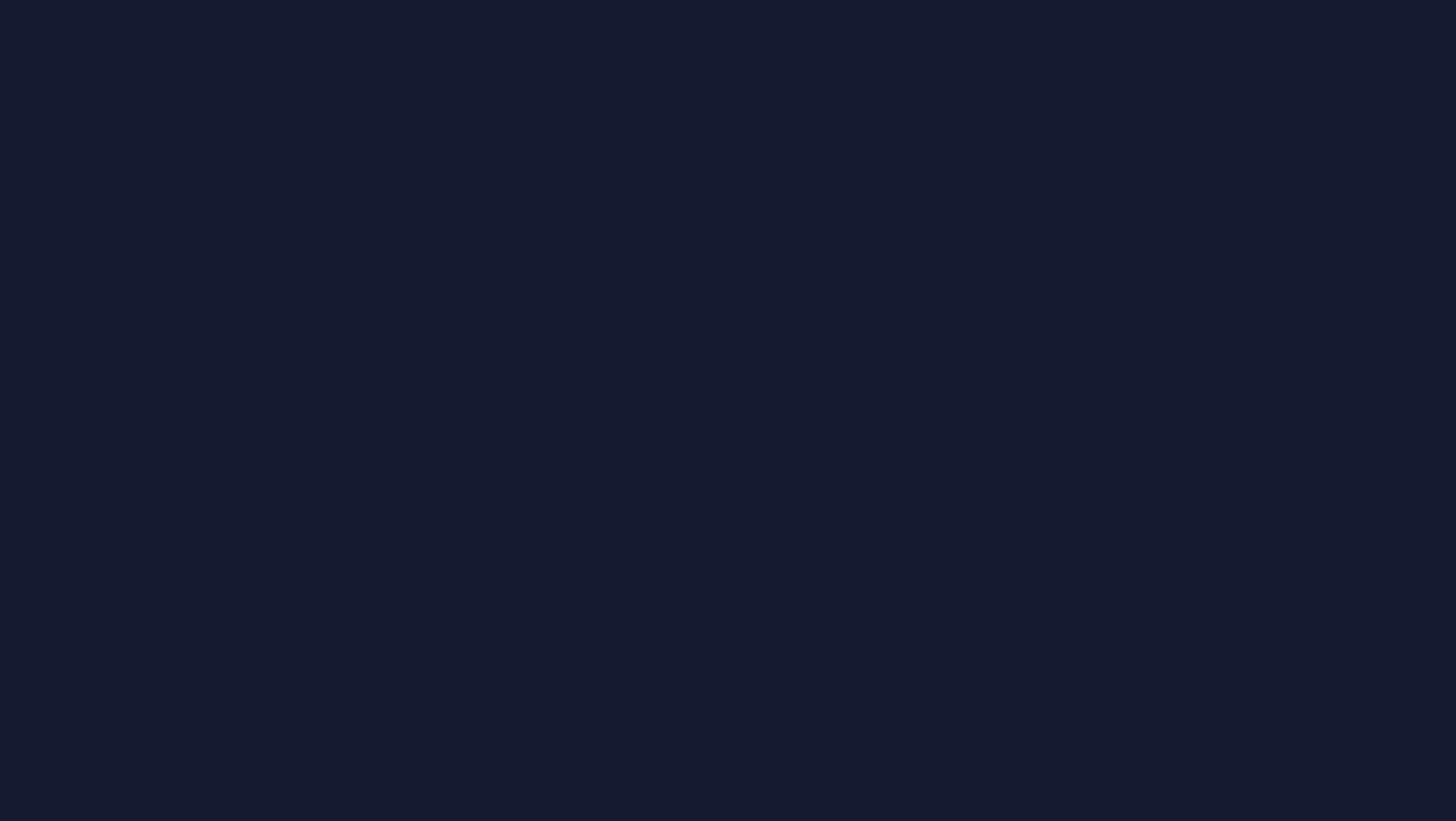 scroll, scrollTop: 0, scrollLeft: 0, axis: both 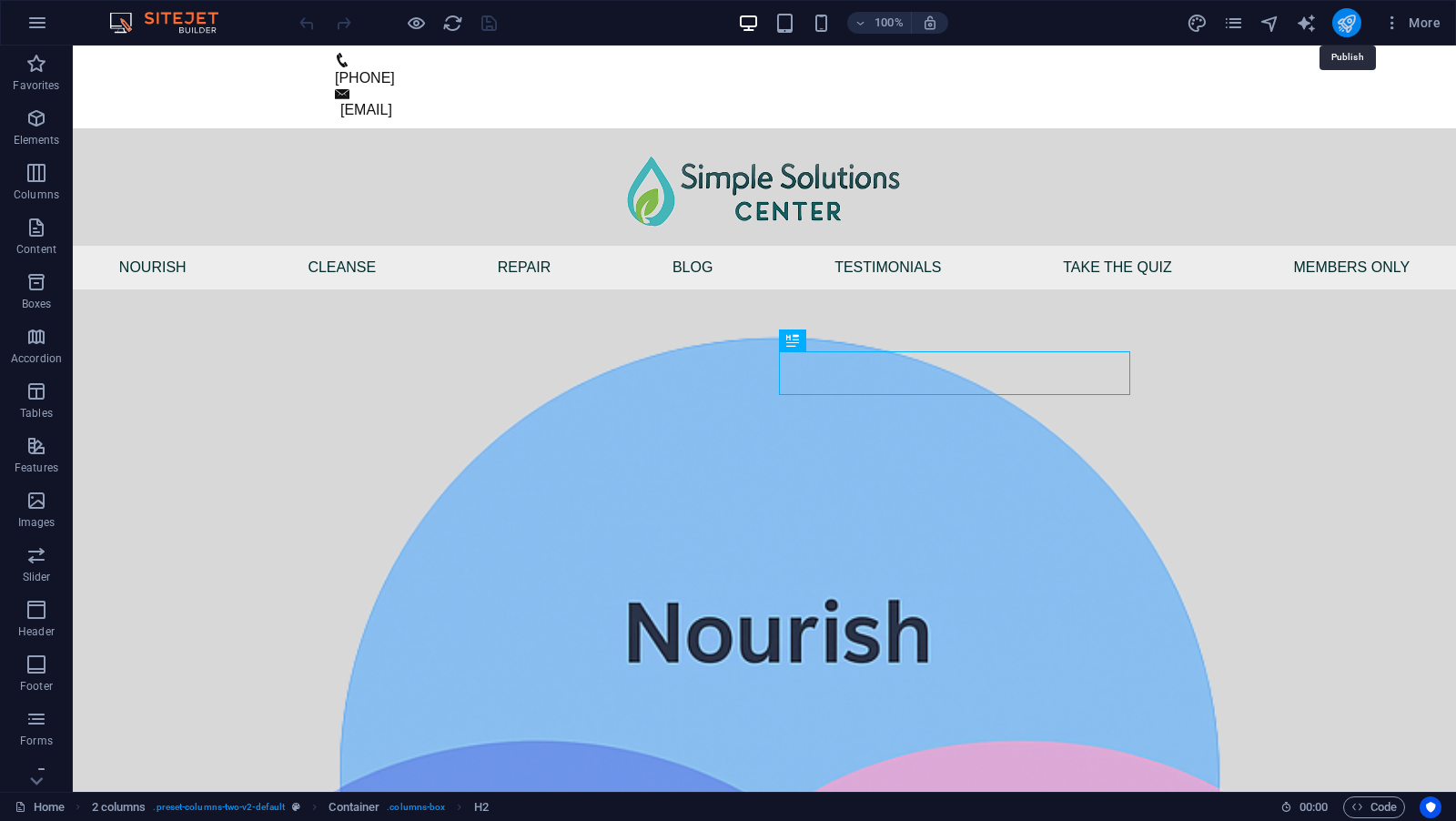 click at bounding box center [1346, 23] 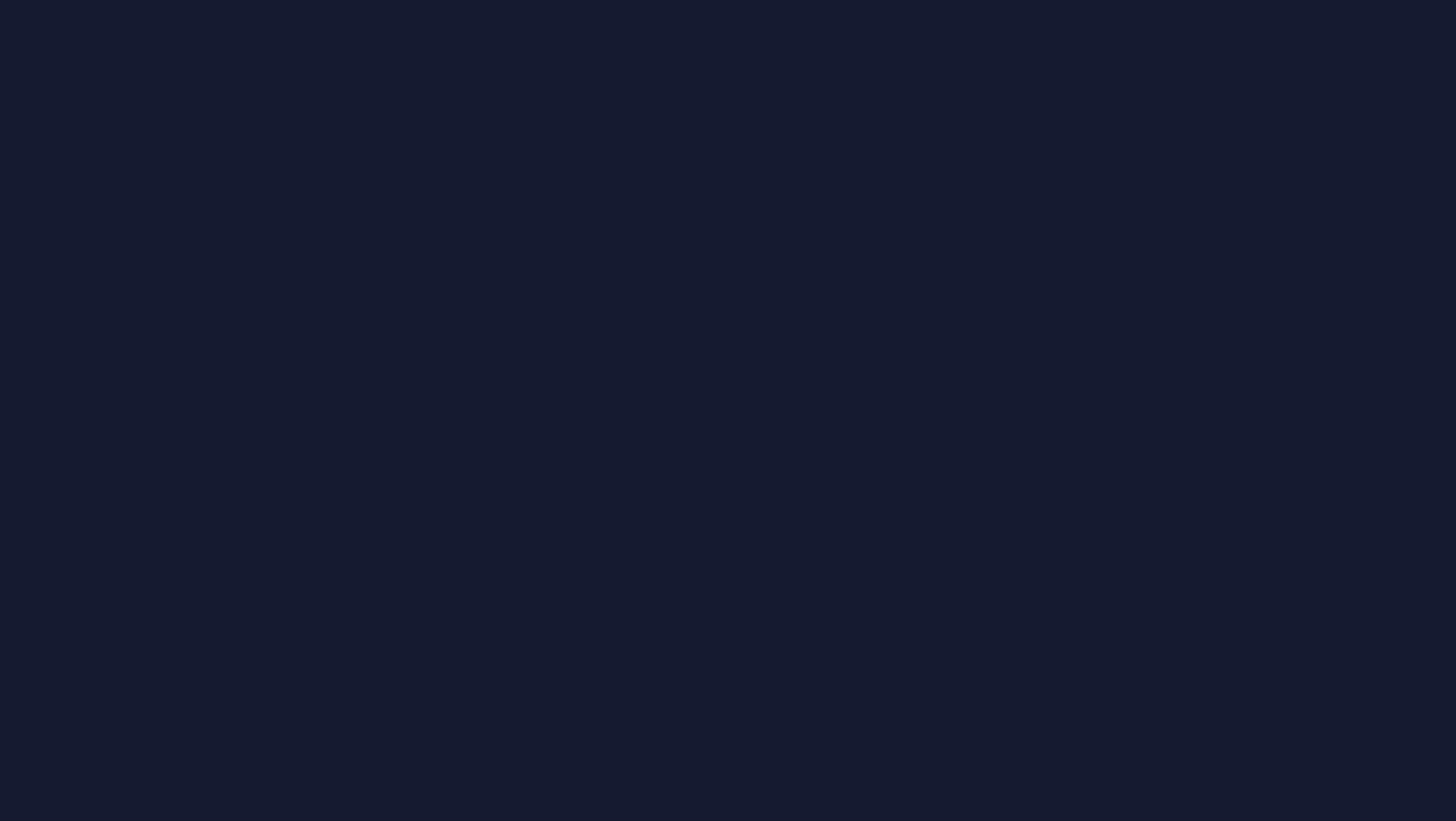 scroll, scrollTop: 0, scrollLeft: 0, axis: both 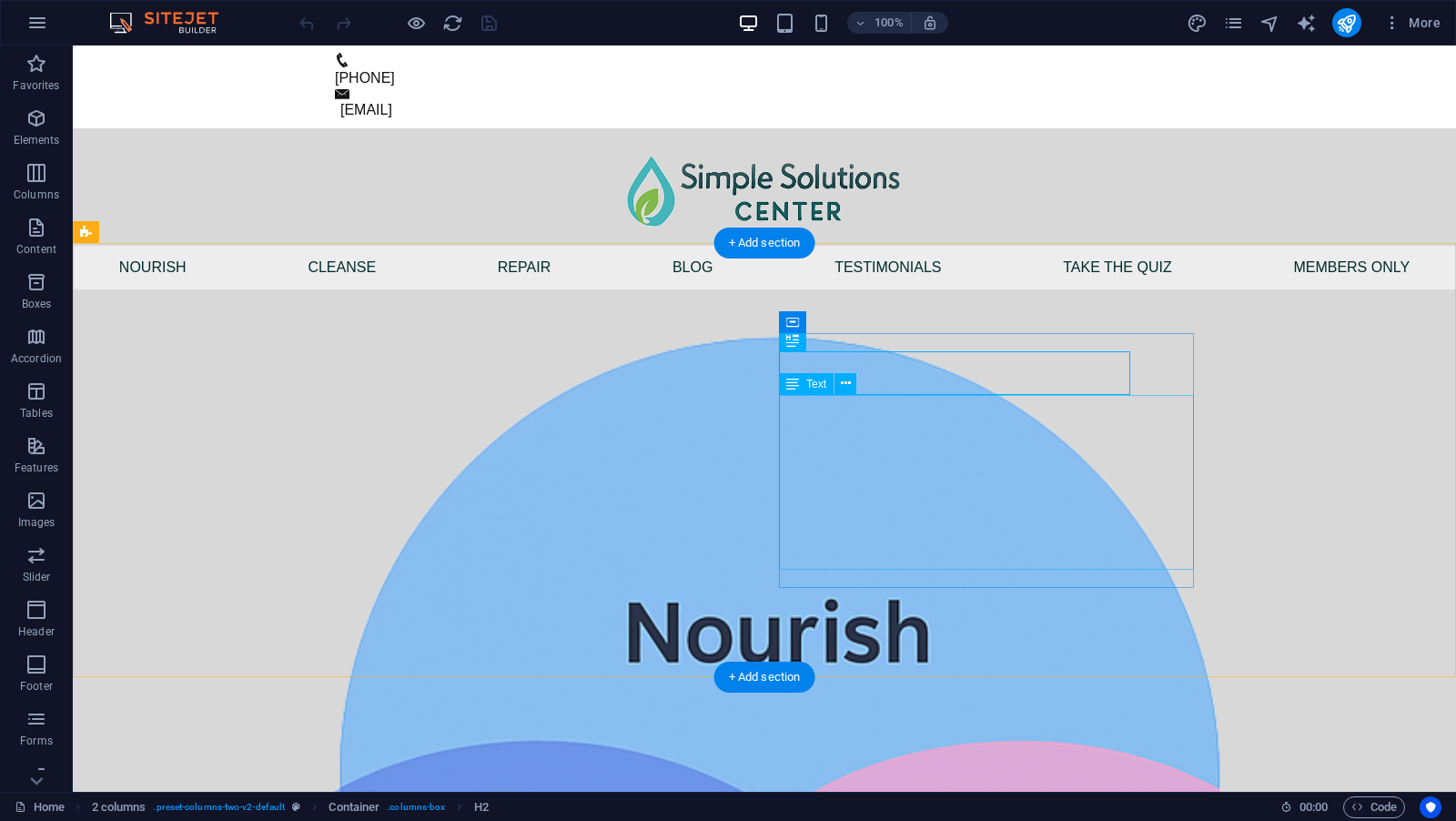 click on "True health comes from a balanced approach—one that nourishes, cleanses, and supports the body’s natural ability to heal. Nourishment fuels the body with essential nutrients, cleansing helps release built-up toxins, and repair allows for deep healing and renewal. When these elements work together, they create a foundation for lasting wellness and vitality. Embrace this path and begin making your well-being a daily priority—your vibrant life starts here." at bounding box center (295, 1815) 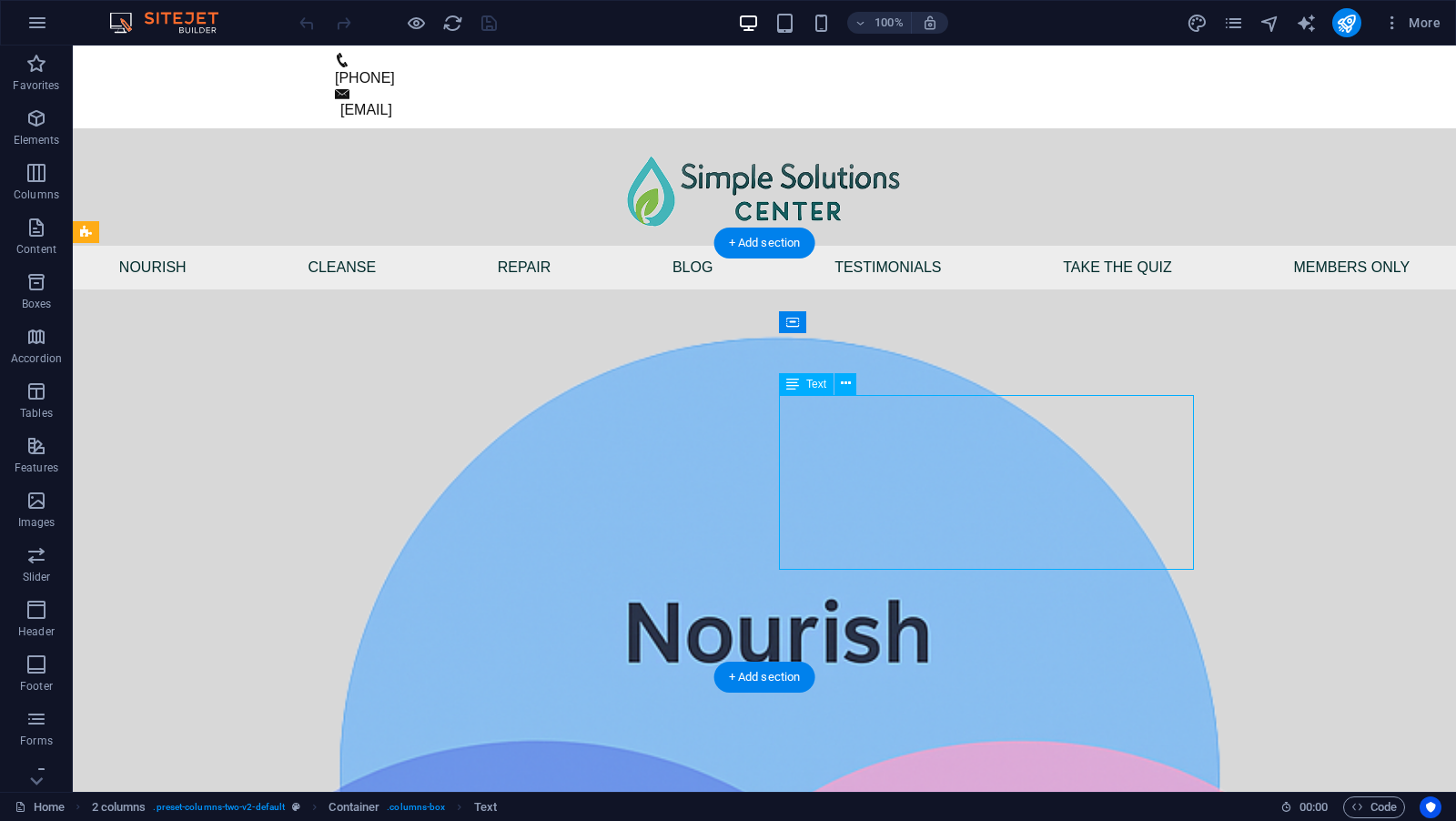 click on "True health comes from a balanced approach—one that nourishes, cleanses, and supports the body’s natural ability to heal. Nourishment fuels the body with essential nutrients, cleansing helps release built-up toxins, and repair allows for deep healing and renewal. When these elements work together, they create a foundation for lasting wellness and vitality. Embrace this path and begin making your well-being a daily priority—your vibrant life starts here." at bounding box center (295, 1815) 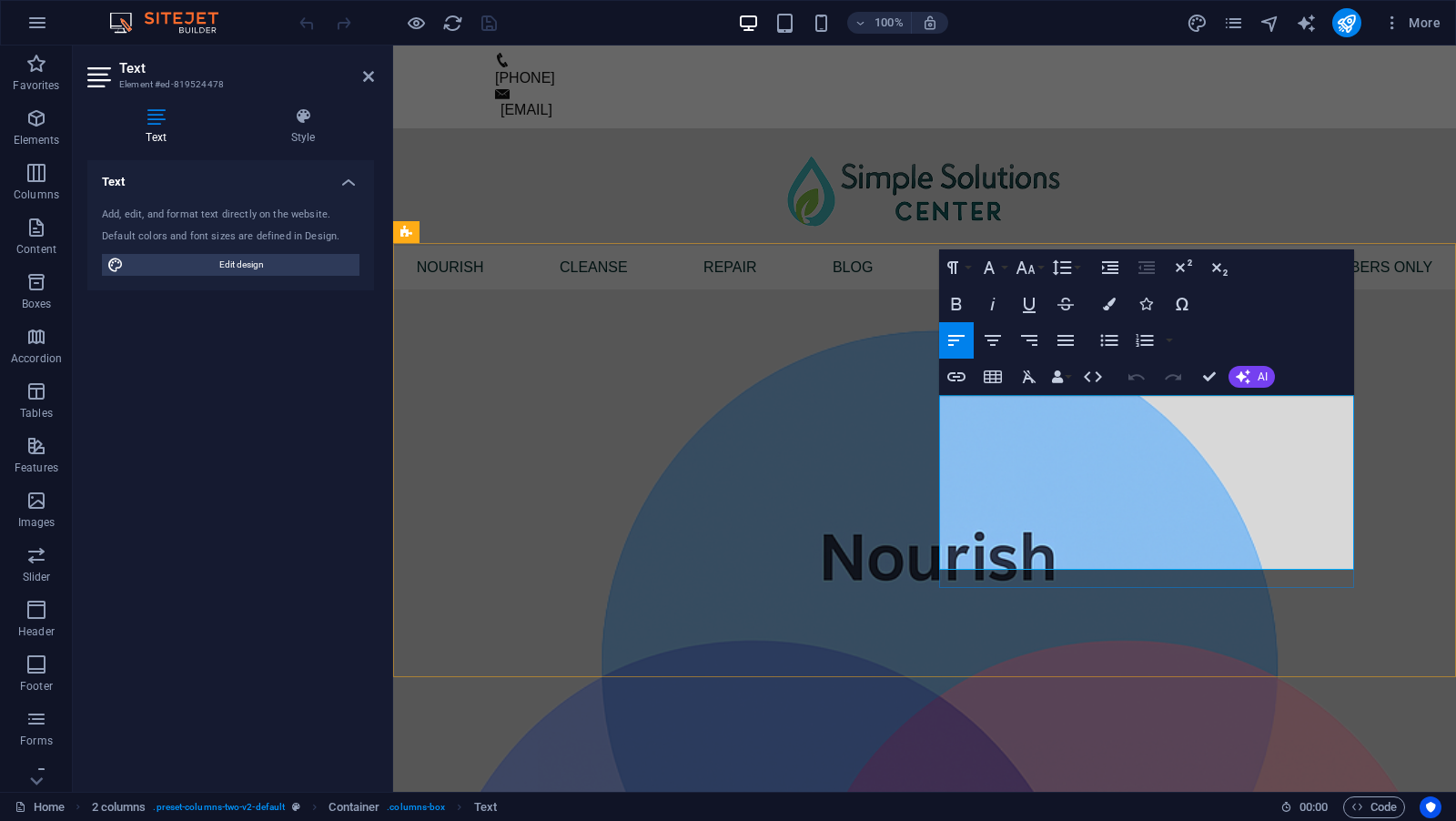 click on "True health comes from a balanced approach—one that nourishes, cleanses, and supports the body’s natural ability to heal. Nourishment fuels the body with essential nutrients, cleansing helps release built-up toxins, and repair allows for deep healing and renewal. When these elements work together, they create a foundation for lasting wellness and vitality. Embrace this path and begin making your well-being a daily priority—your vibrant life starts here." at bounding box center [613, 1507] 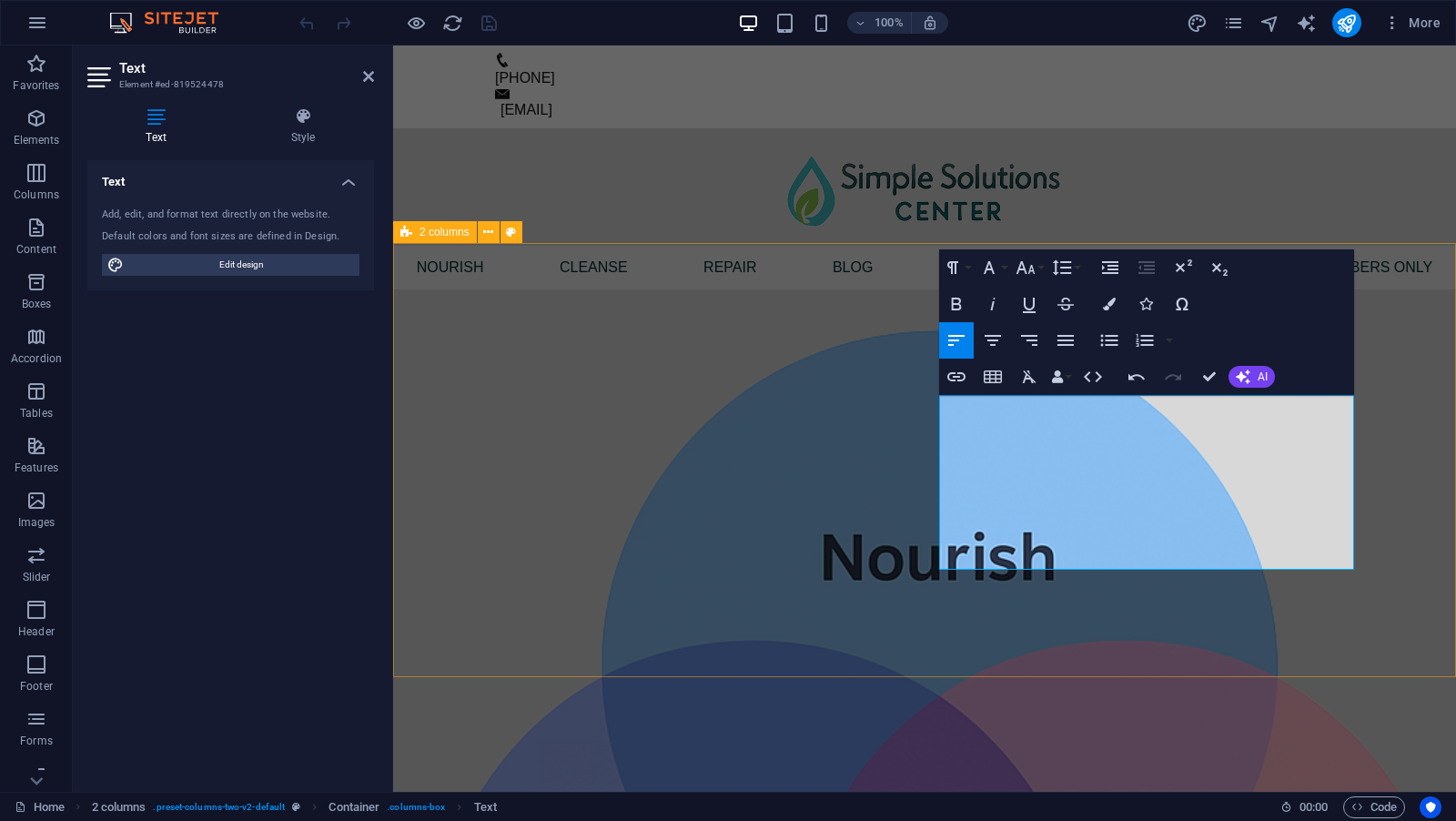 click on "Achieving Optimal Health True health comes from a balanced approach—one that nourishes, cleanses, and supports the body’s natural ability to heal. Nourishment fuels the body with essential nutrients, cleansing helps release built-up toxins, and repair allows for deep healing and renewal. When these elements work together, they create a foundation for lasting wellness and vitality. Embrace this path and begin making your well-being a daily priority—your vibrant life starts here." at bounding box center (925, 951) 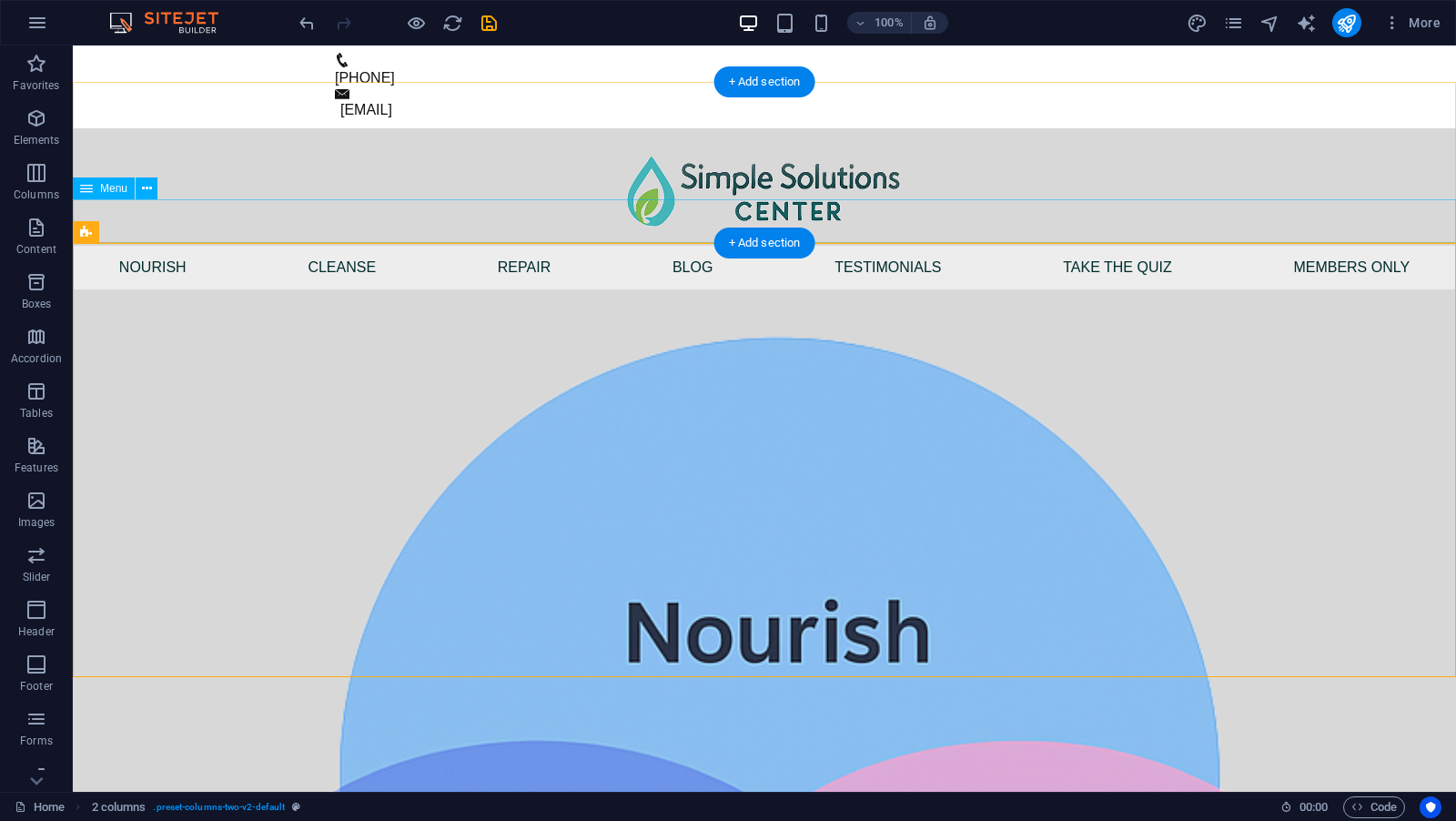 click on "Nourish Cleanse Repair Blog Testimonials Take the Quiz Members Only" at bounding box center (764, 268) 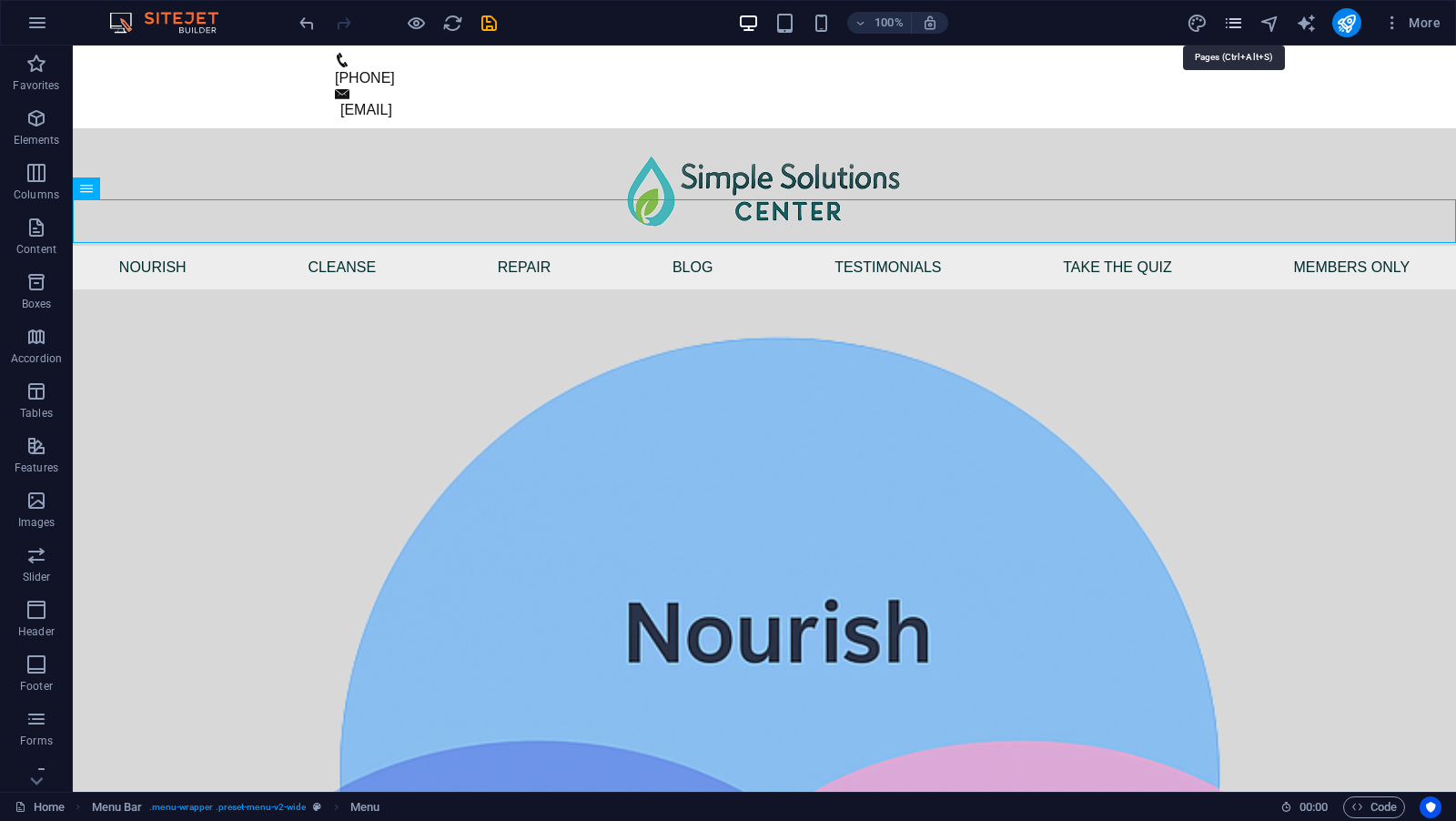 click at bounding box center [1233, 23] 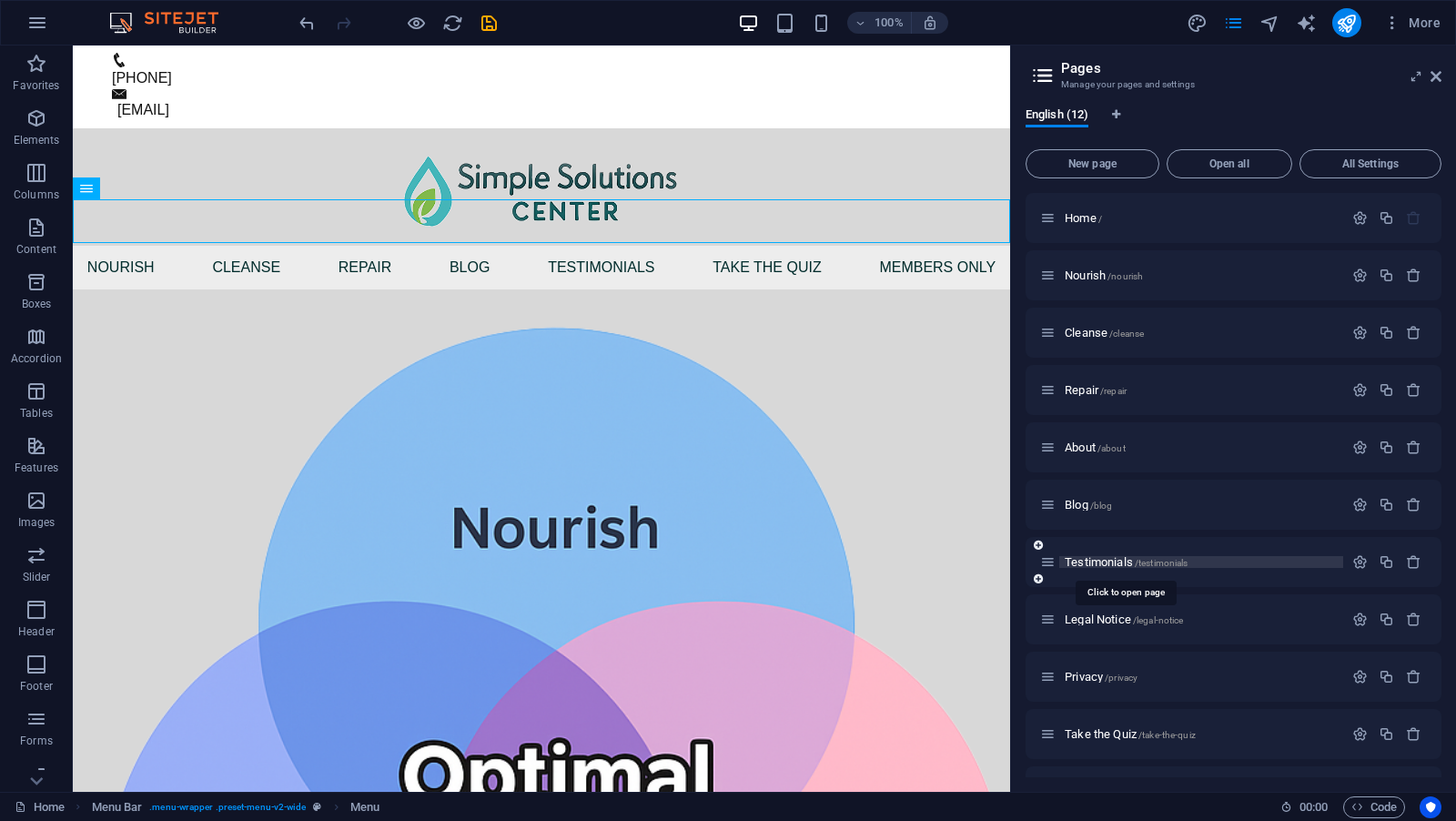 click on "Testimonials /testimonials" at bounding box center (1126, 562) 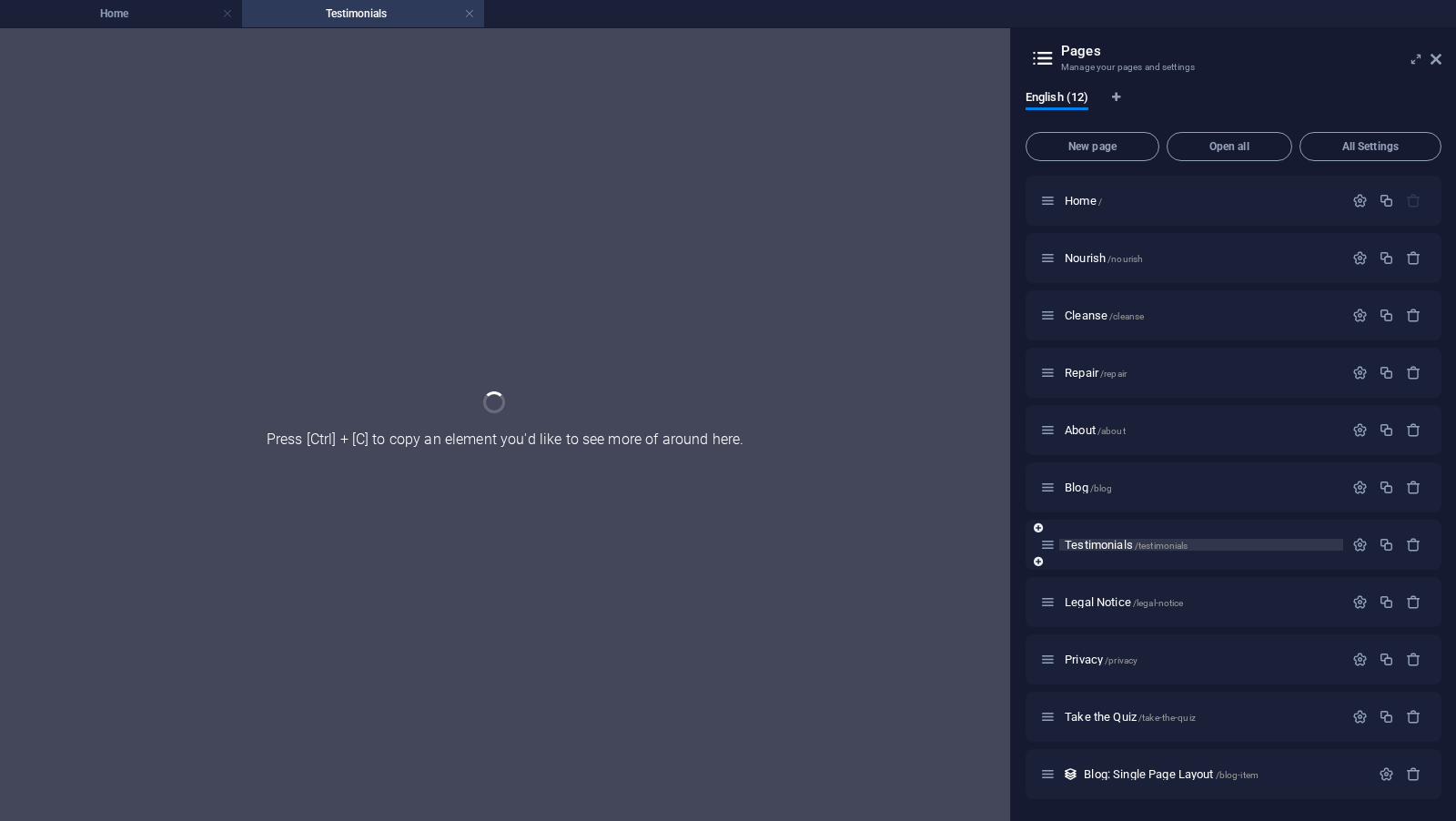 click on "Testimonials /testimonials" at bounding box center [1233, 544] 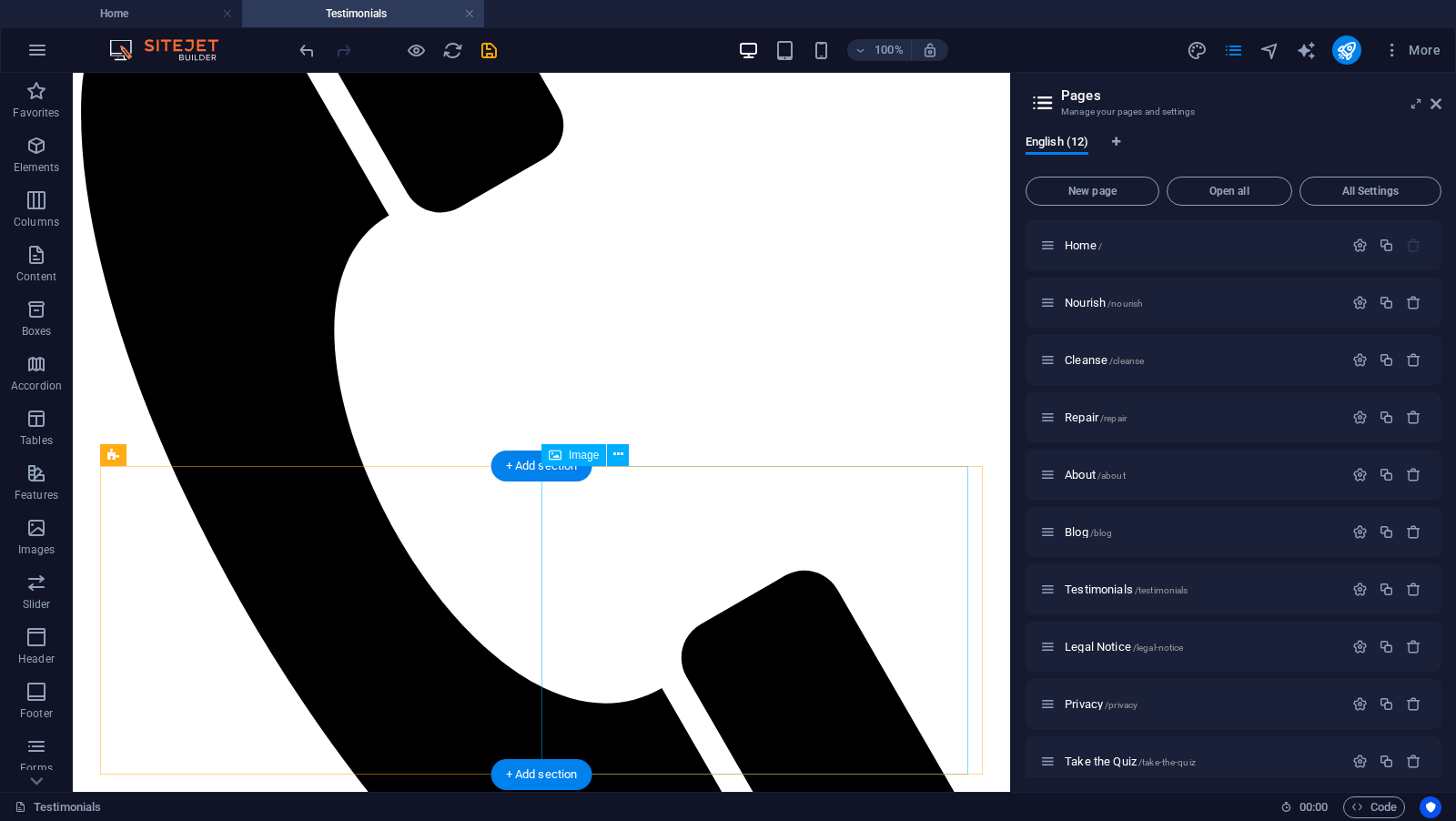 scroll, scrollTop: 0, scrollLeft: 0, axis: both 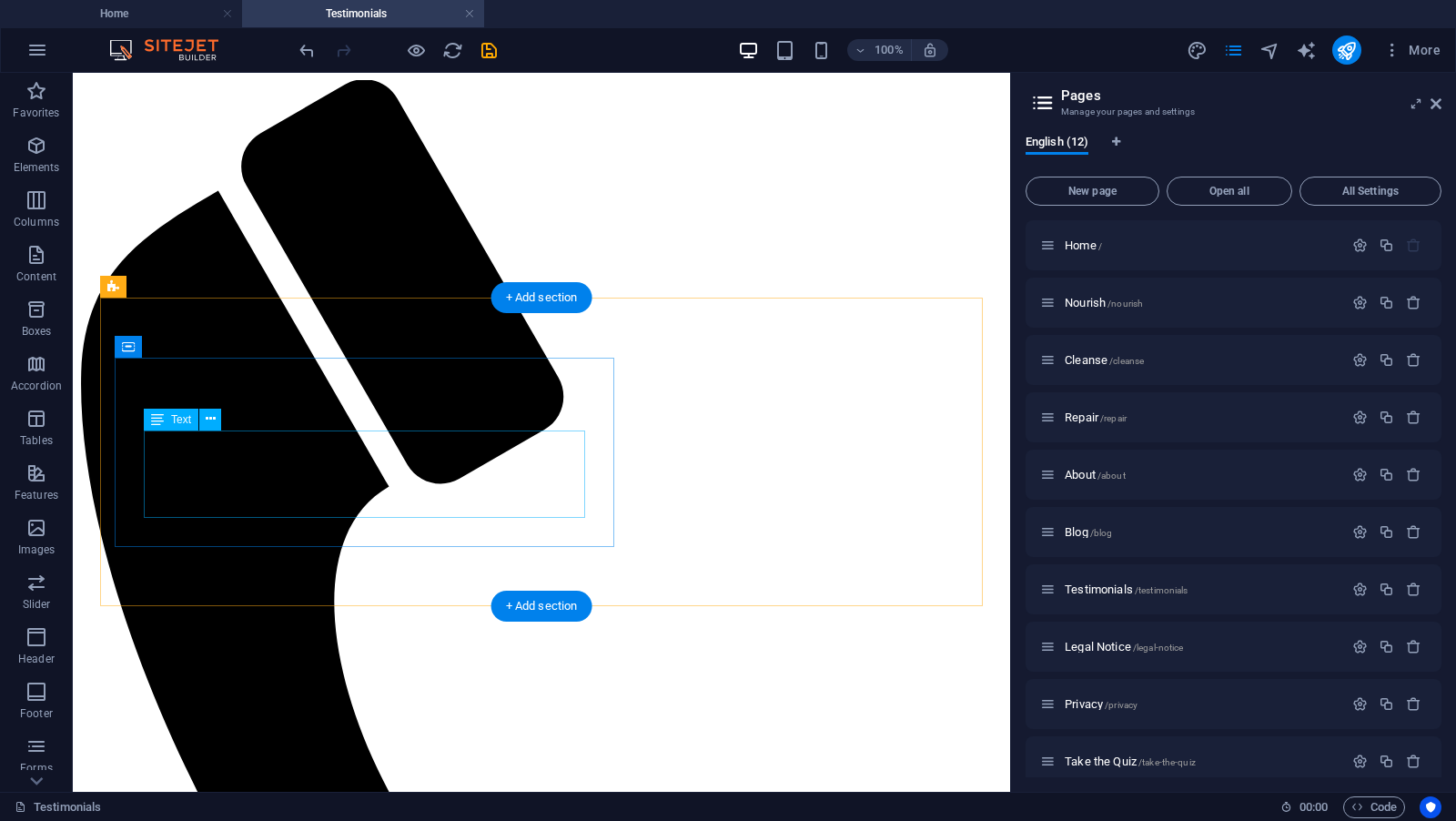 click on "Lorem ipsum dolor sit amet, consectetuer adipiscing elit. Aenean commodo ligula eget dolor. Lorem ipsum dolor sit amet, consectetuer adipiscing elit leget dolor. Lorem ipsum dolor sit amet, consectetuer adipiscing elit. Aenean commodo ligula eget dolor." at bounding box center [541, 3573] 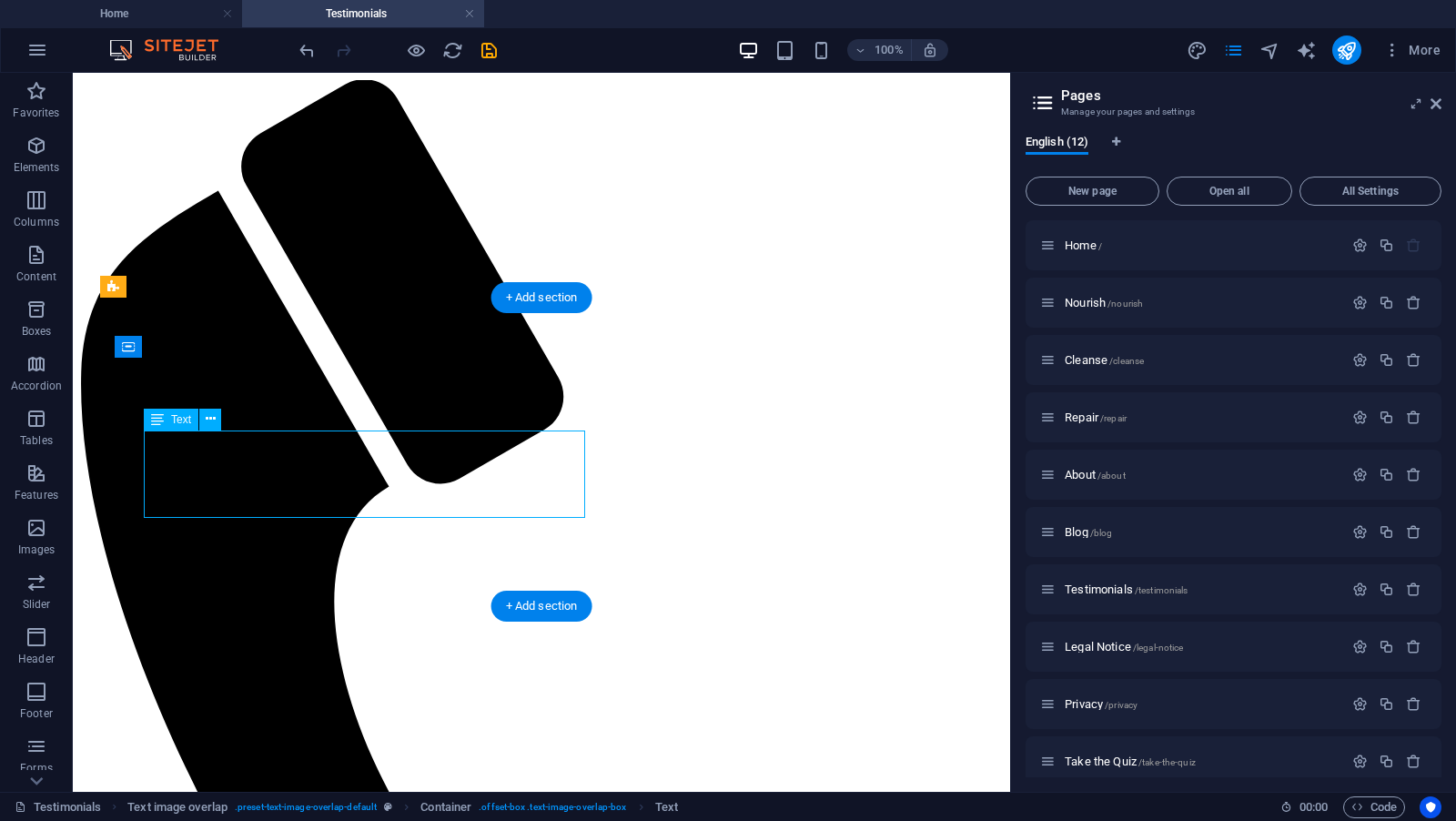 click on "Lorem ipsum dolor sit amet, consectetuer adipiscing elit. Aenean commodo ligula eget dolor. Lorem ipsum dolor sit amet, consectetuer adipiscing elit leget dolor. Lorem ipsum dolor sit amet, consectetuer adipiscing elit. Aenean commodo ligula eget dolor." at bounding box center (541, 3573) 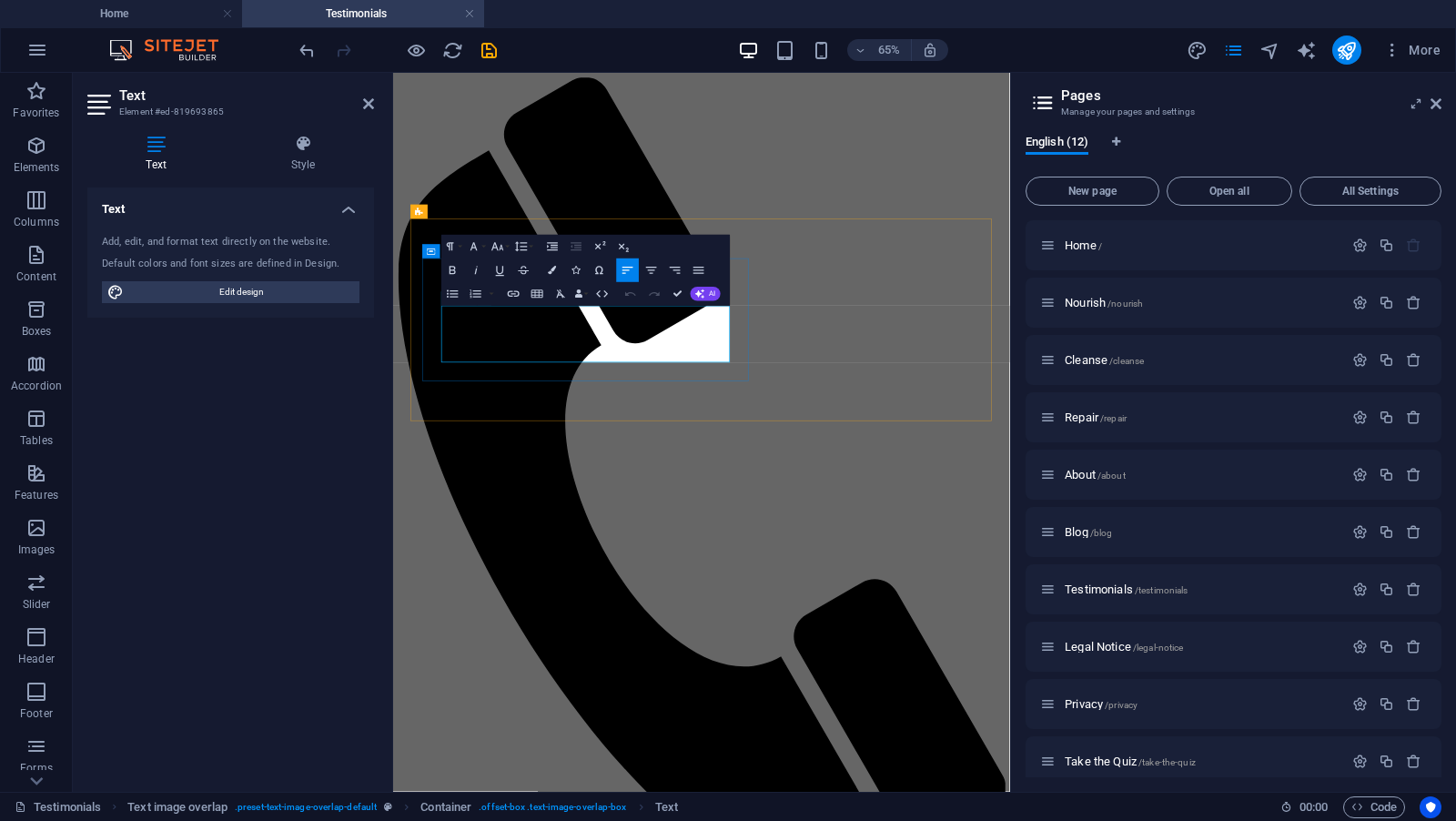 click on "Lorem ipsum dolor sit amet, consectetuer adipiscing elit. Aenean commodo ligula eget dolor. Lorem ipsum dolor sit amet, consectetuer adipiscing elit leget dolor. Lorem ipsum dolor sit amet, consectetuer adipiscing elit. Aenean commodo ligula eget dolor." at bounding box center [867, 3613] 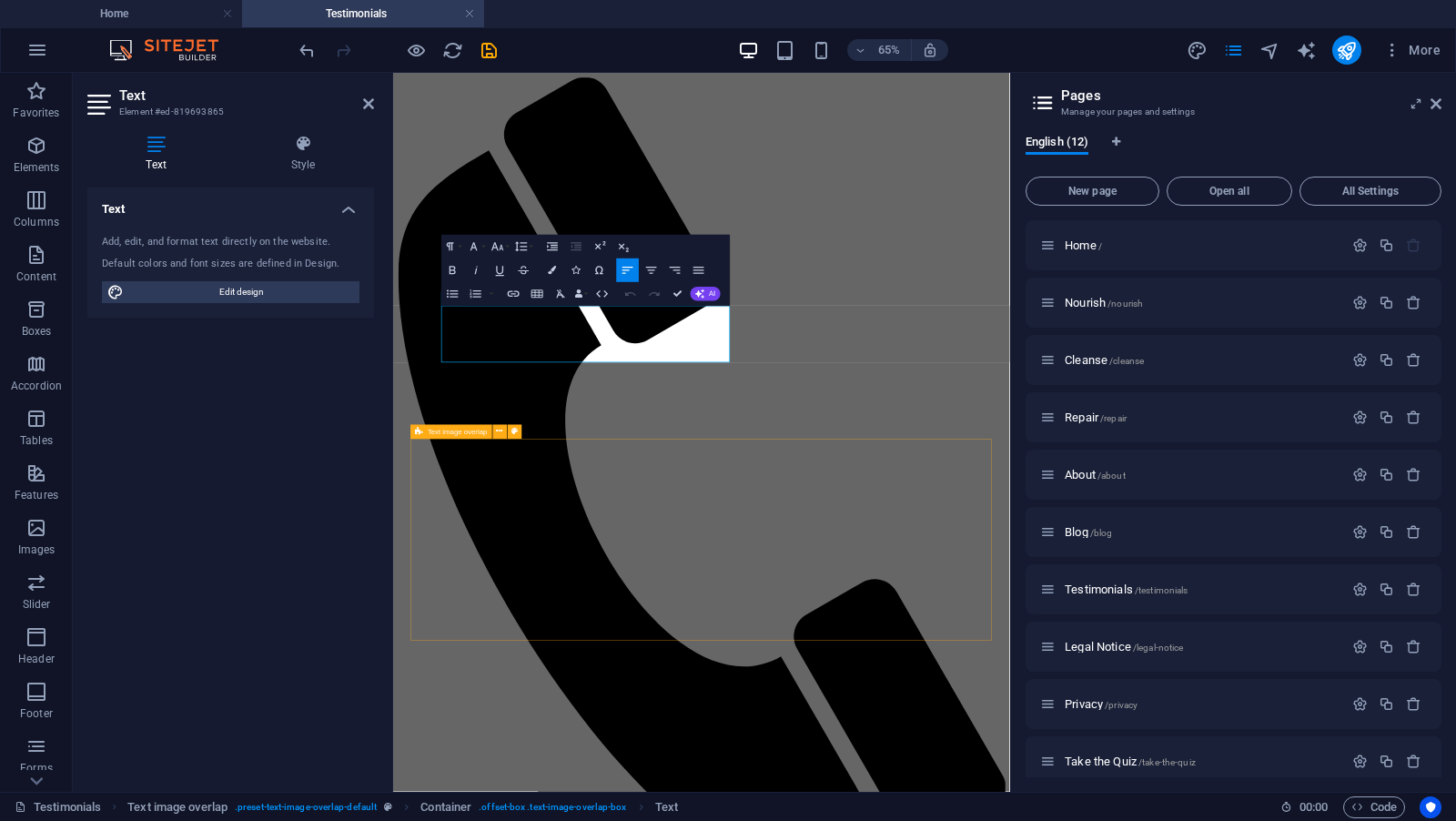 click on "Testimonial #2 (name) Lorem ipsum dolor sit amet, consectetuer adipiscing elit. Aenean commodo ligula eget dolor. Lorem ipsum dolor sit amet, consectetuer adipiscing elit leget dolor. Lorem ipsum dolor sit amet, consectetuer adipiscing elit. Aenean commodo ligula eget dolor." at bounding box center (867, 4686) 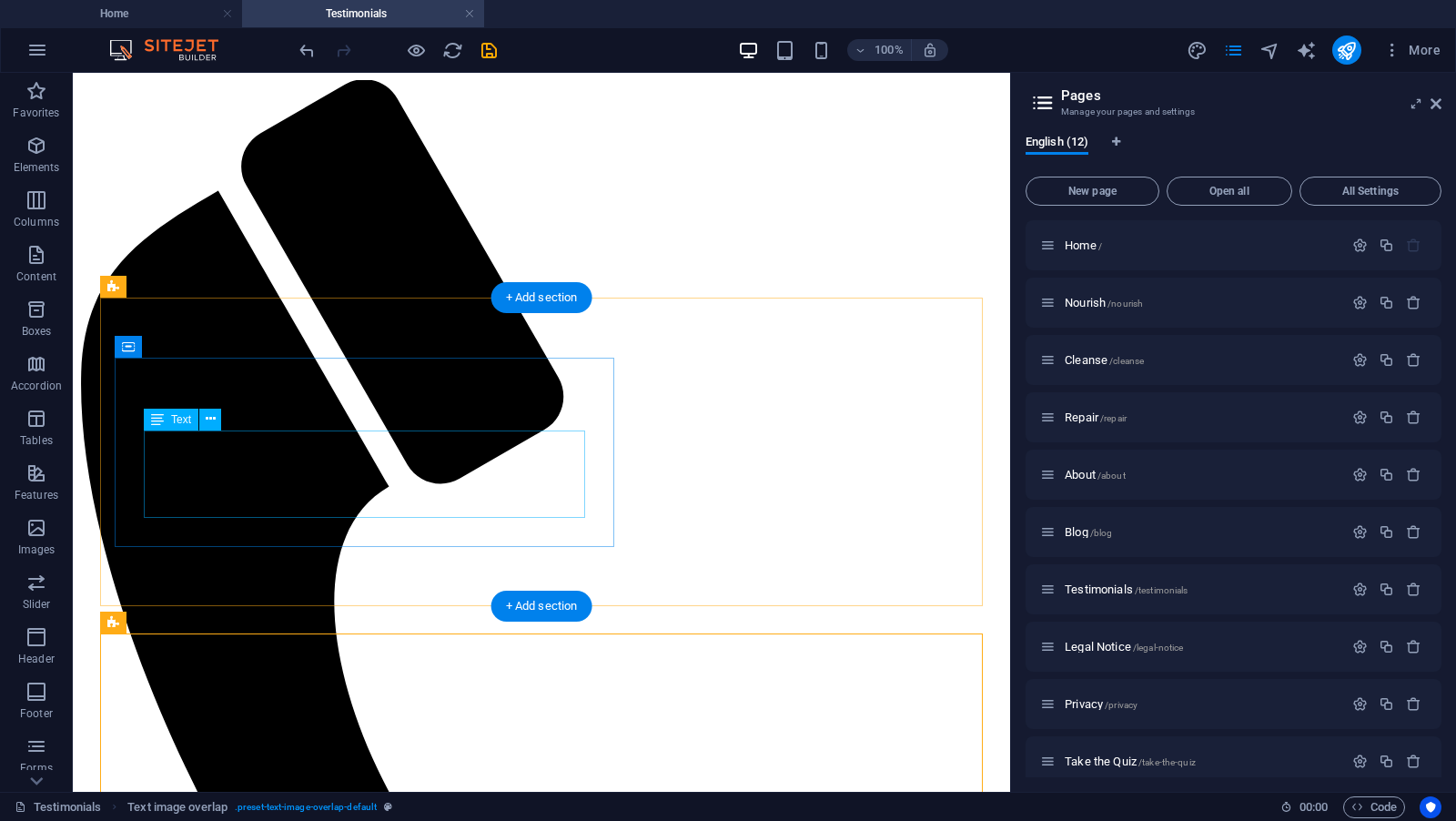 scroll, scrollTop: 525, scrollLeft: 0, axis: vertical 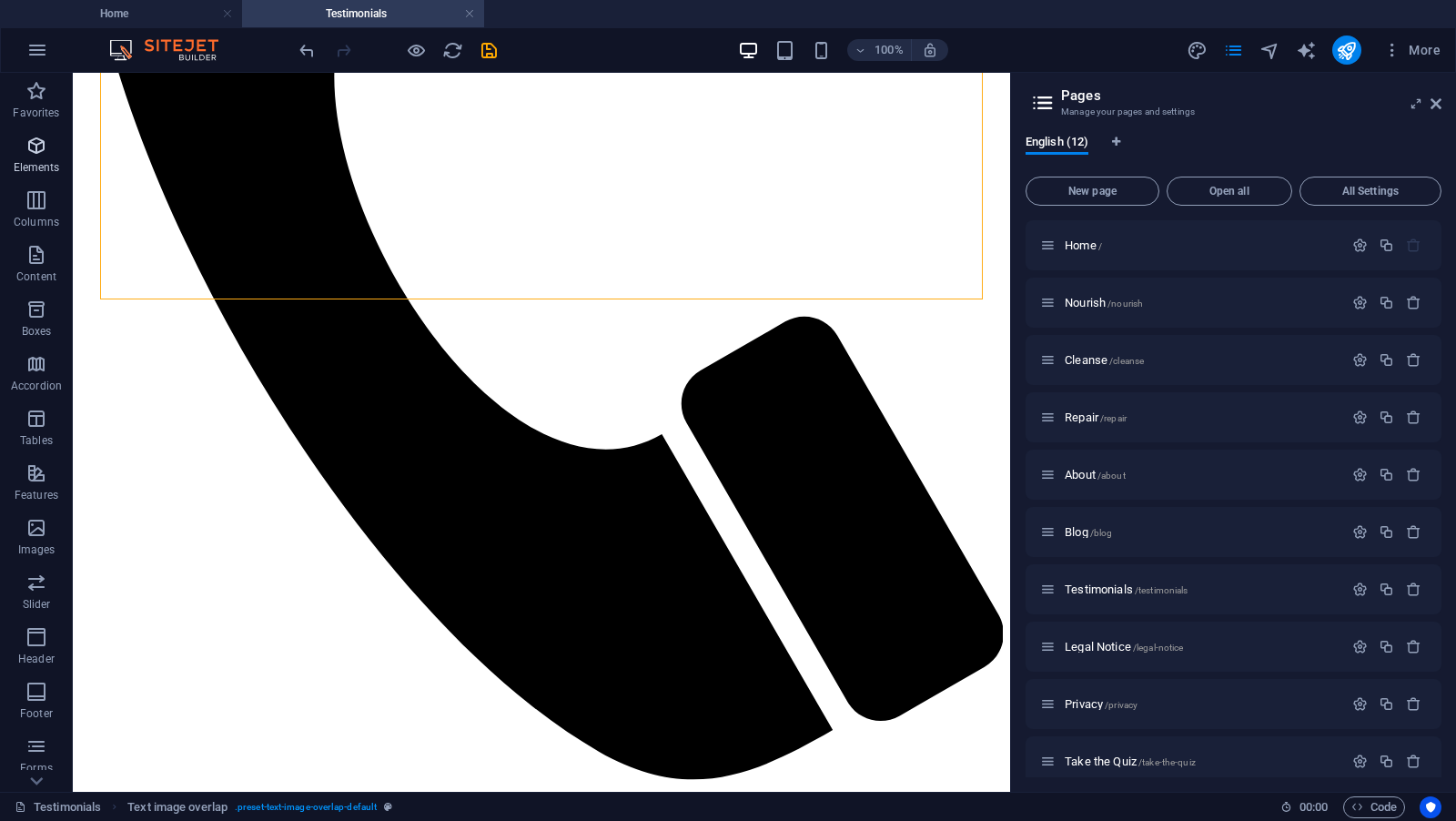 click at bounding box center (36, 146) 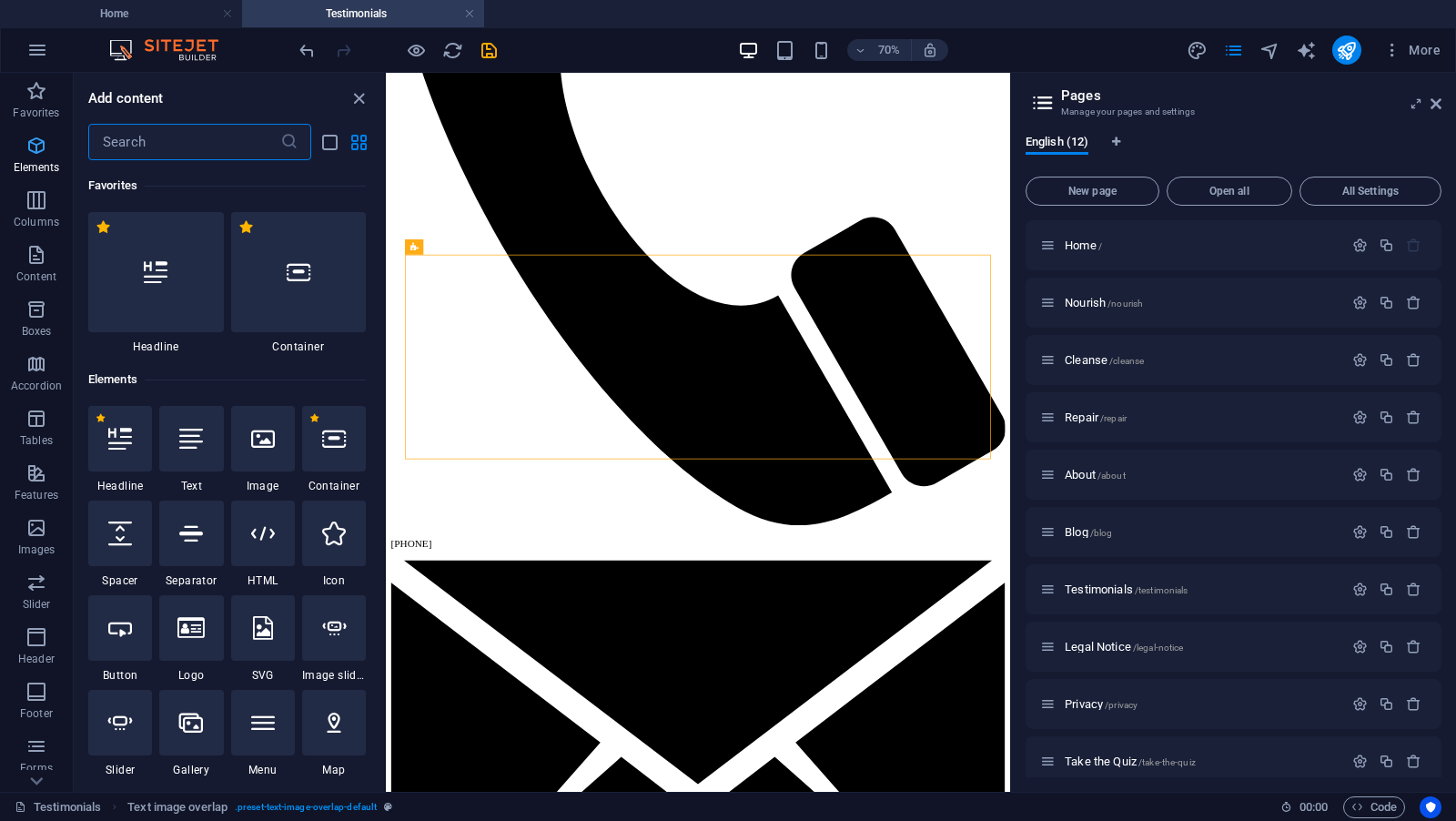 scroll, scrollTop: 167, scrollLeft: 0, axis: vertical 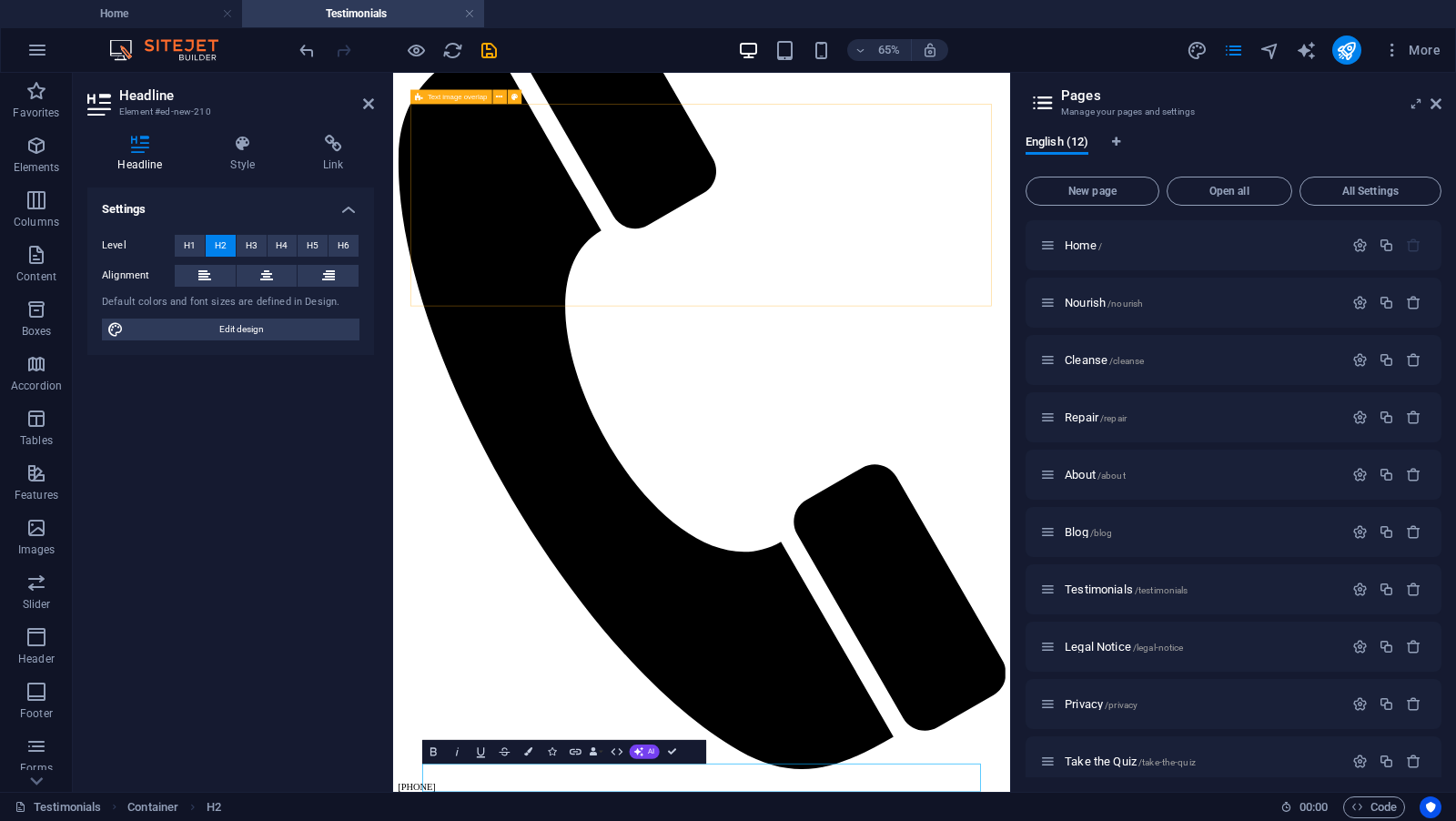 type 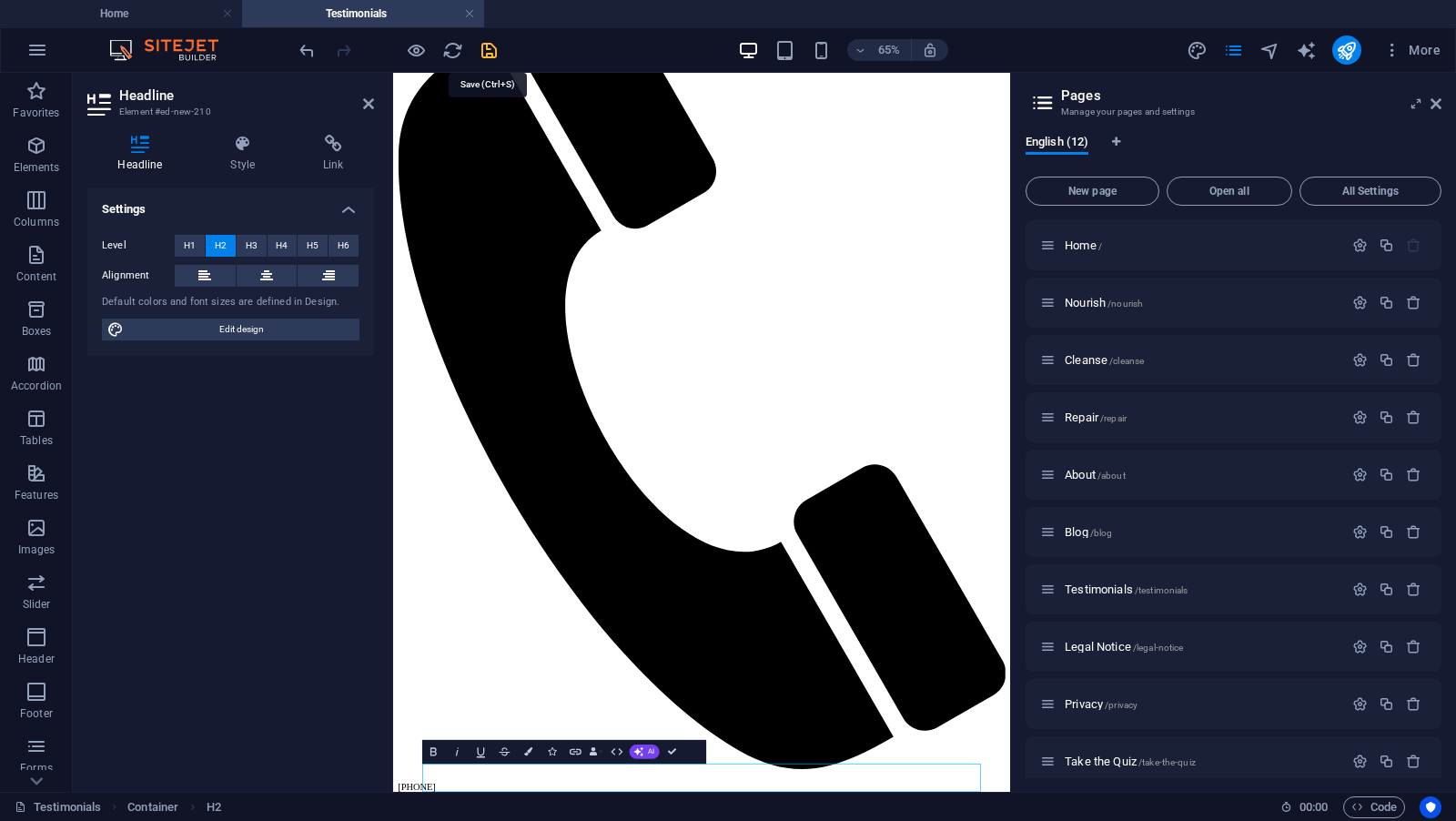 click at bounding box center (489, 50) 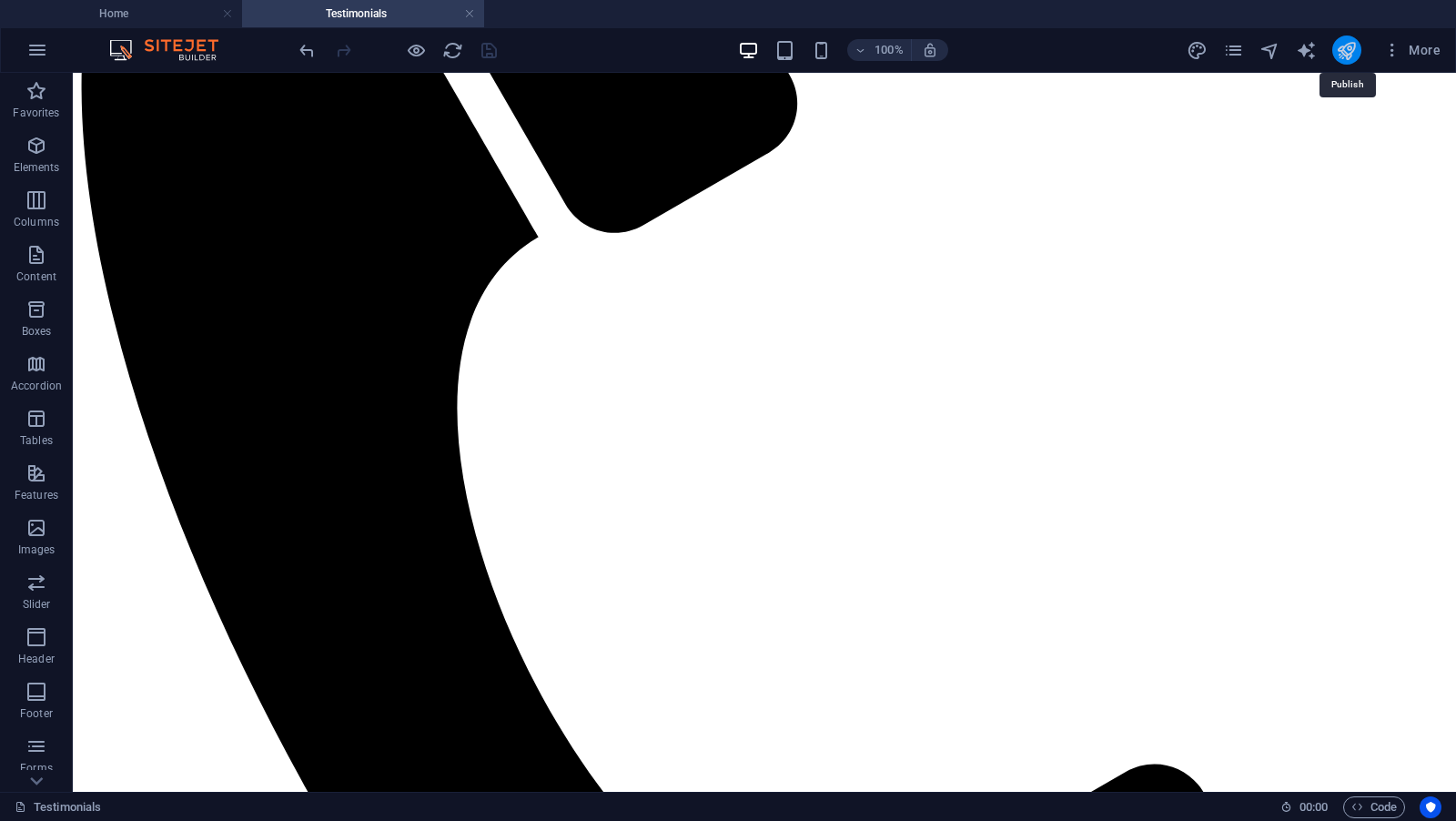 click at bounding box center [1346, 50] 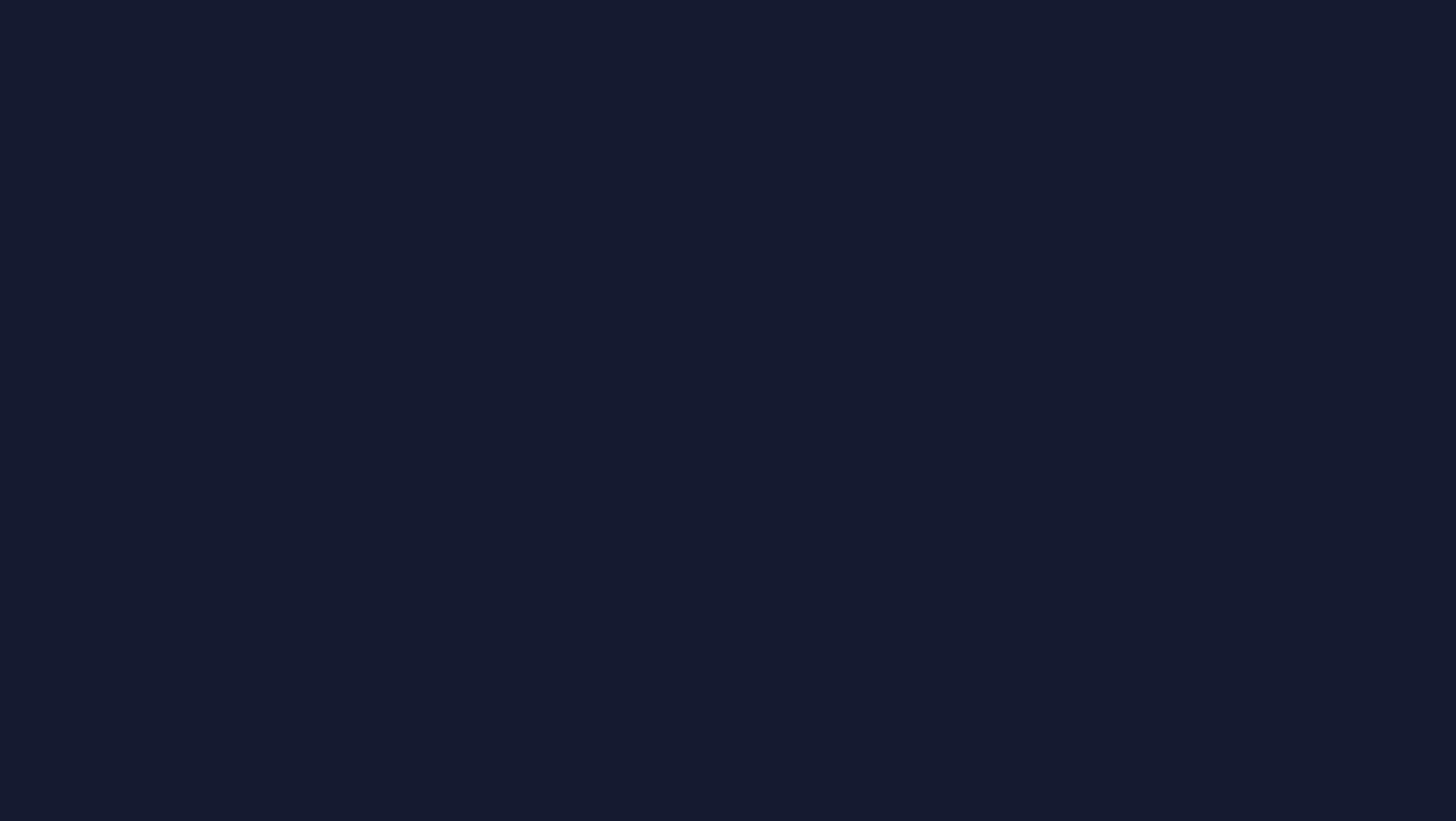 scroll, scrollTop: 0, scrollLeft: 0, axis: both 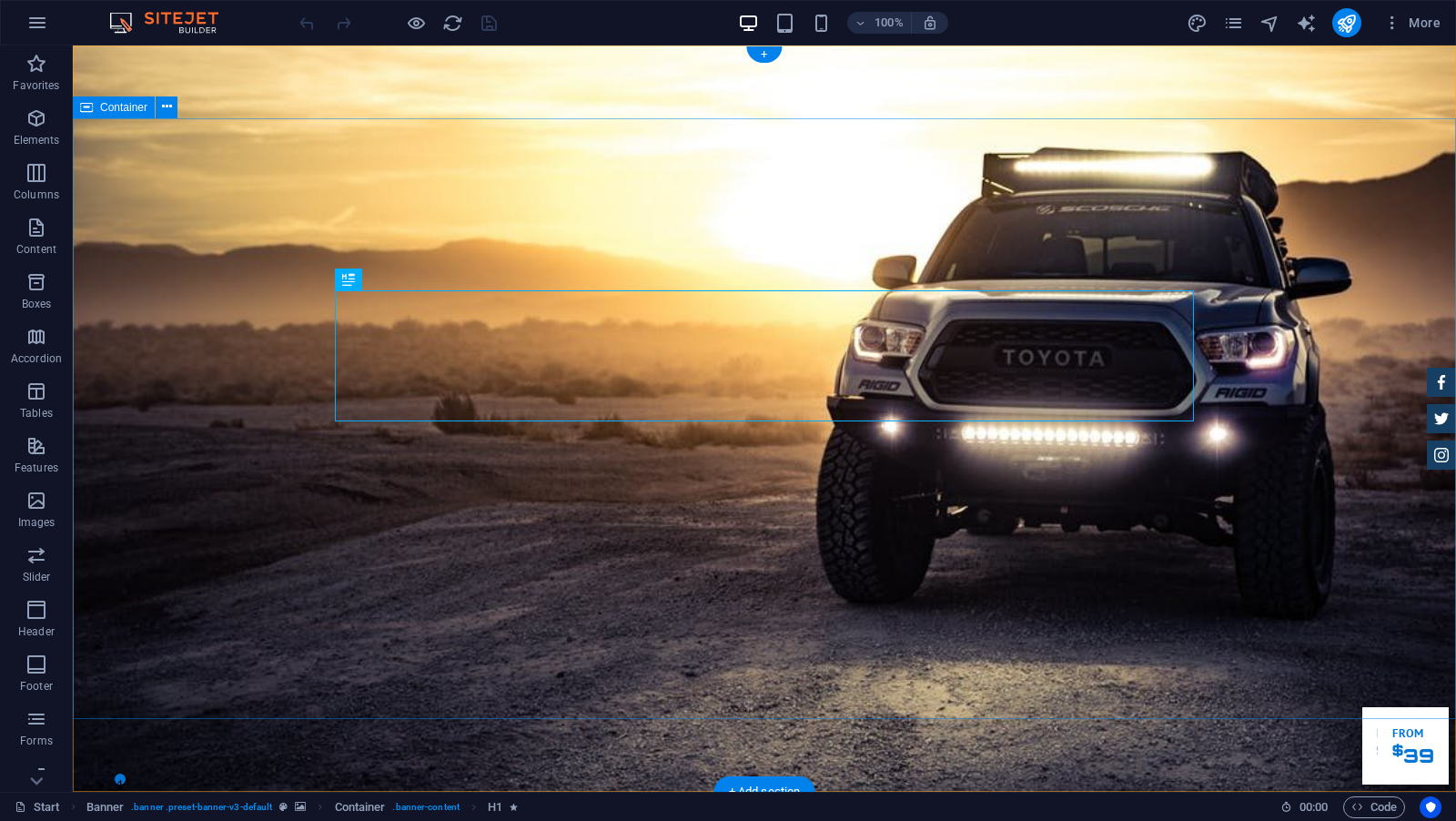 click on "GReat Deals. Great Cars. Lorem ipsum dolor sit amet, consetetur sadipscing elitr, sed diam nonumy eirmod tempor invidunt ut labore et dolore magna aliquyam erat.  Our Inventory   Make an appointment" at bounding box center (764, 1162) 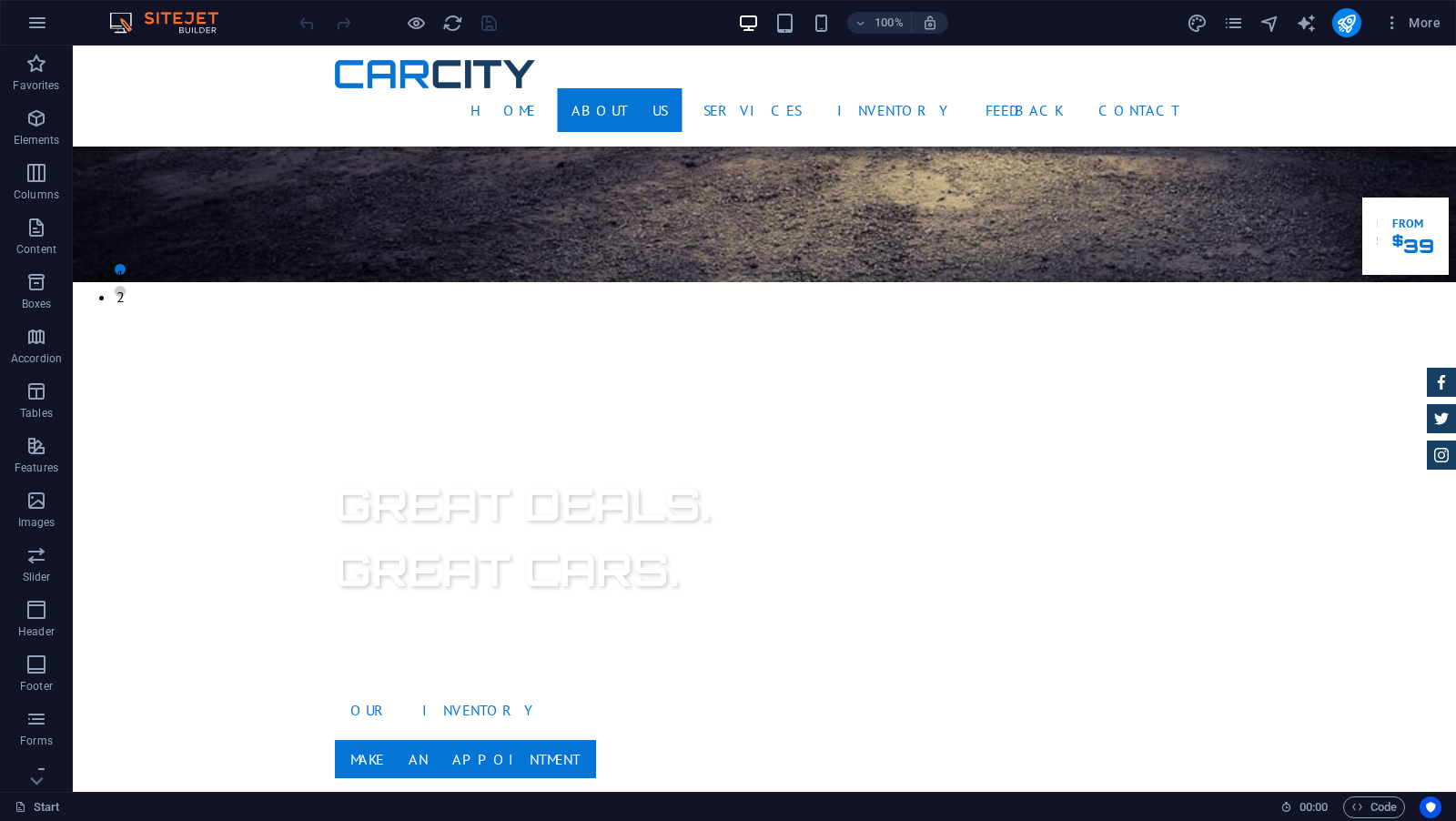 scroll, scrollTop: 0, scrollLeft: 0, axis: both 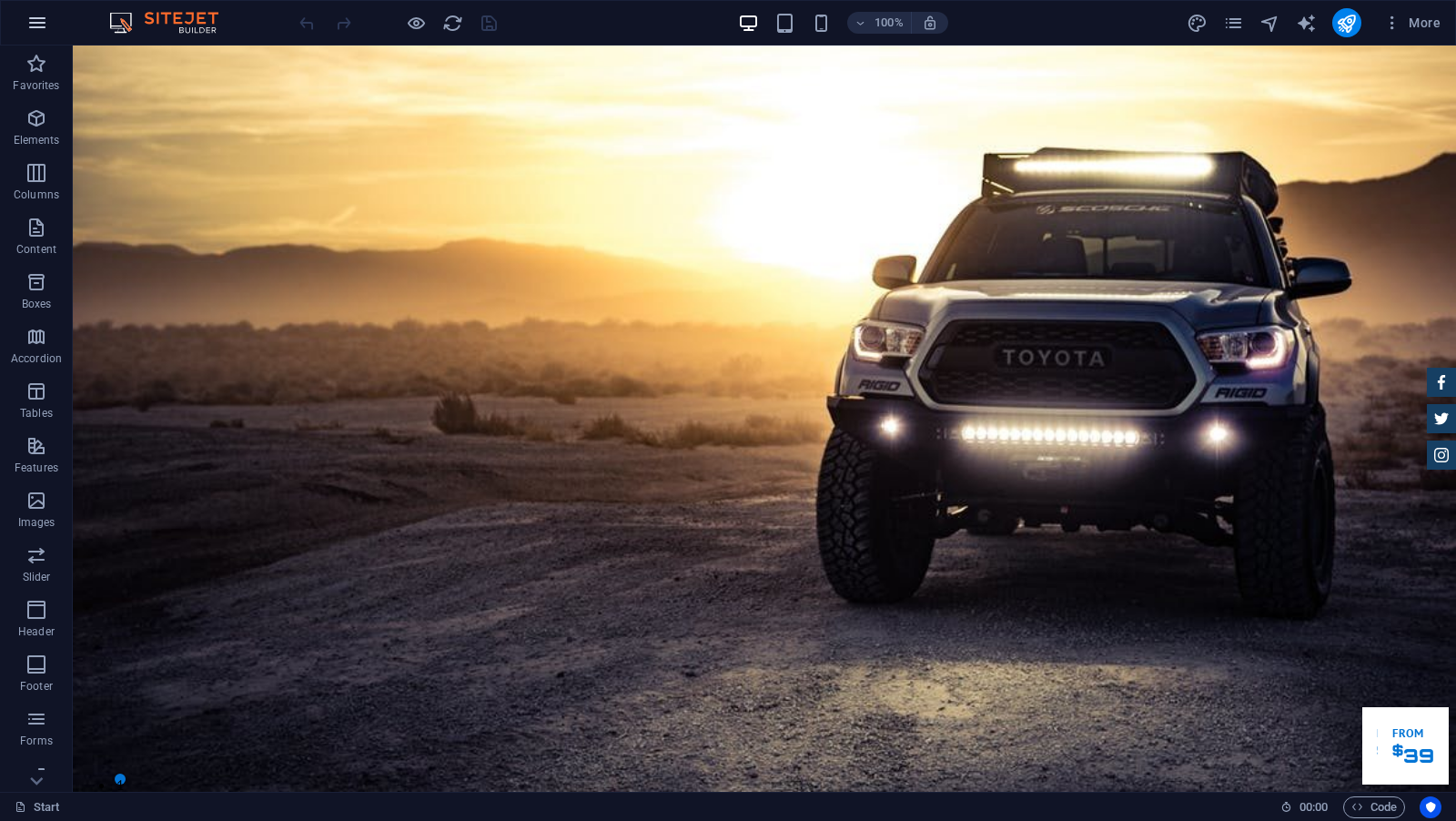 click at bounding box center [37, 23] 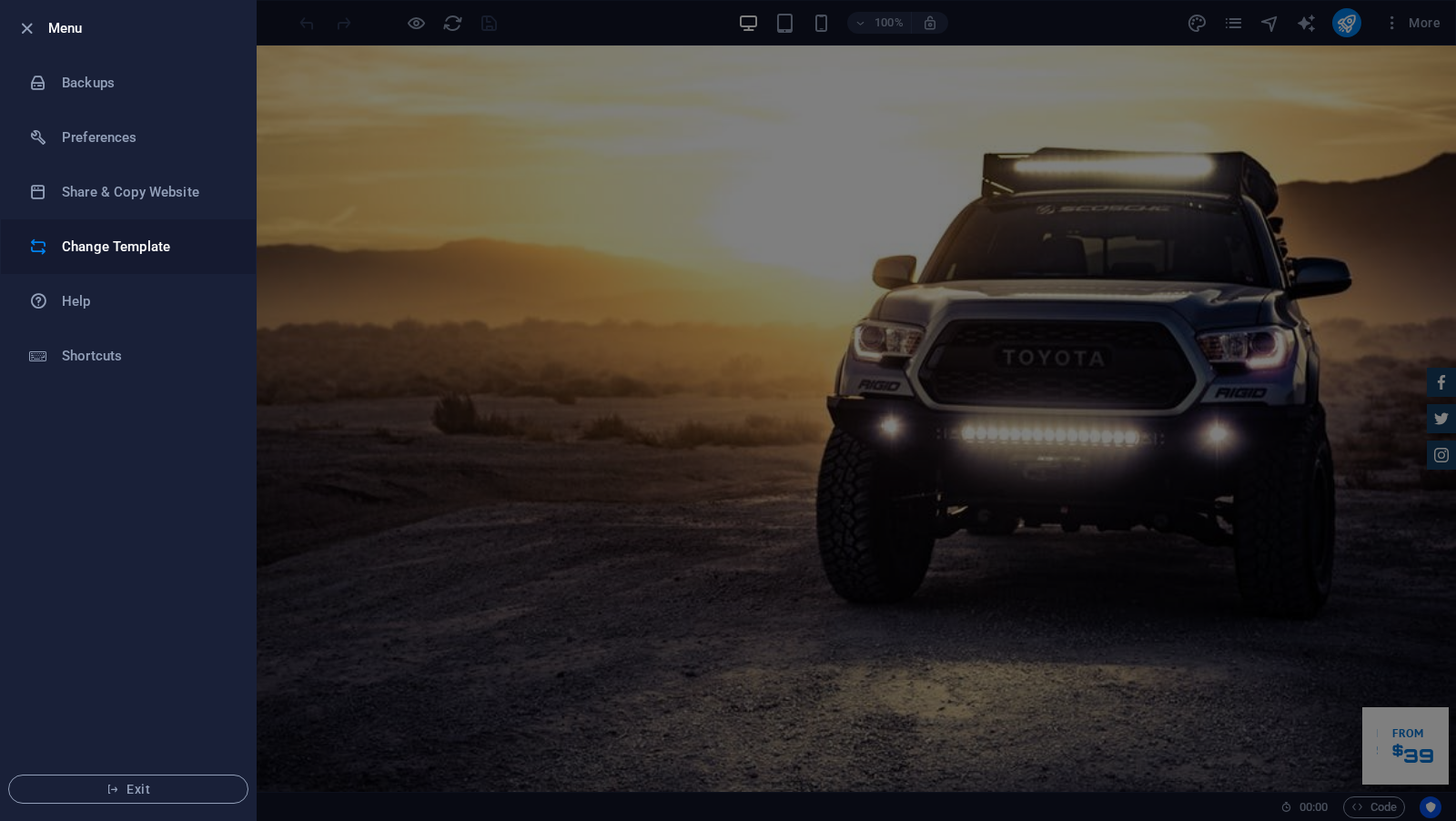click on "Change Template" at bounding box center (146, 247) 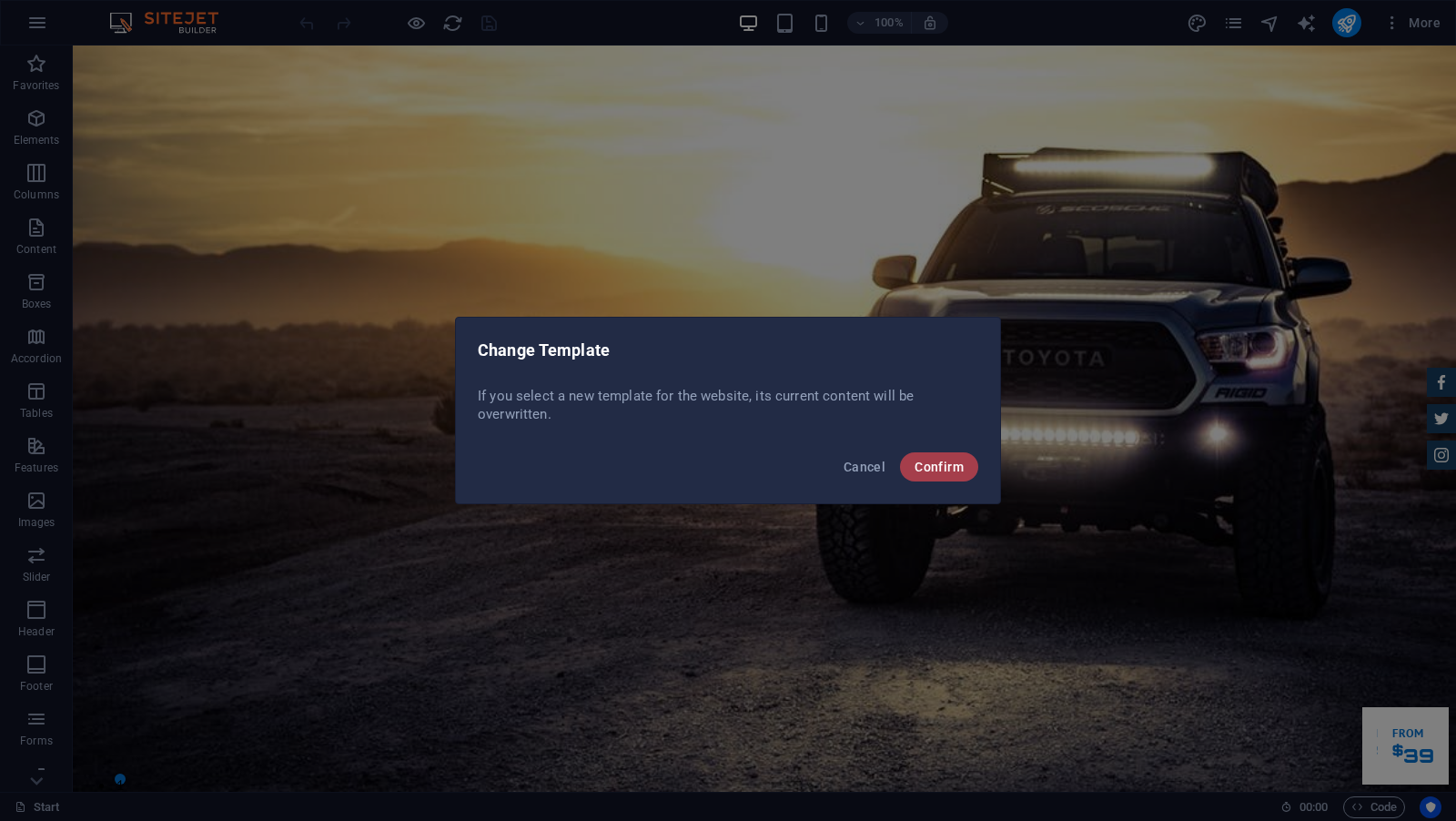 click on "Confirm" at bounding box center [939, 467] 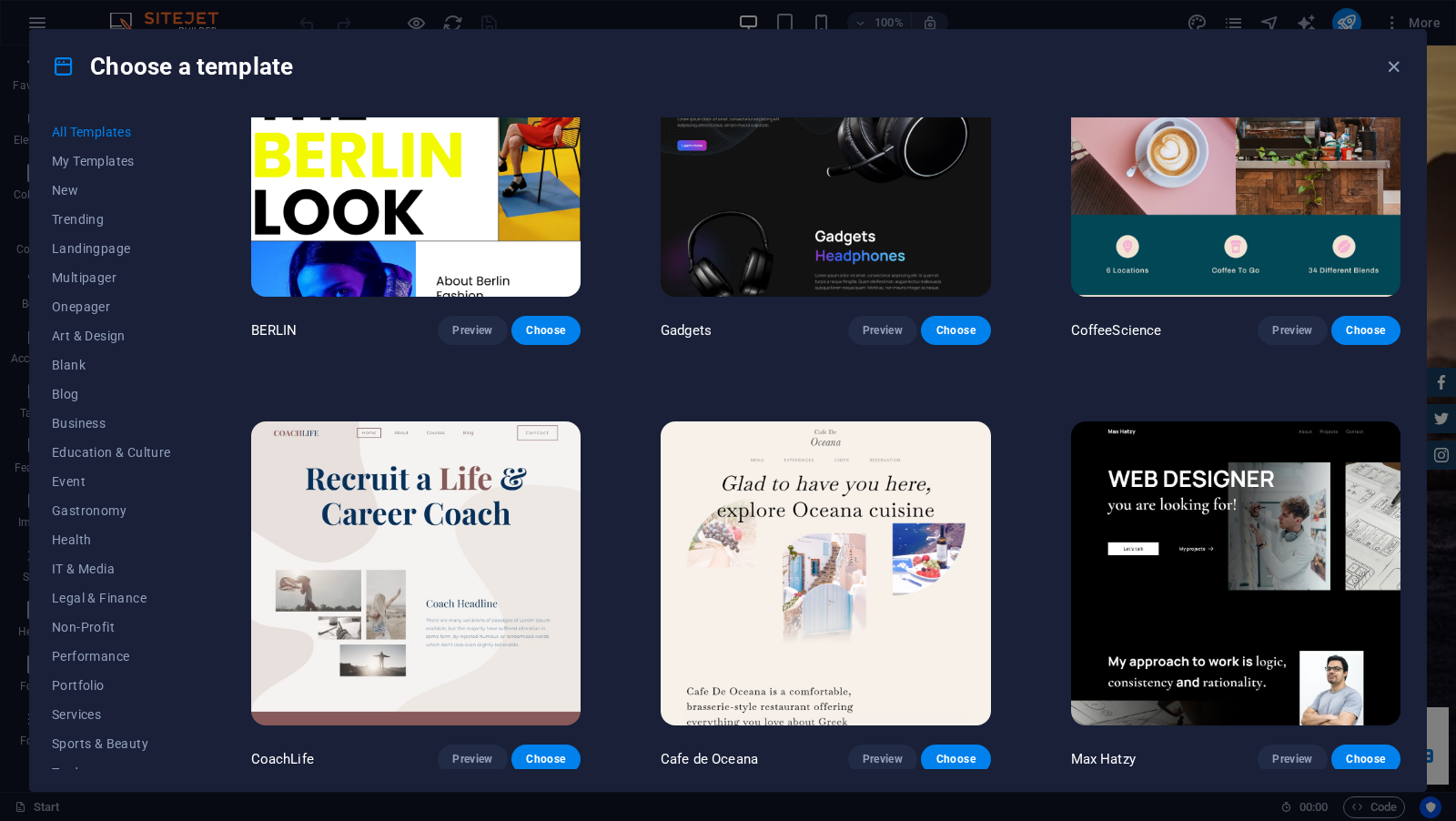 scroll, scrollTop: 4840, scrollLeft: 0, axis: vertical 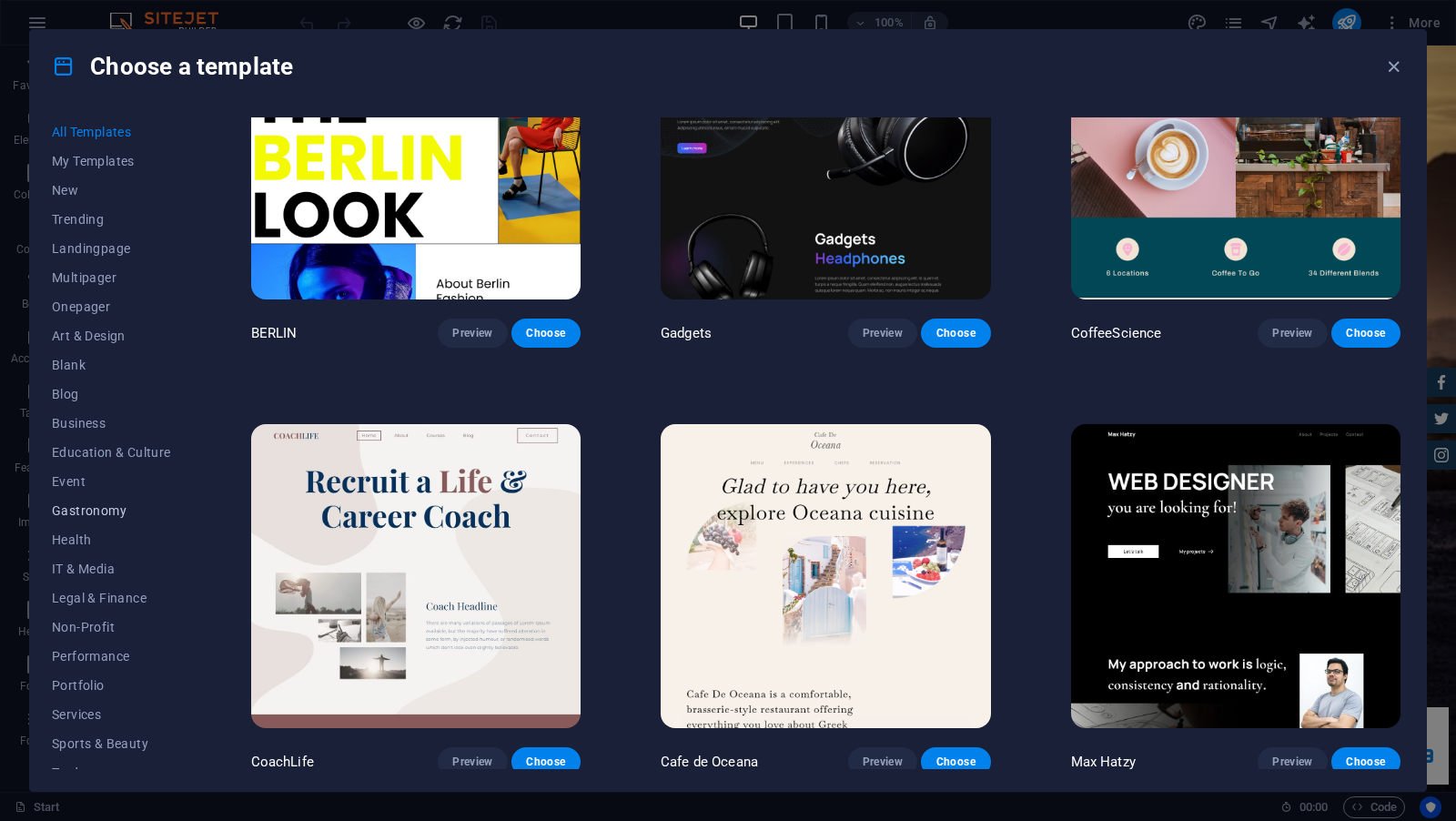 click on "Gastronomy" at bounding box center [111, 511] 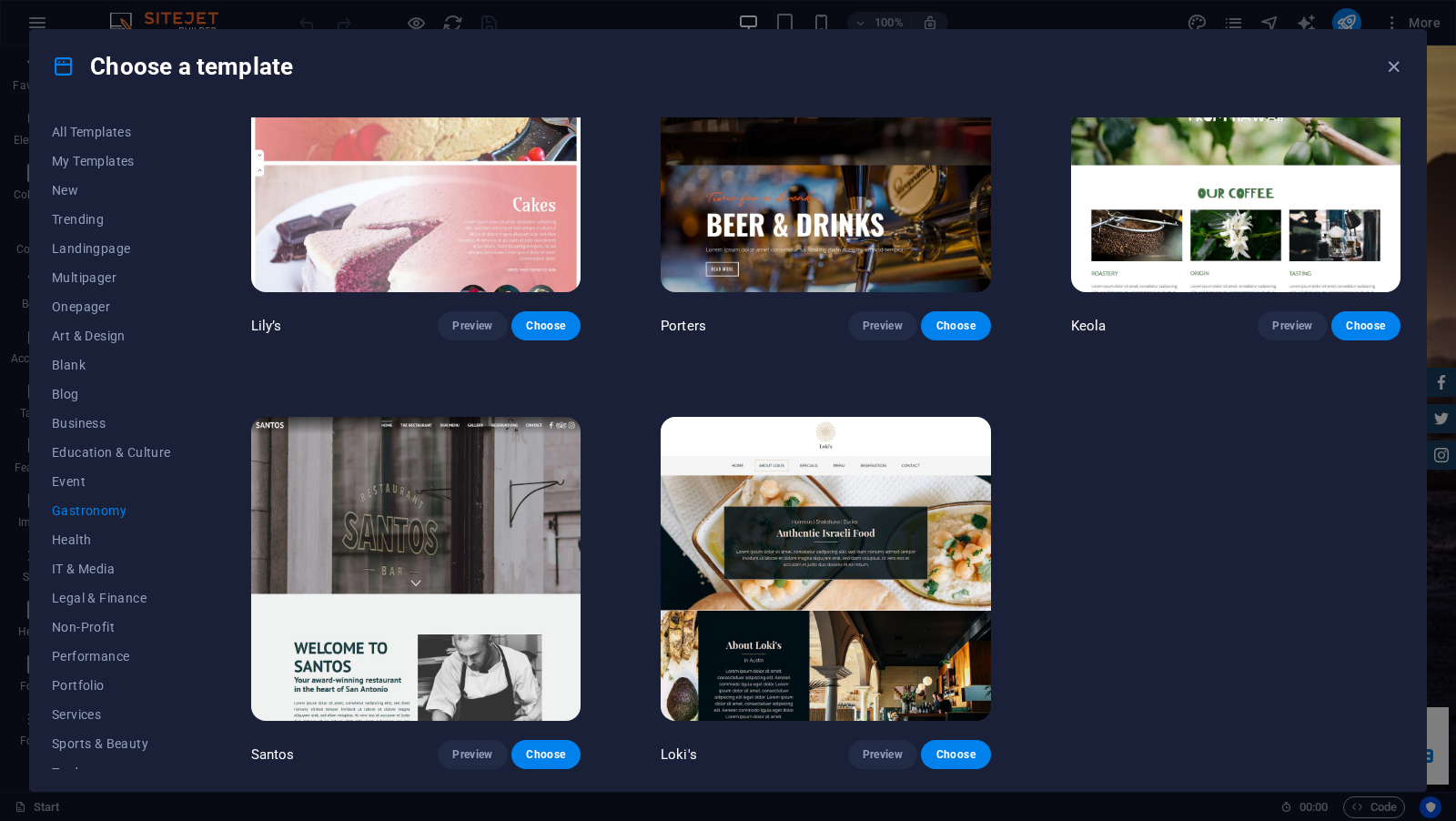 scroll, scrollTop: 574, scrollLeft: 0, axis: vertical 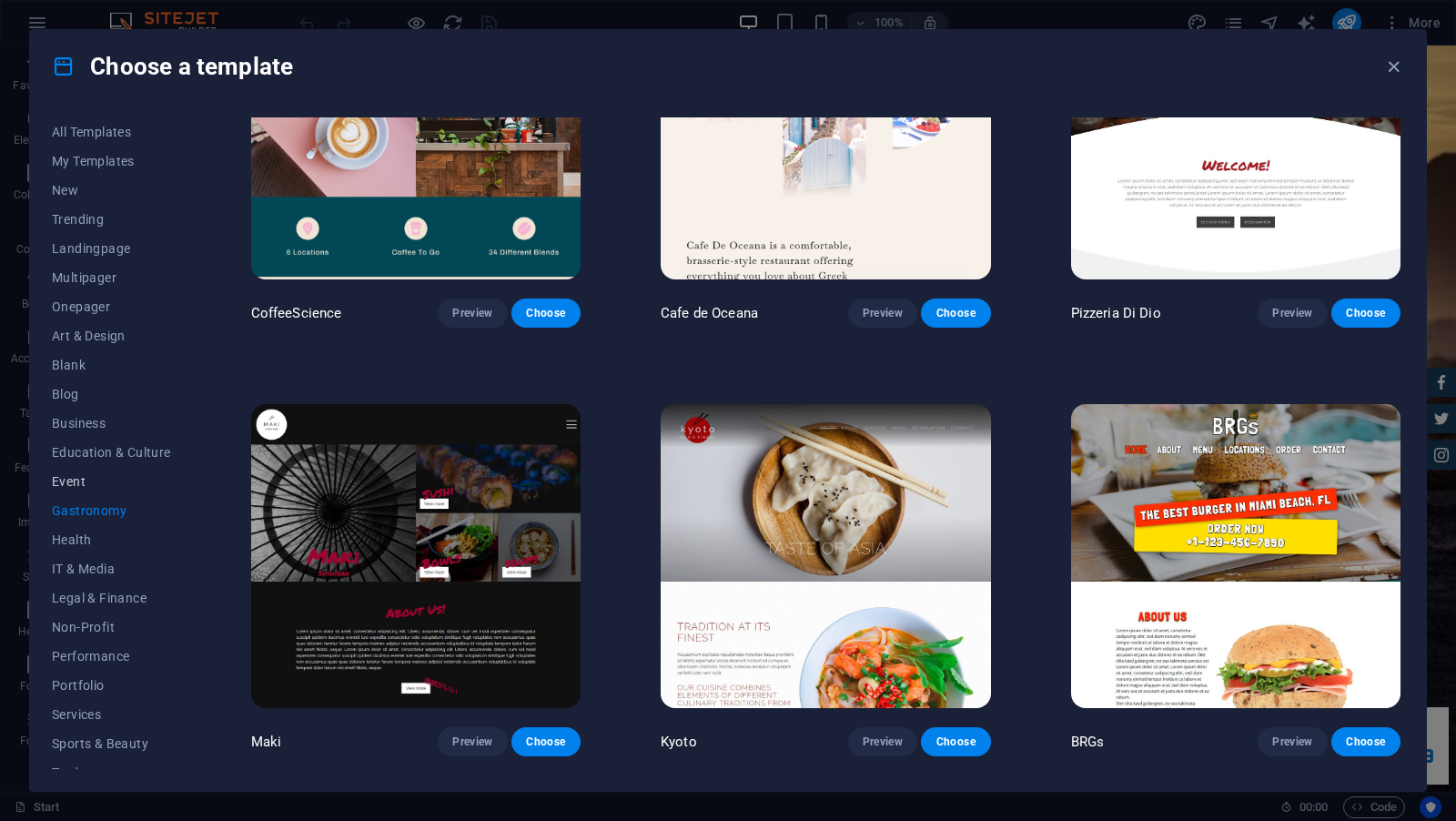 click on "Event" at bounding box center [111, 481] 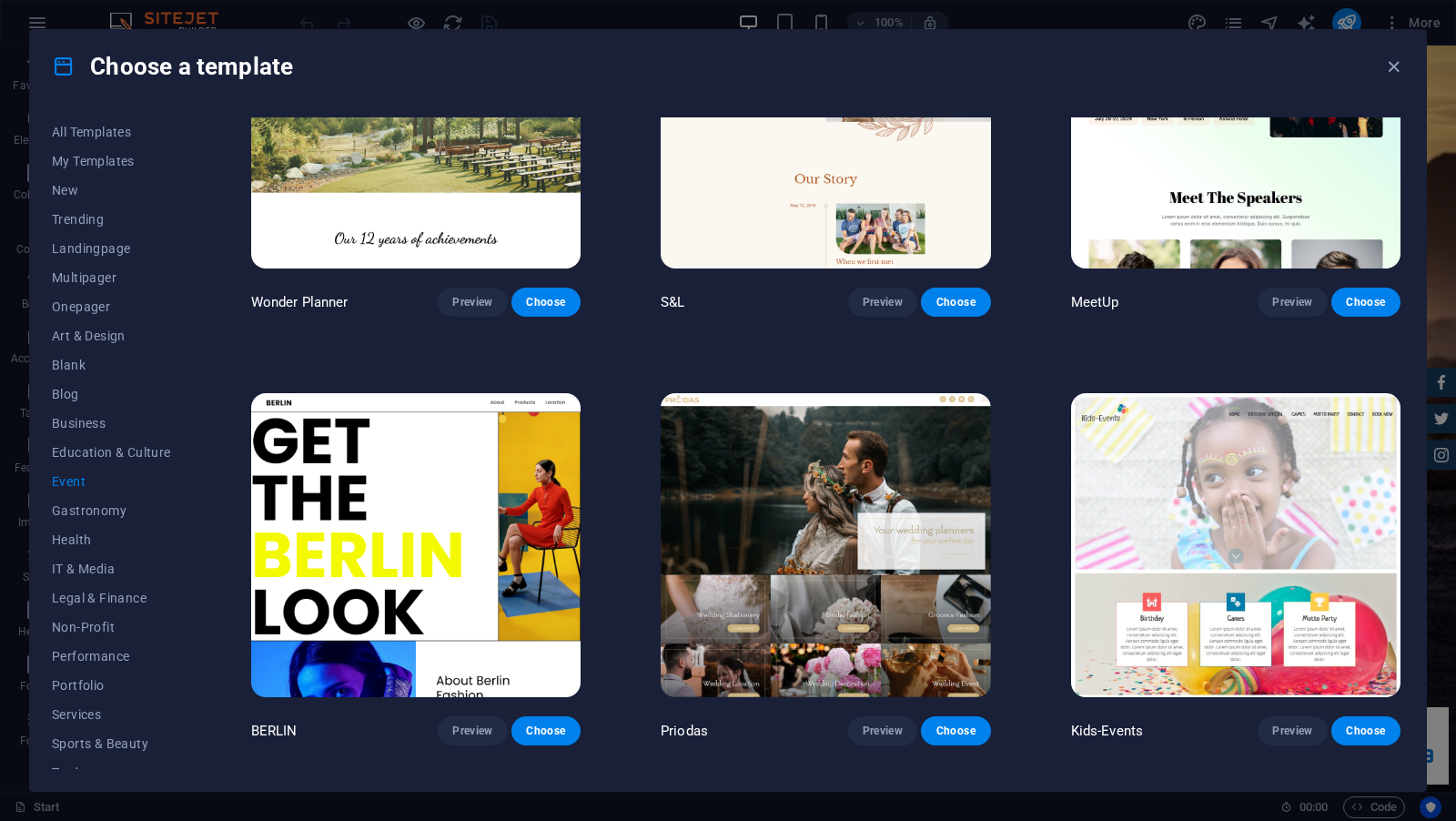 scroll, scrollTop: 0, scrollLeft: 0, axis: both 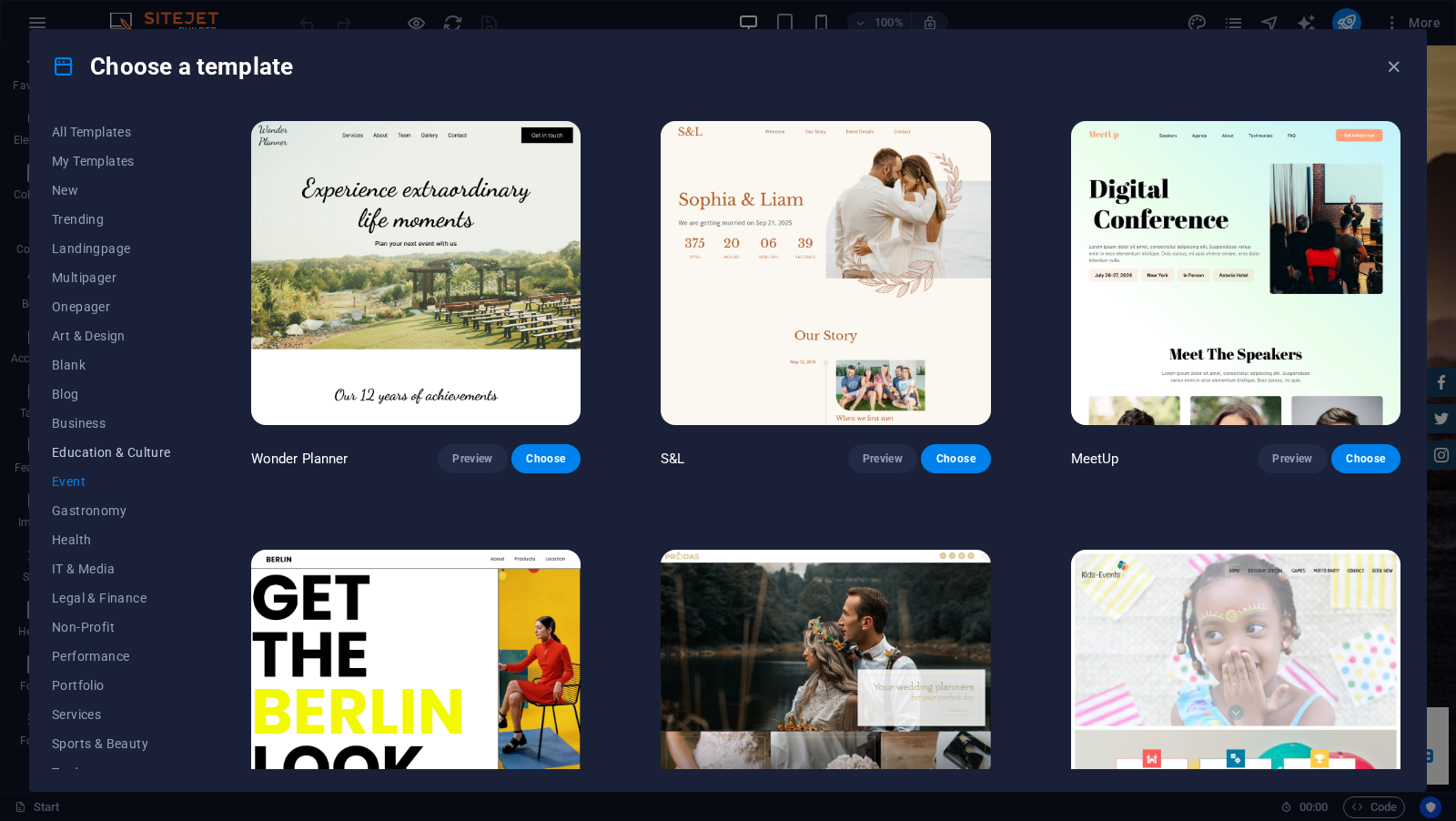 click on "Education & Culture" at bounding box center [111, 452] 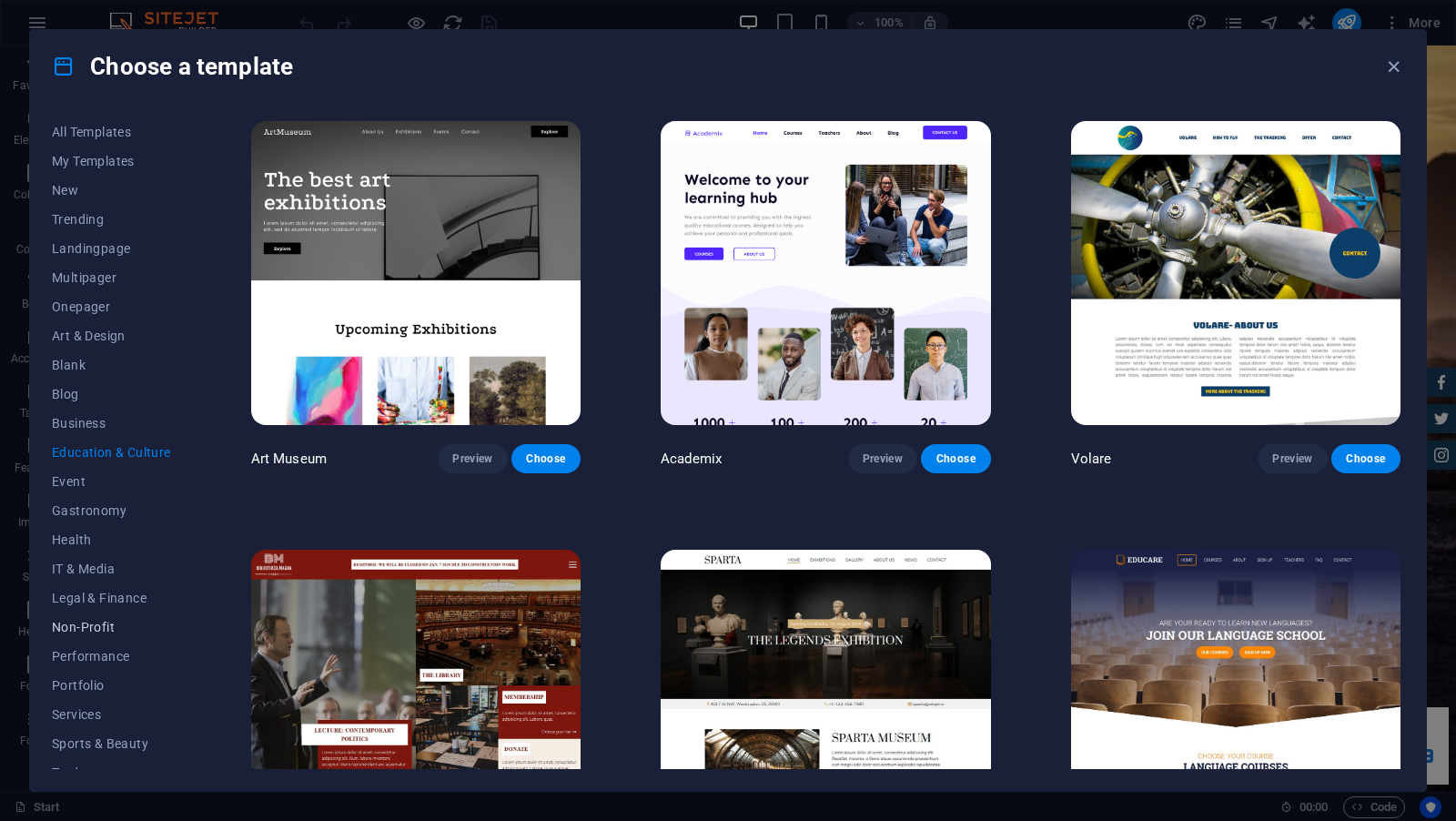 scroll, scrollTop: 75, scrollLeft: 0, axis: vertical 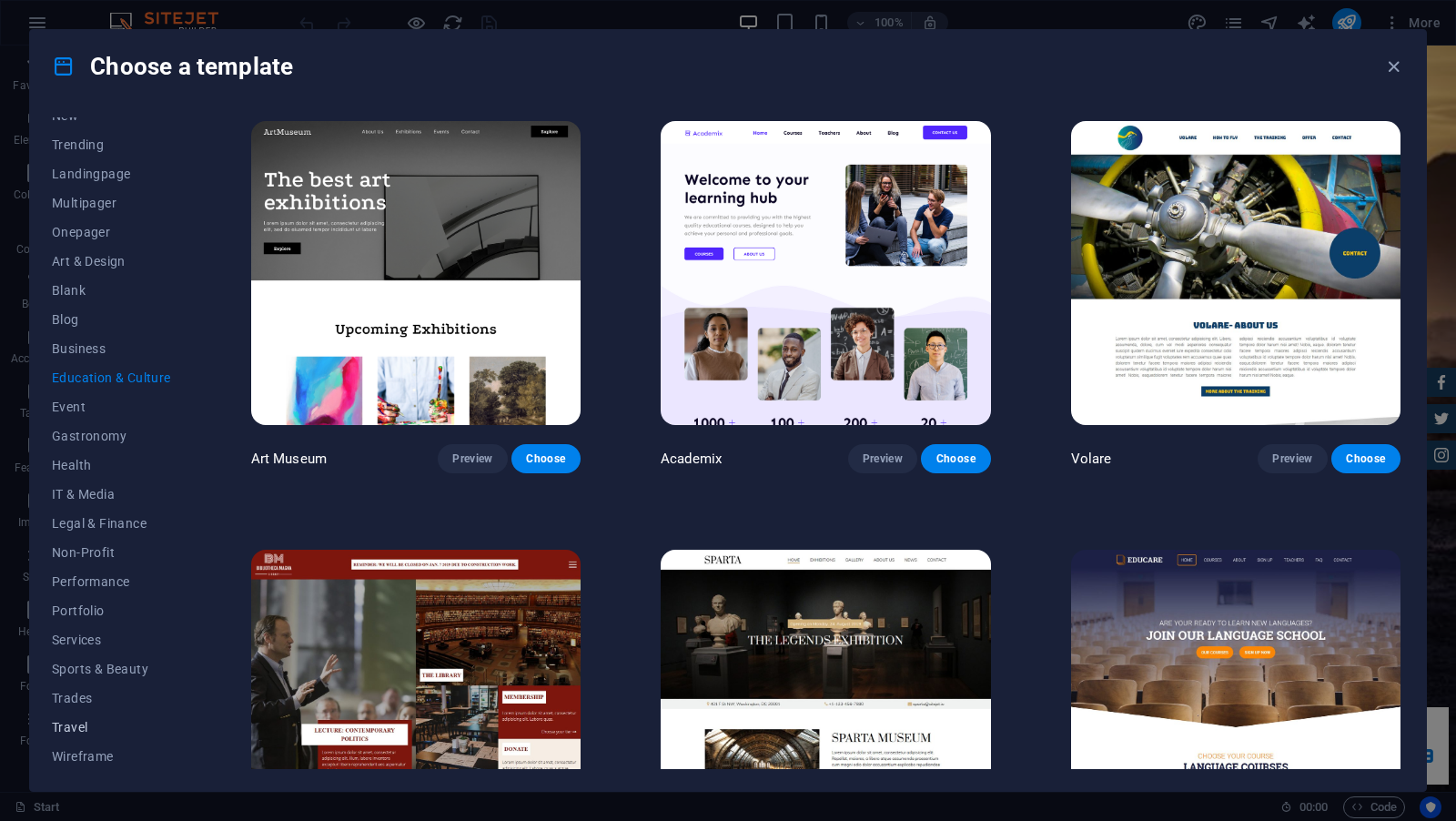 click on "Travel" at bounding box center (111, 727) 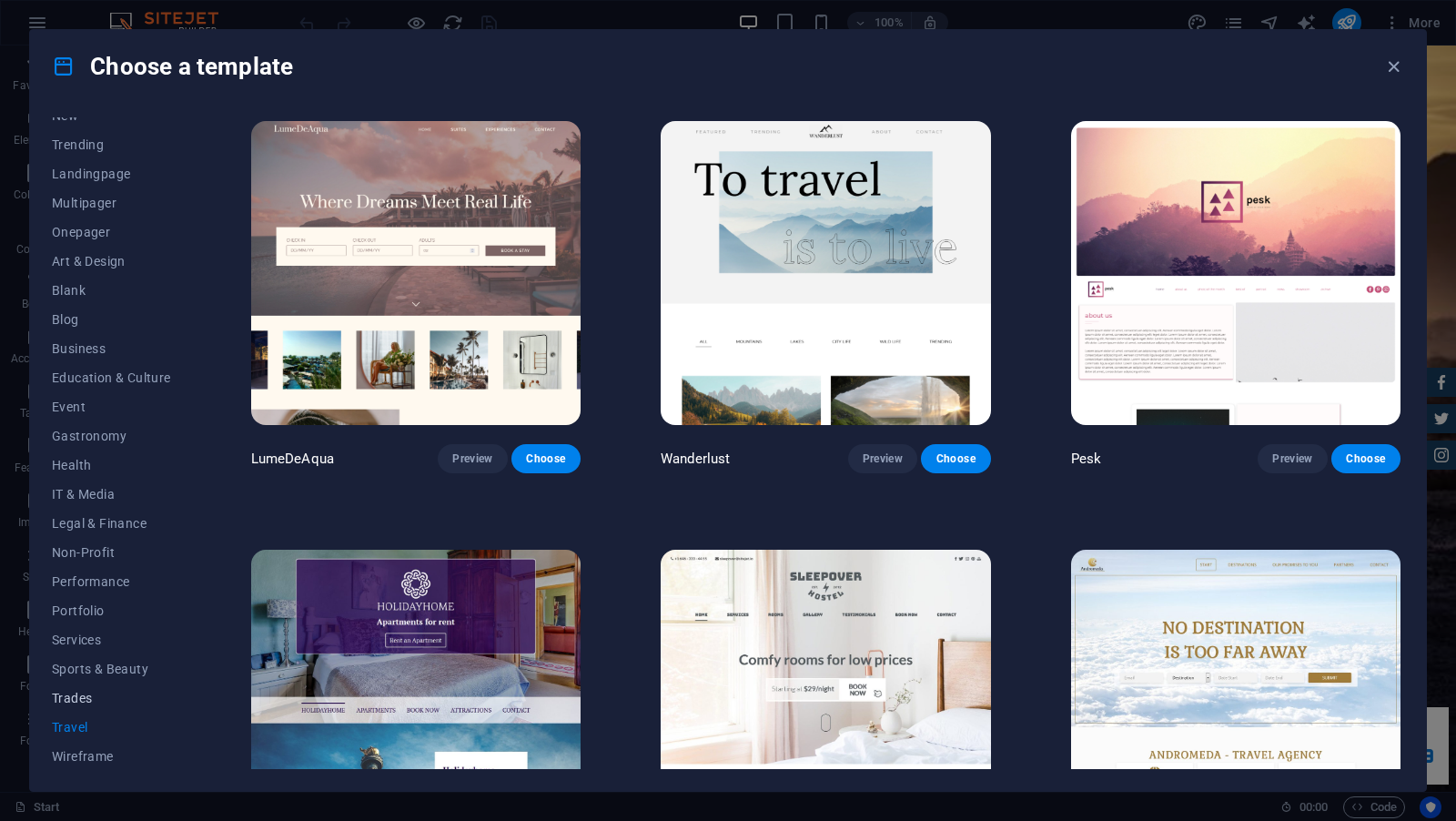 click on "Trades" at bounding box center (111, 698) 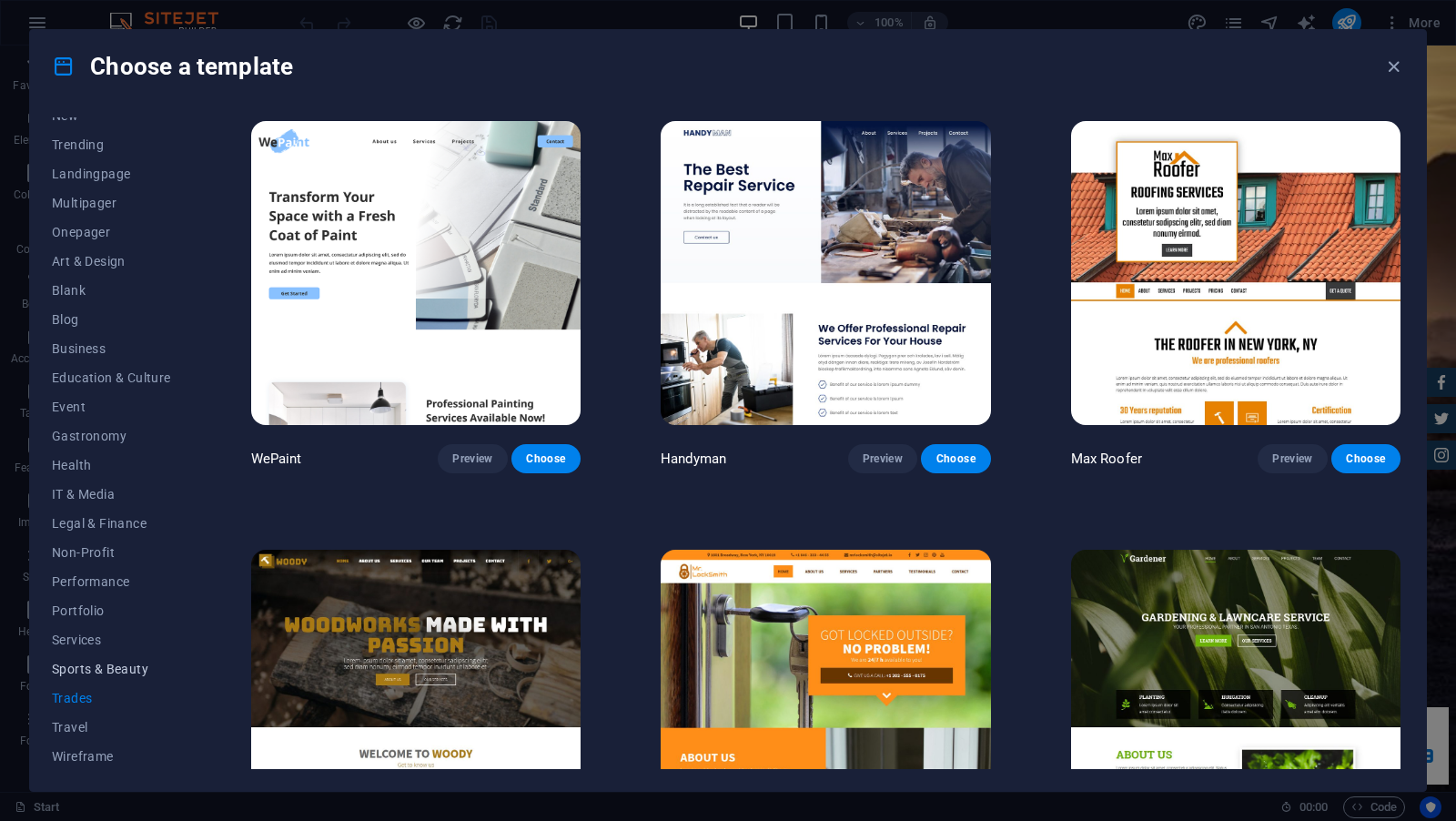click on "Sports & Beauty" at bounding box center [111, 669] 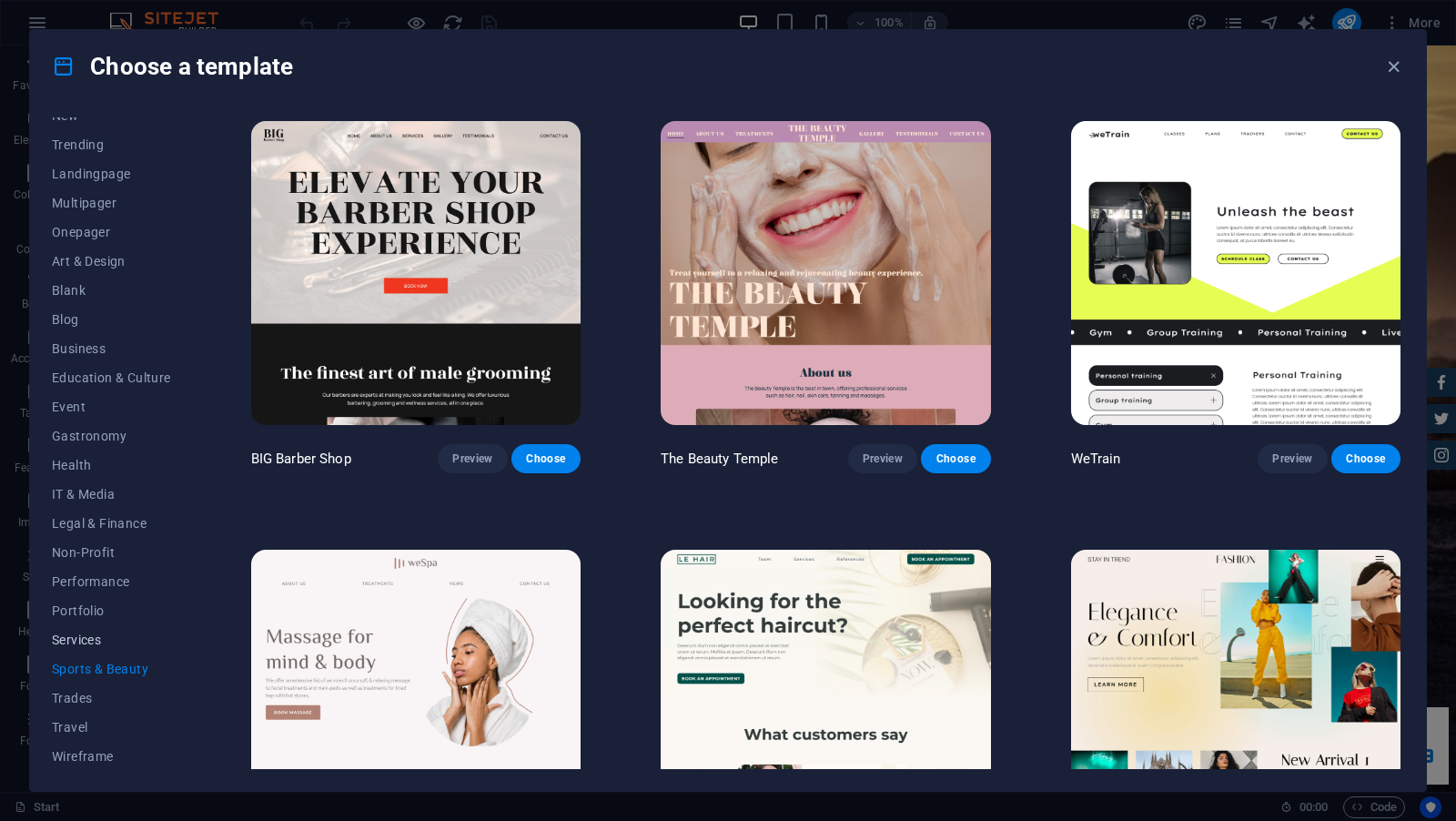 click on "Services" at bounding box center (111, 640) 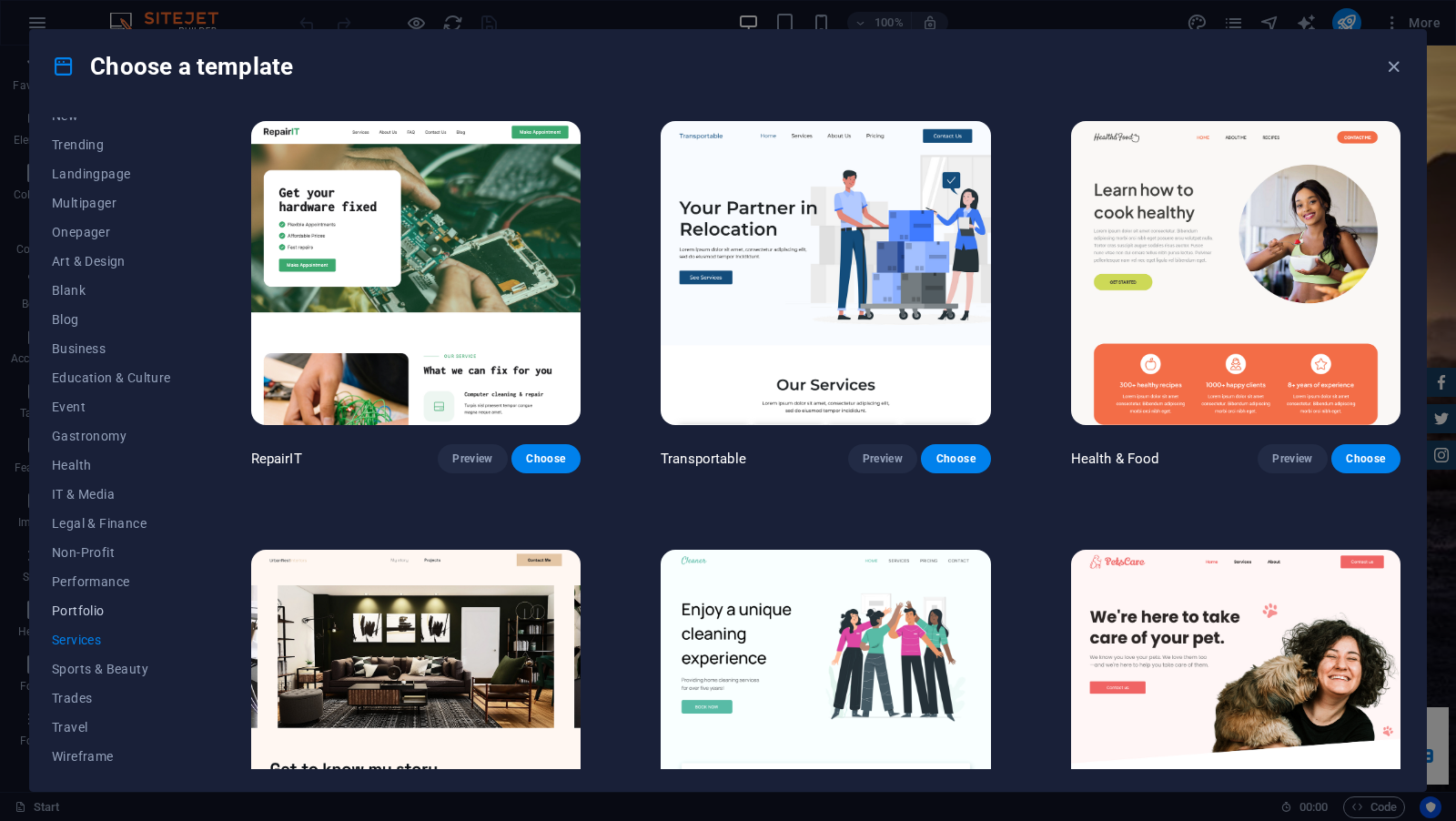 click on "Portfolio" at bounding box center (111, 611) 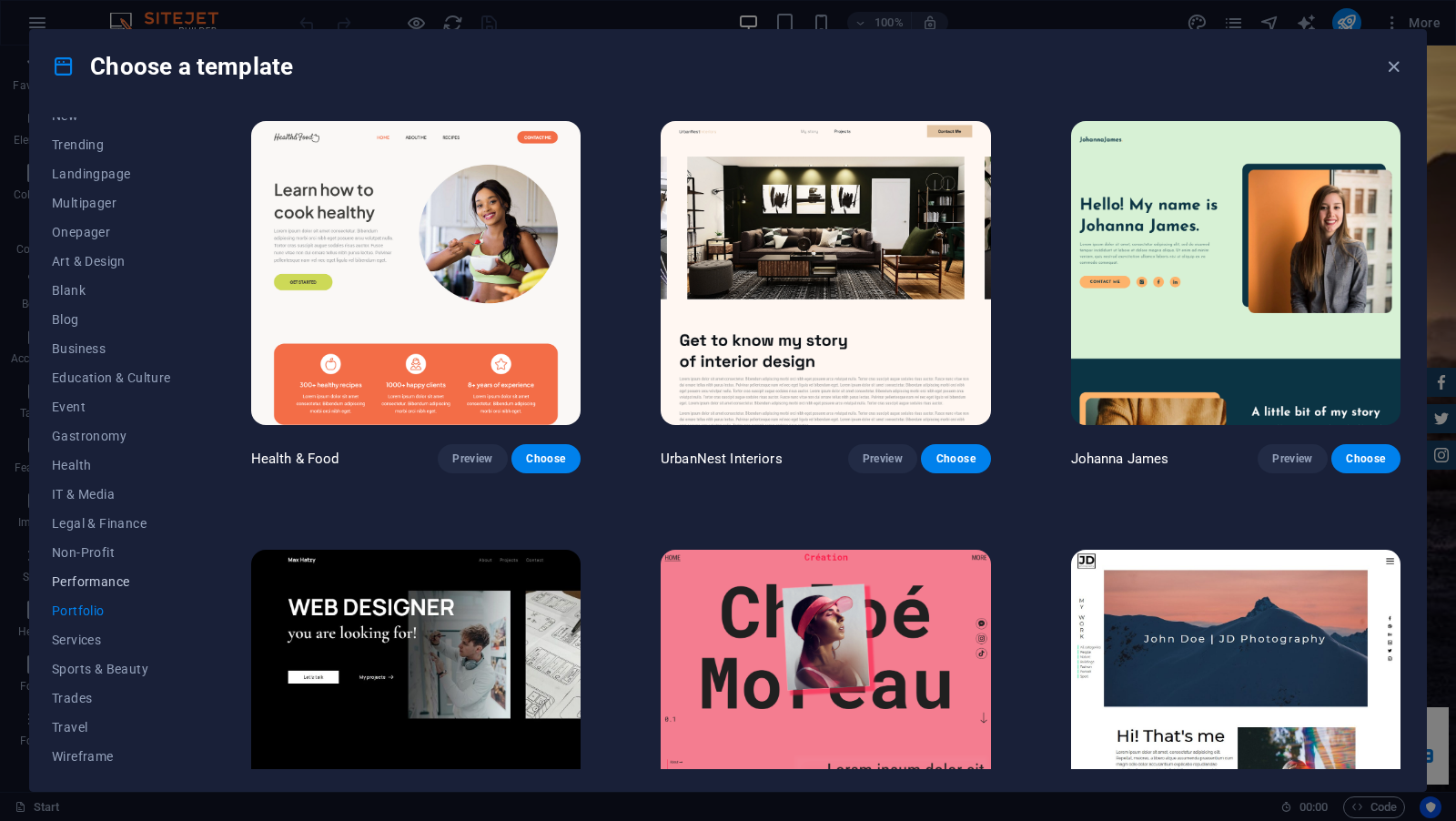 click on "Performance" at bounding box center (111, 582) 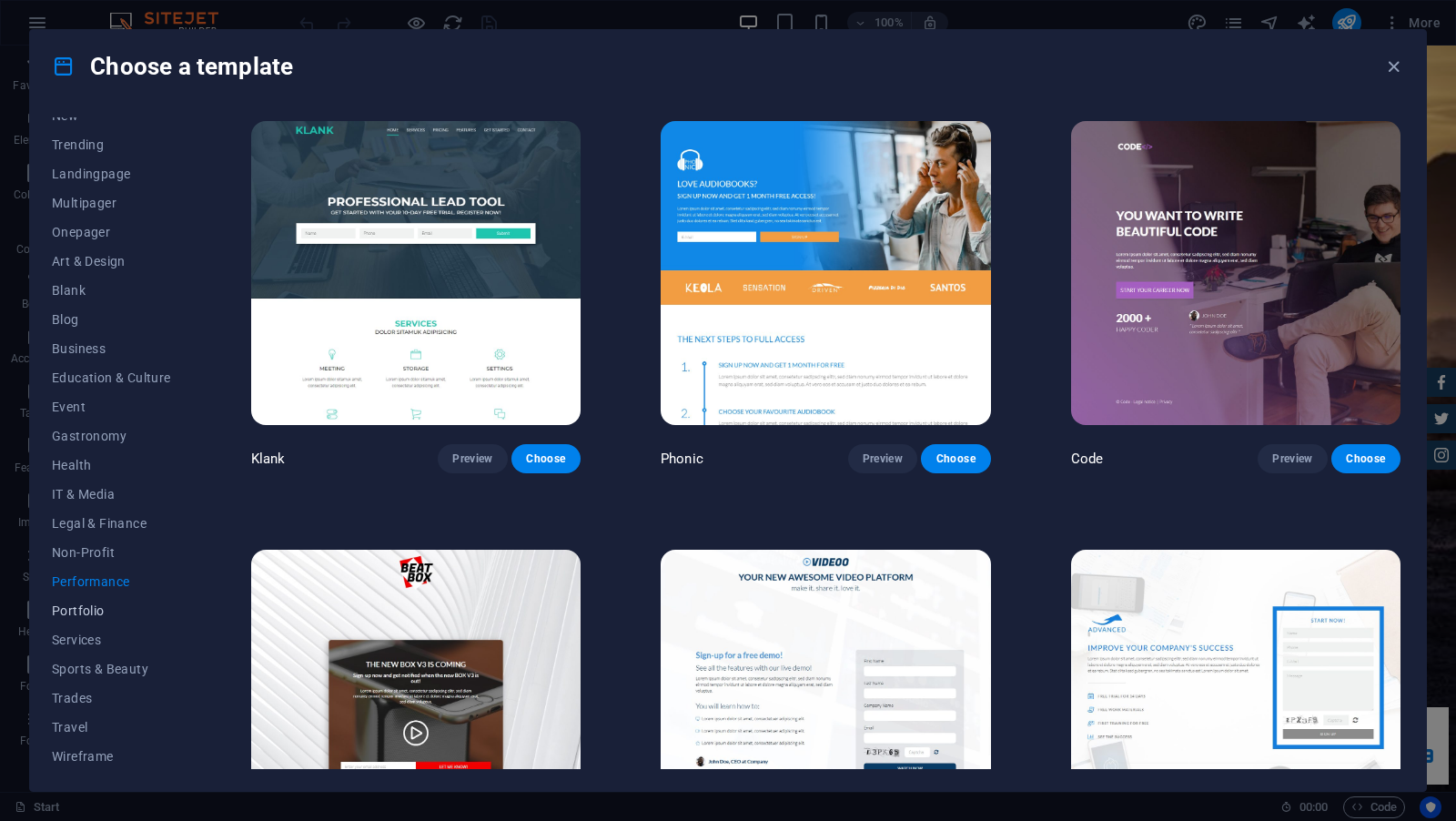 click on "Portfolio" at bounding box center [111, 611] 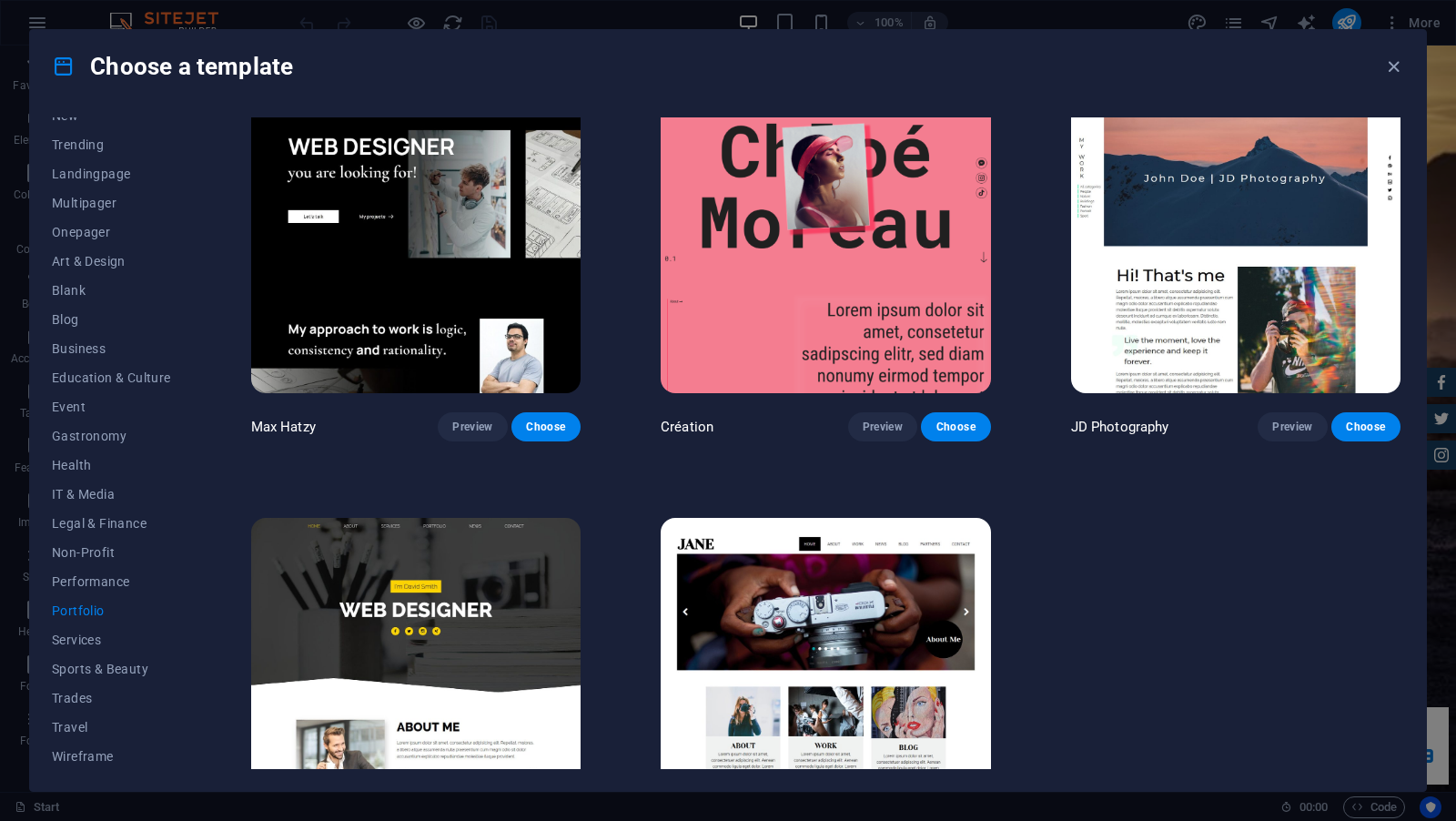 scroll, scrollTop: 553, scrollLeft: 0, axis: vertical 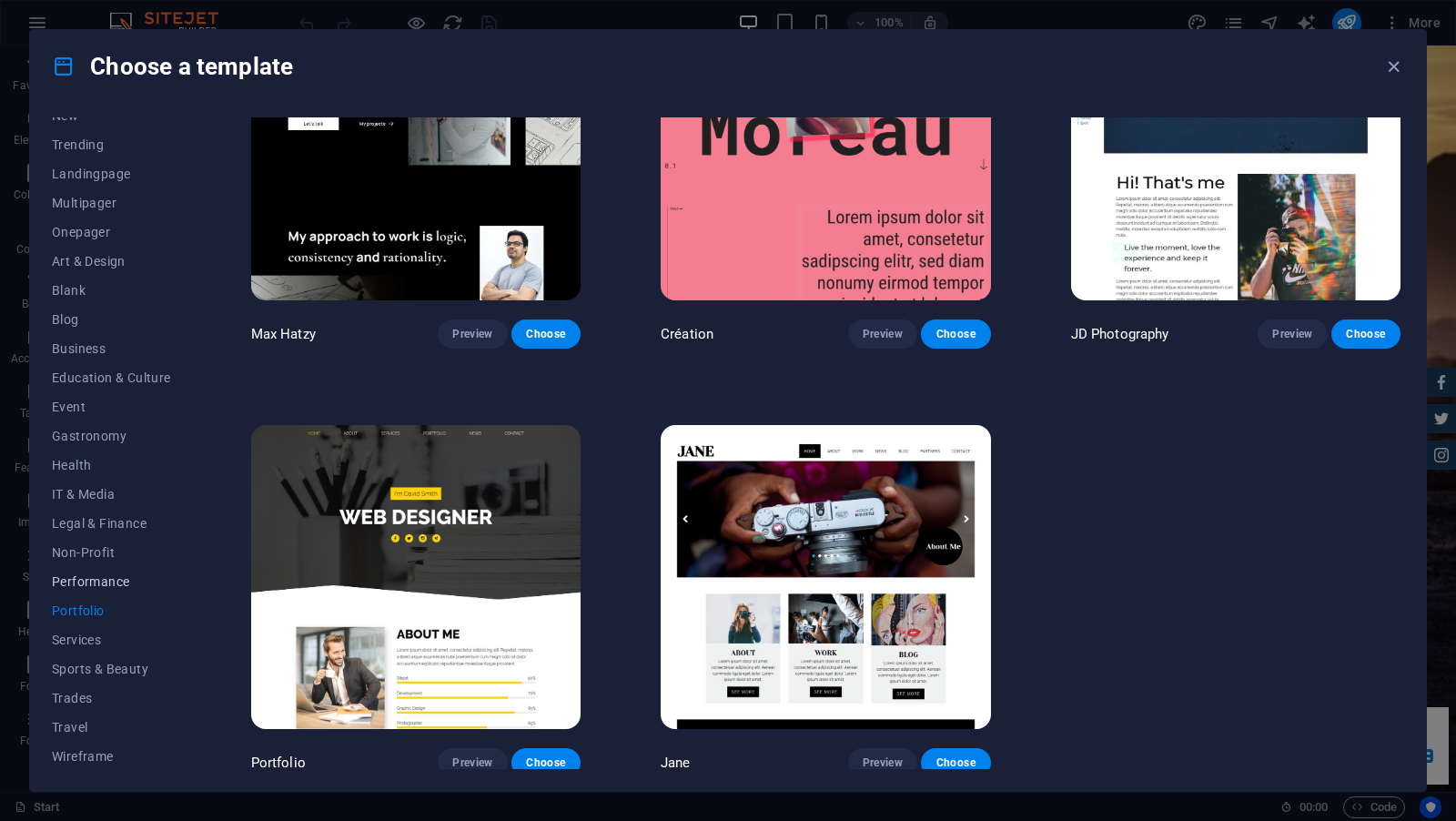 click on "Performance" at bounding box center (111, 582) 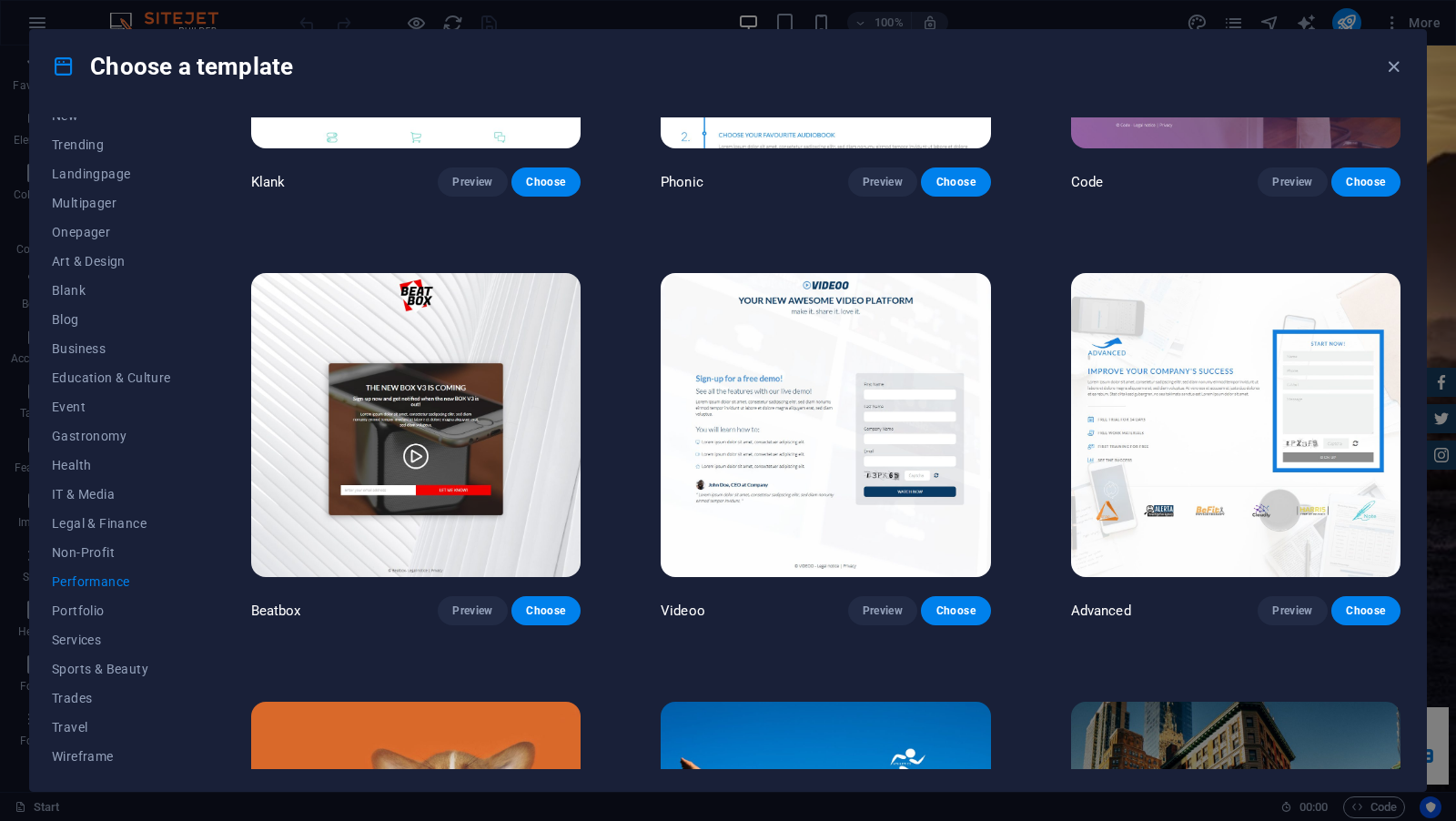 scroll, scrollTop: 0, scrollLeft: 0, axis: both 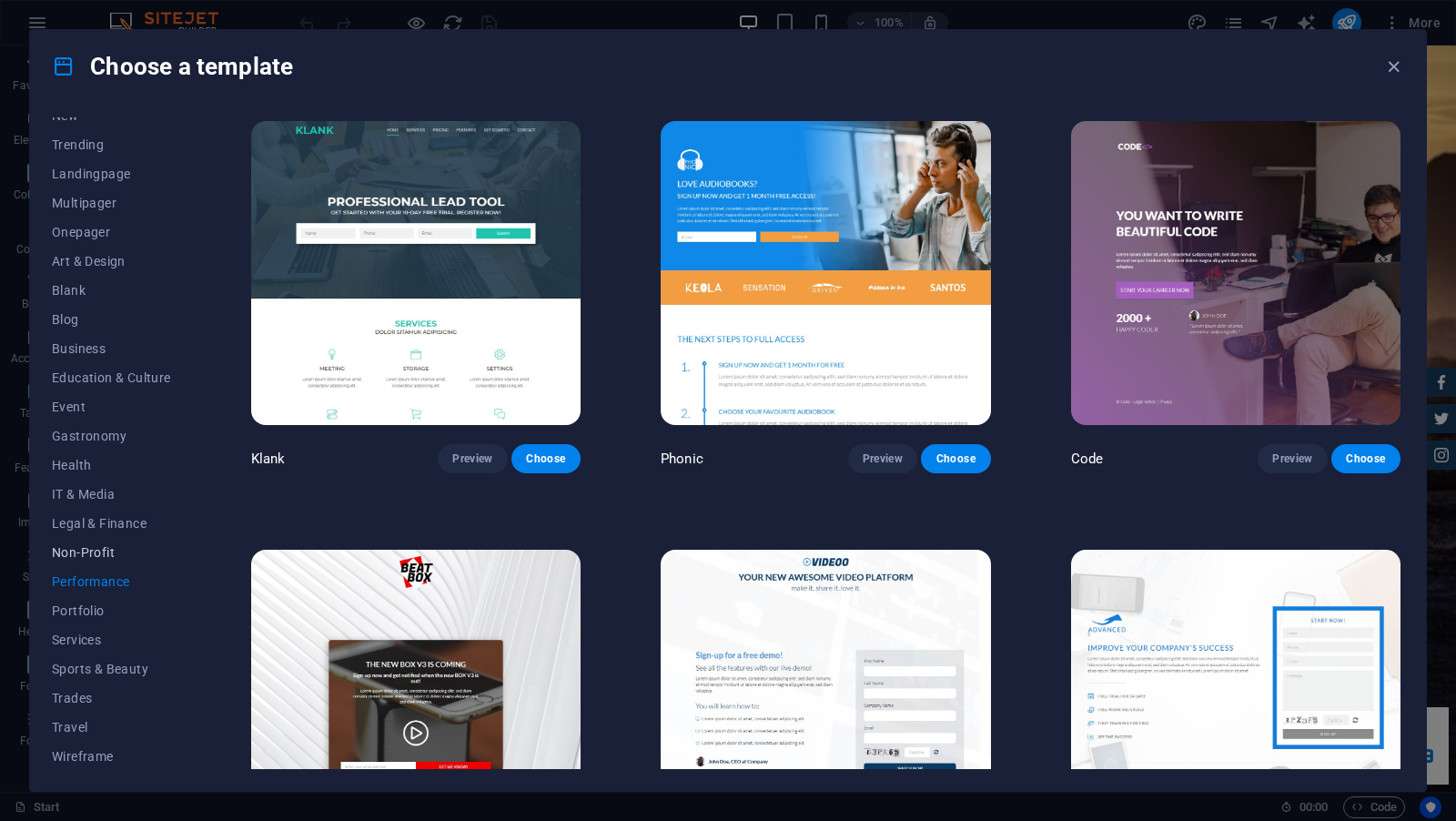 click on "Non-Profit" at bounding box center (111, 552) 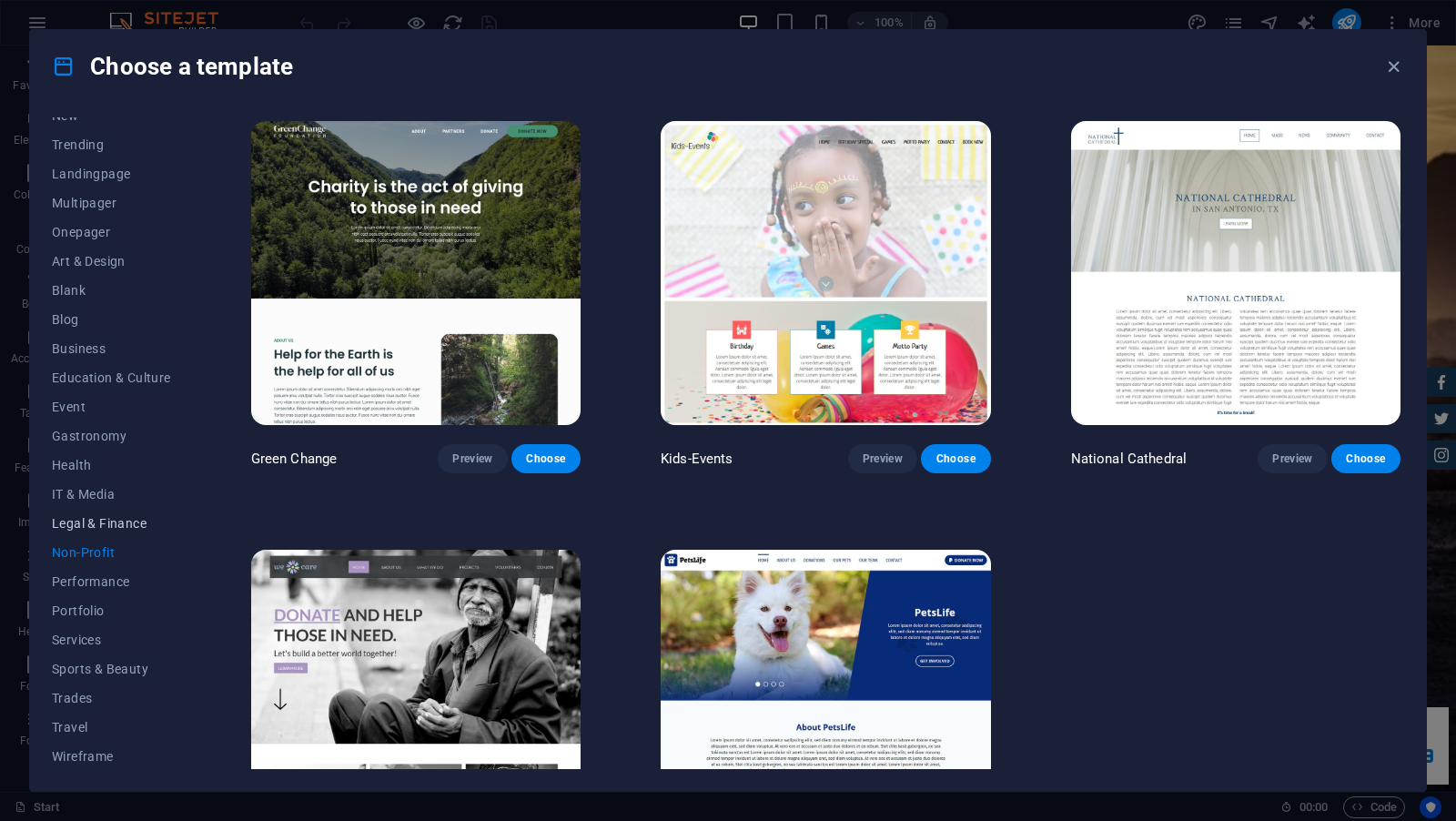 click on "Legal & Finance" at bounding box center [111, 523] 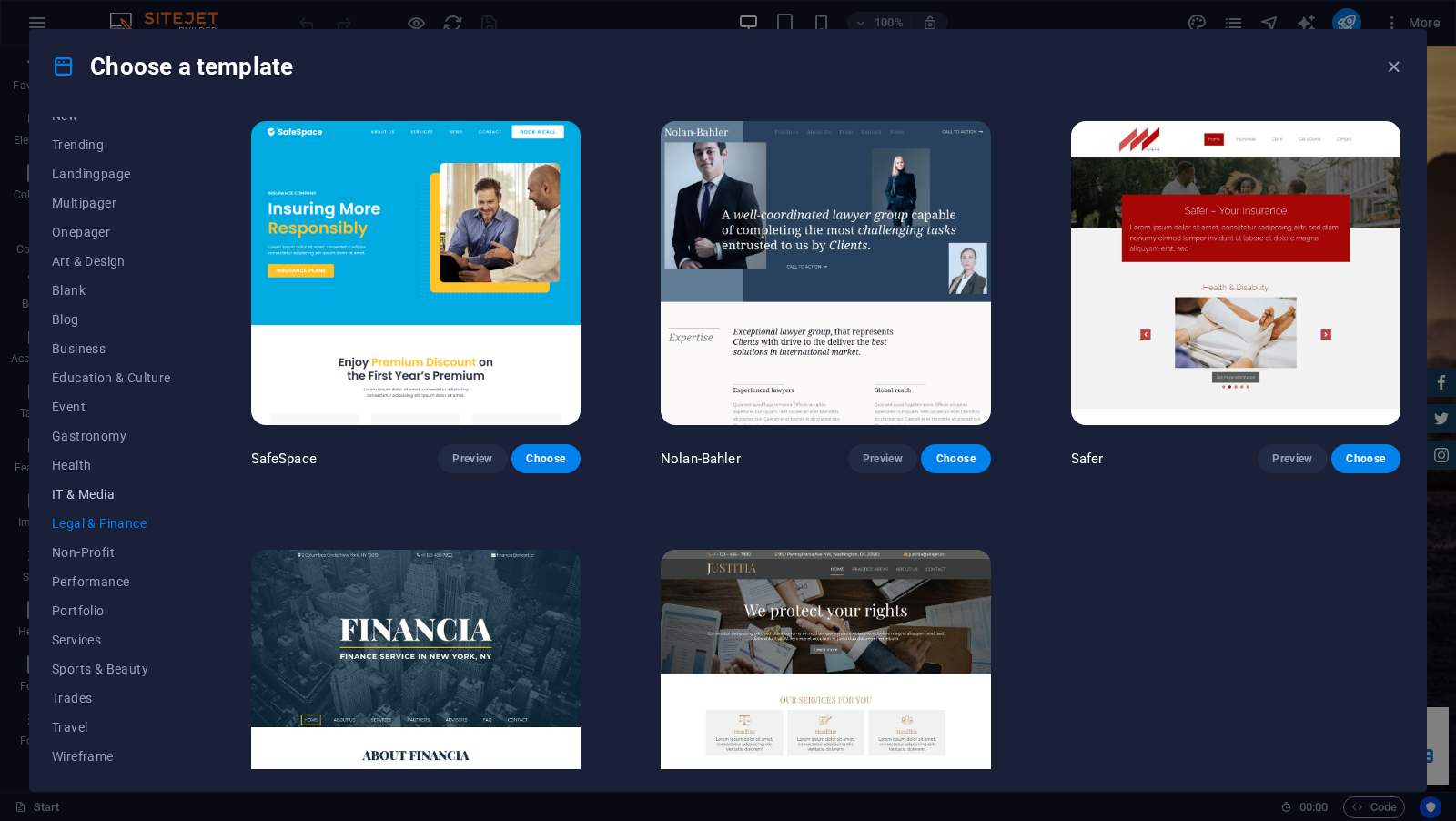click on "IT & Media" at bounding box center [111, 494] 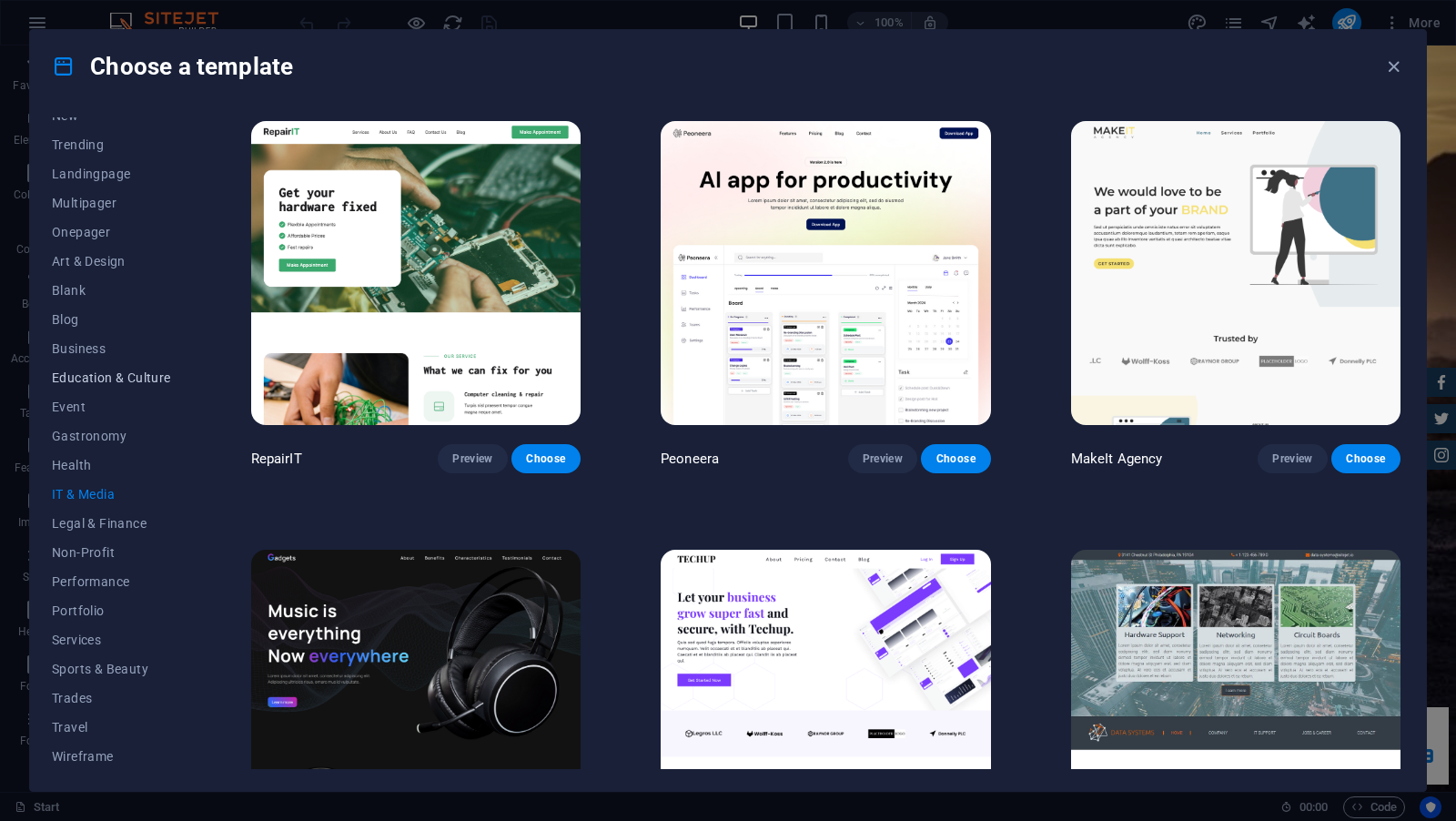 click on "Education & Culture" at bounding box center (111, 378) 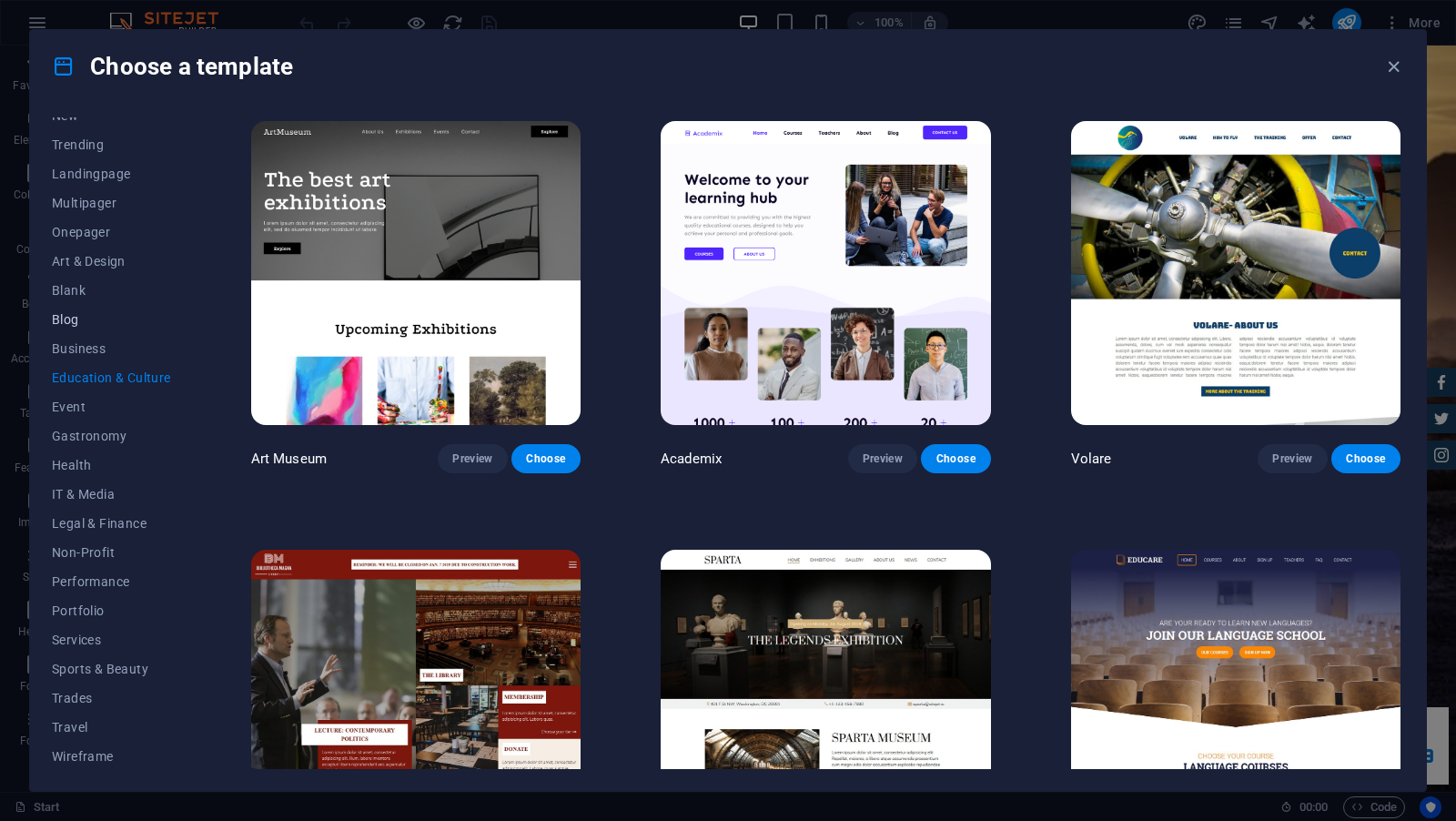 click on "Blog" at bounding box center (111, 319) 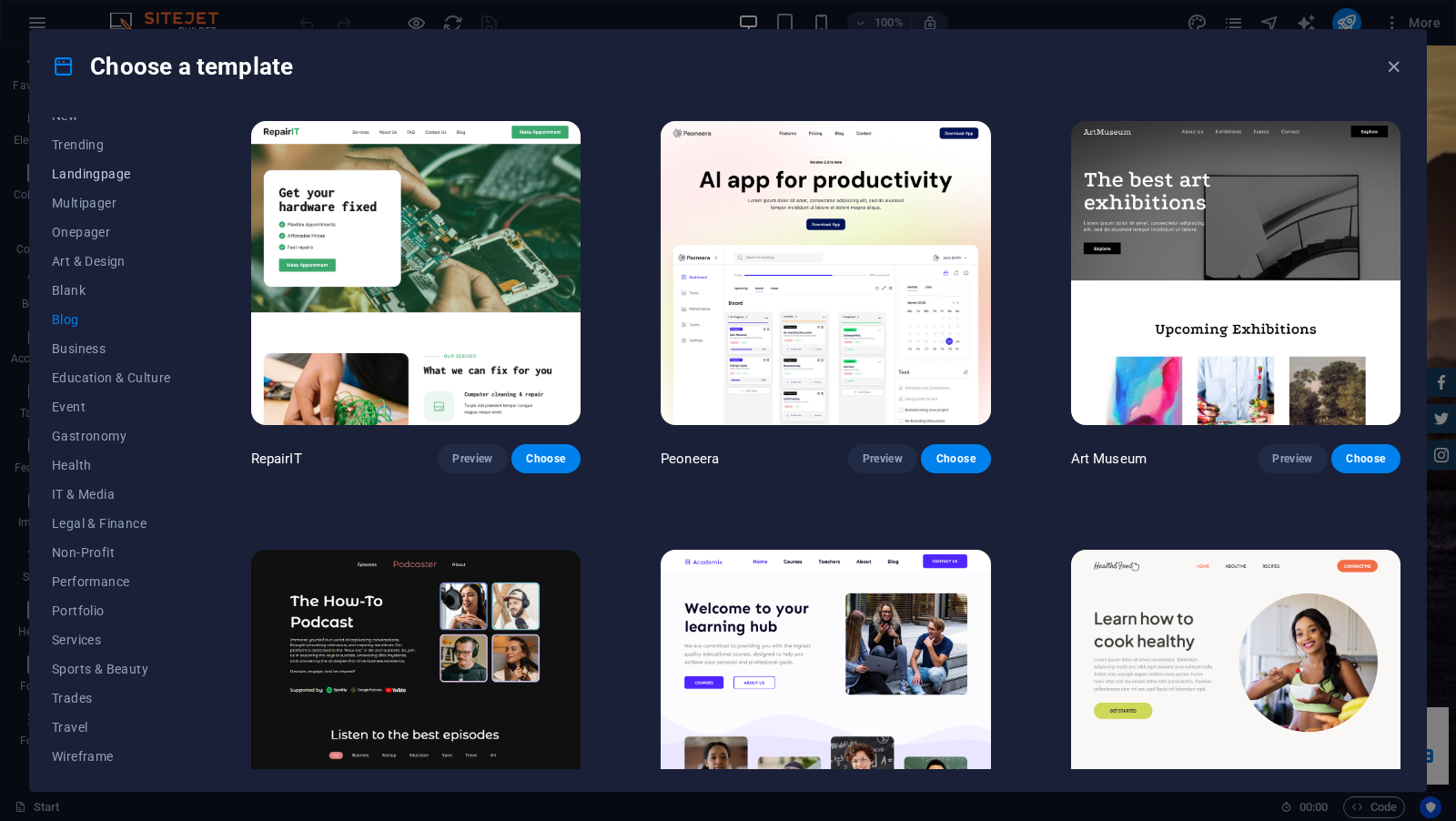 click on "Landingpage" at bounding box center [111, 174] 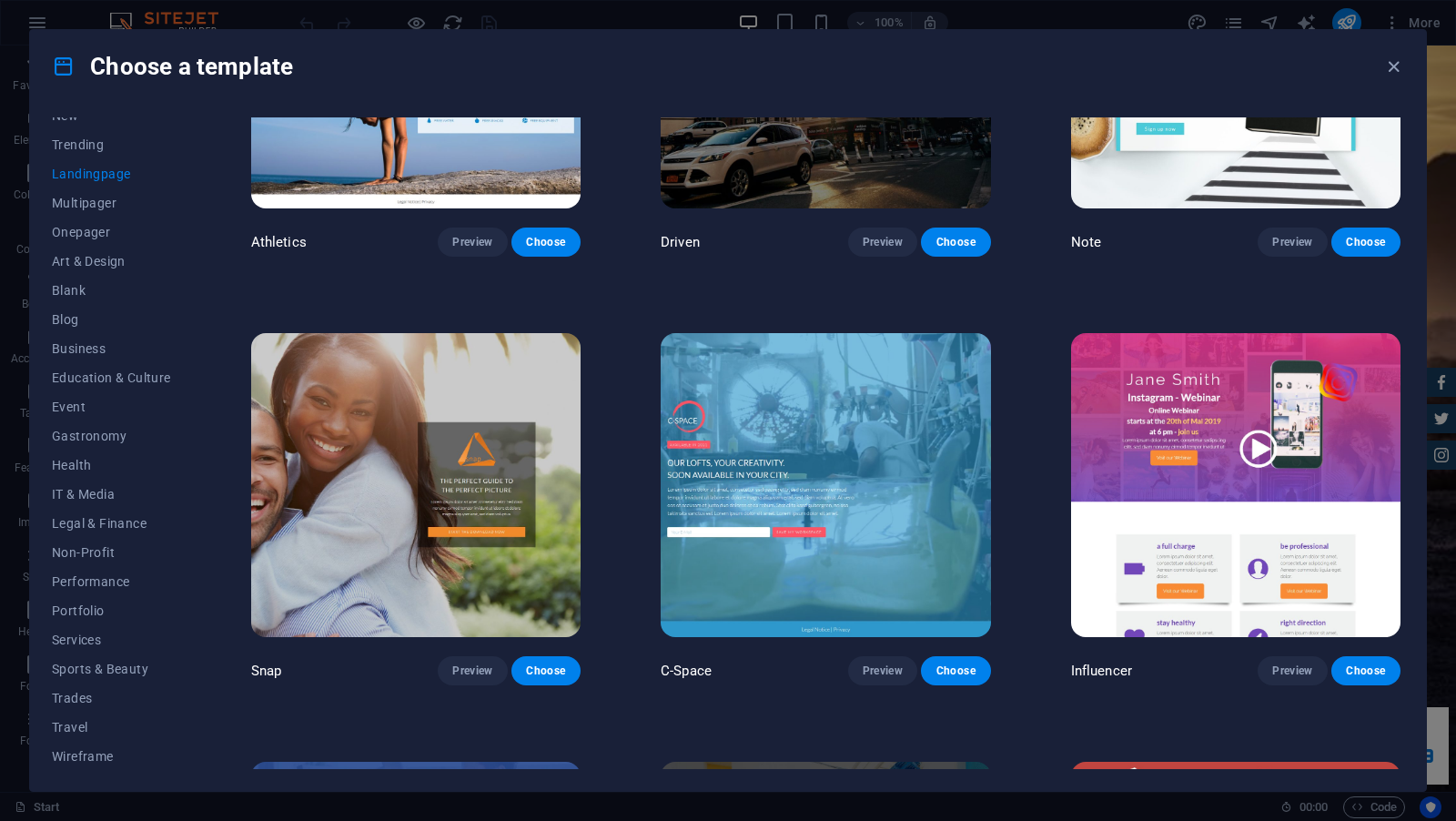 scroll, scrollTop: 1373, scrollLeft: 0, axis: vertical 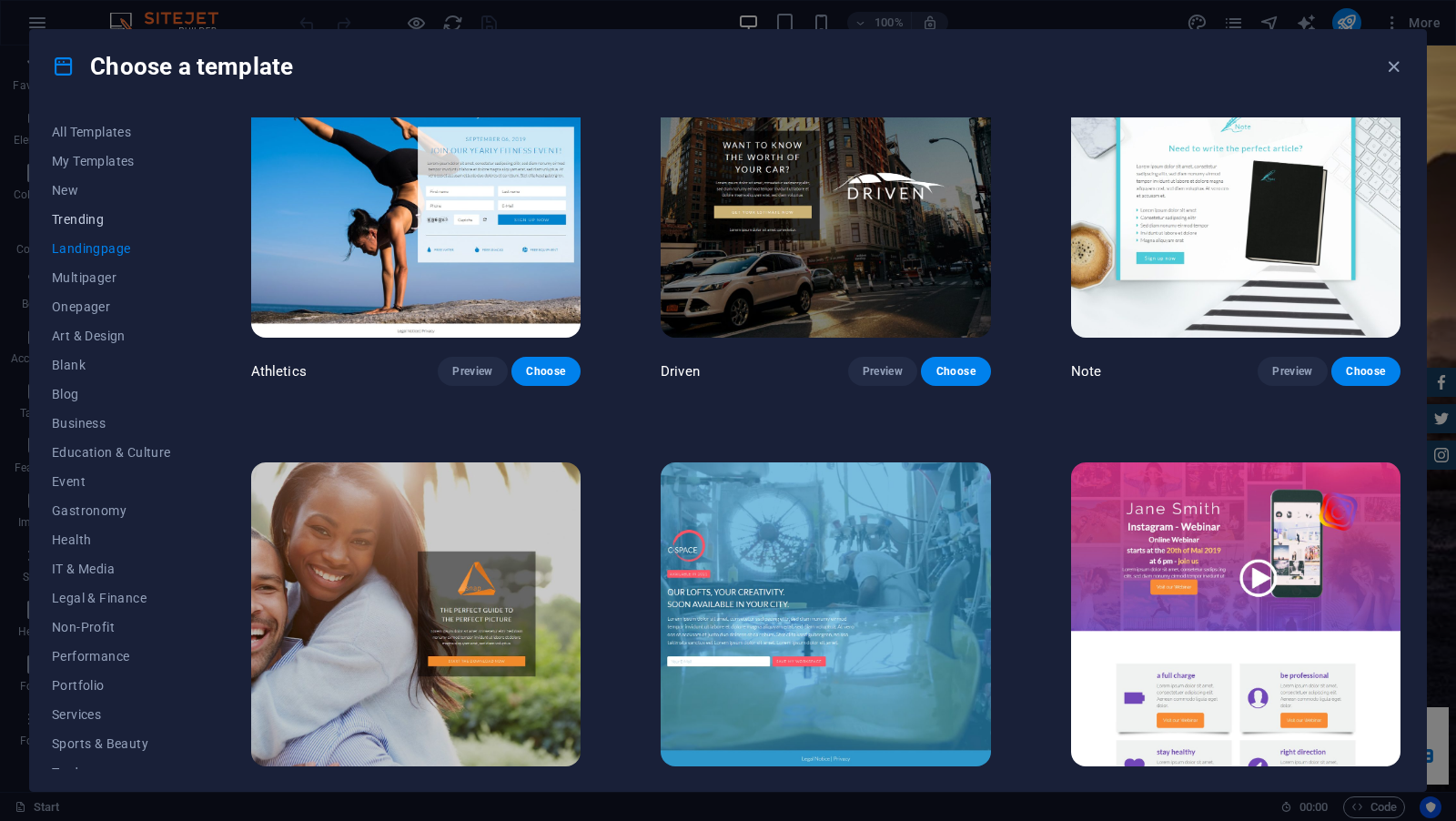click on "Trending" at bounding box center (111, 219) 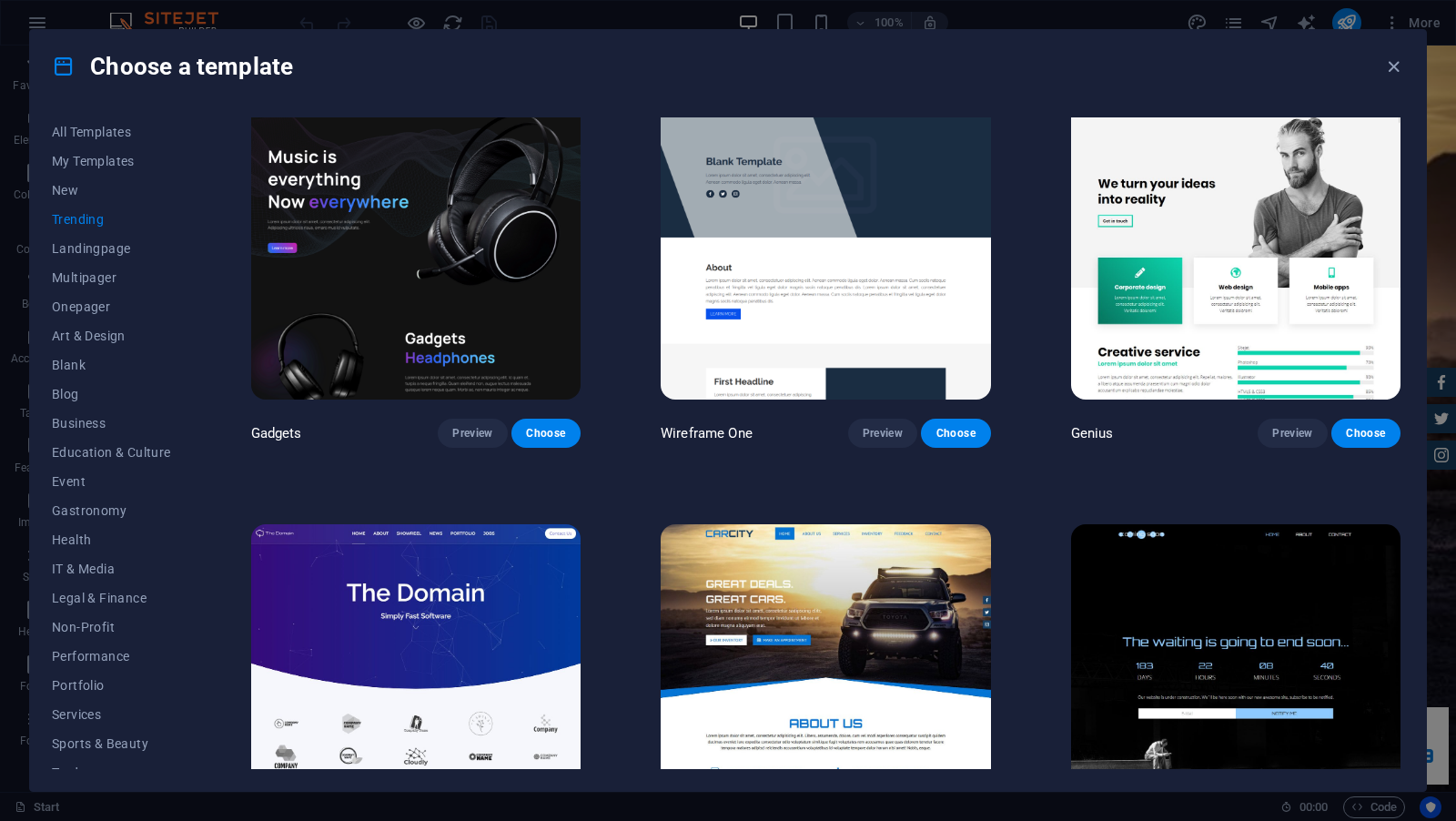 scroll, scrollTop: 1366, scrollLeft: 0, axis: vertical 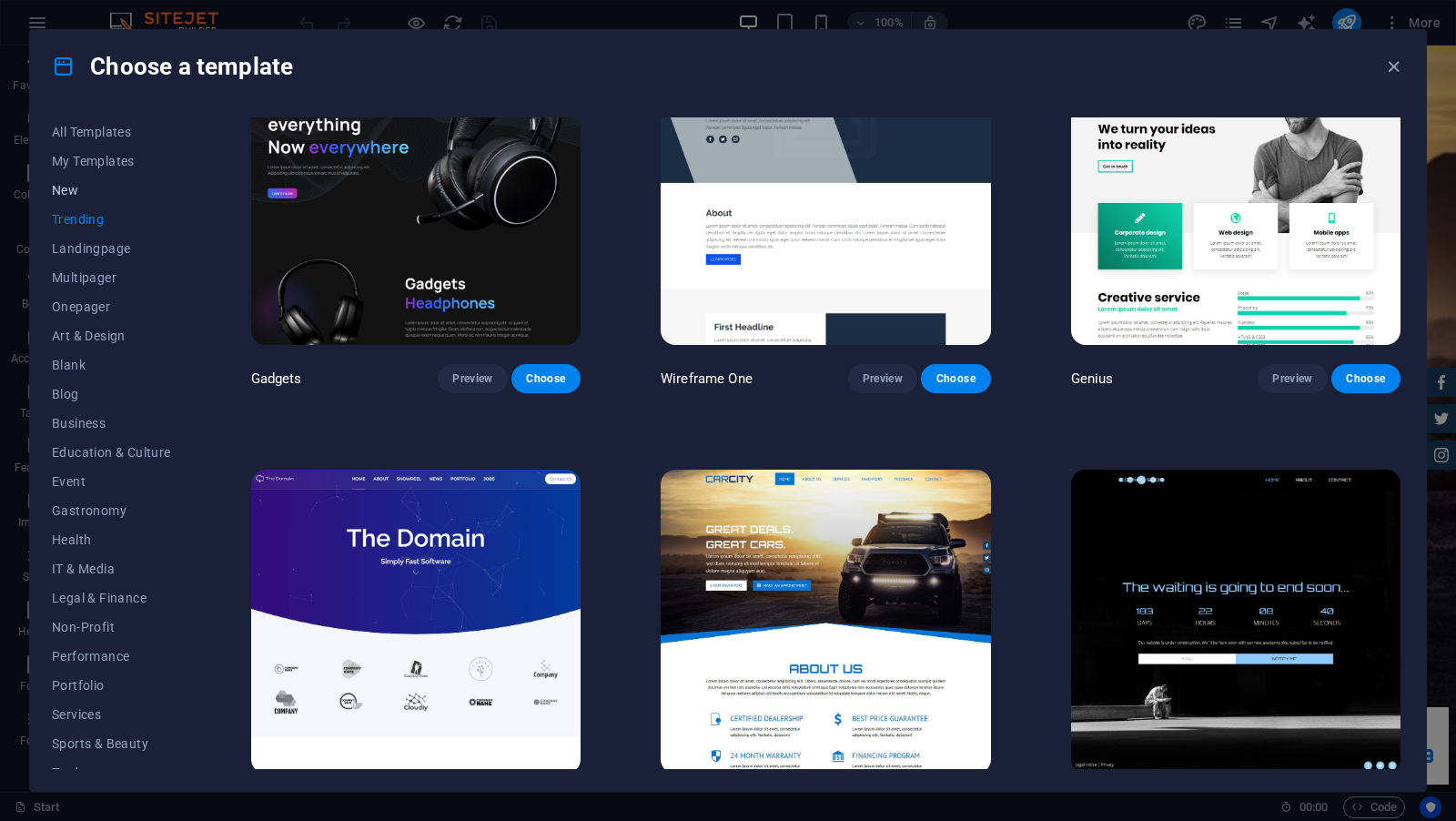 click on "New" at bounding box center (111, 190) 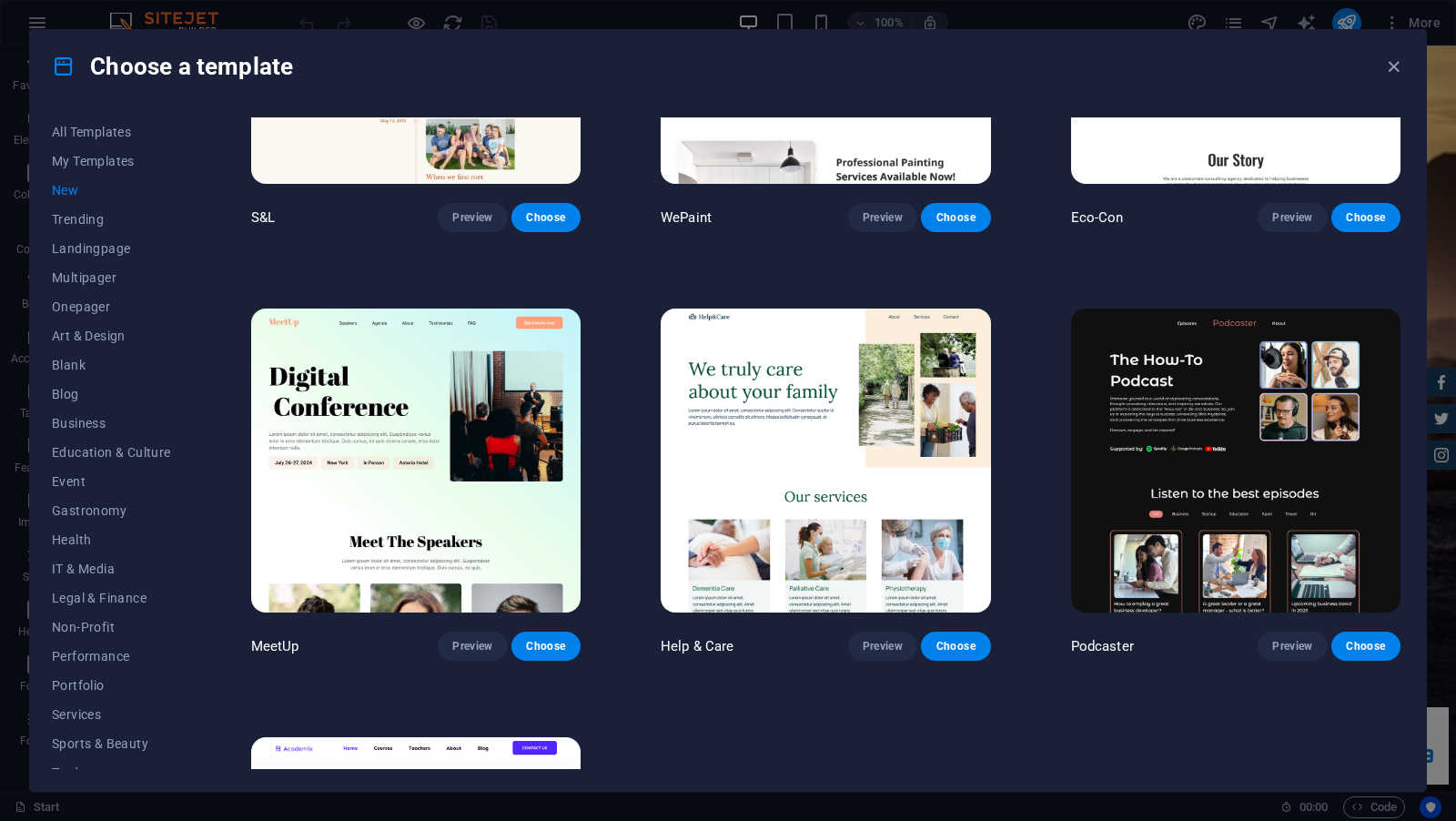 scroll, scrollTop: 1104, scrollLeft: 0, axis: vertical 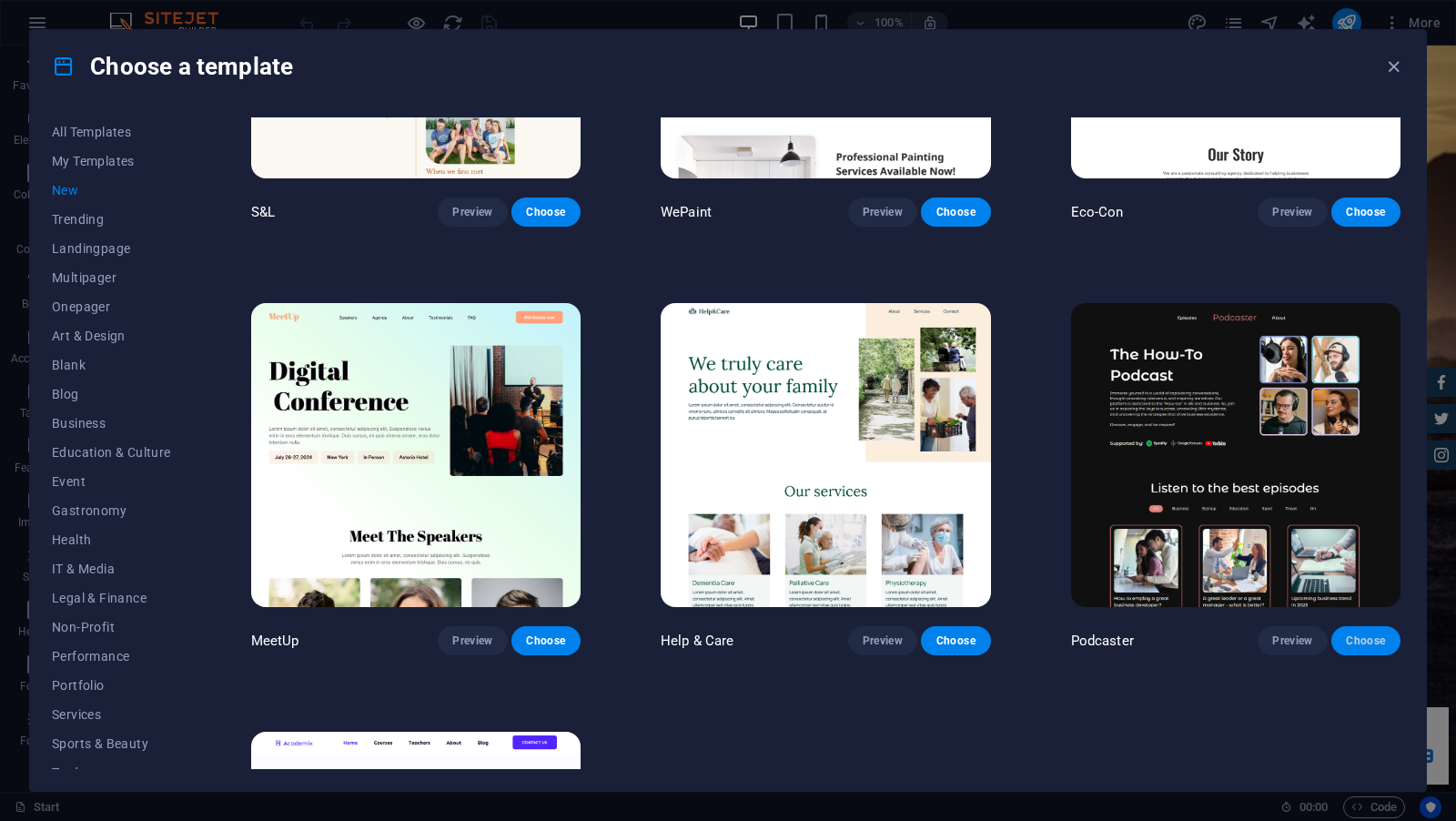 click on "Choose" at bounding box center [1366, 641] 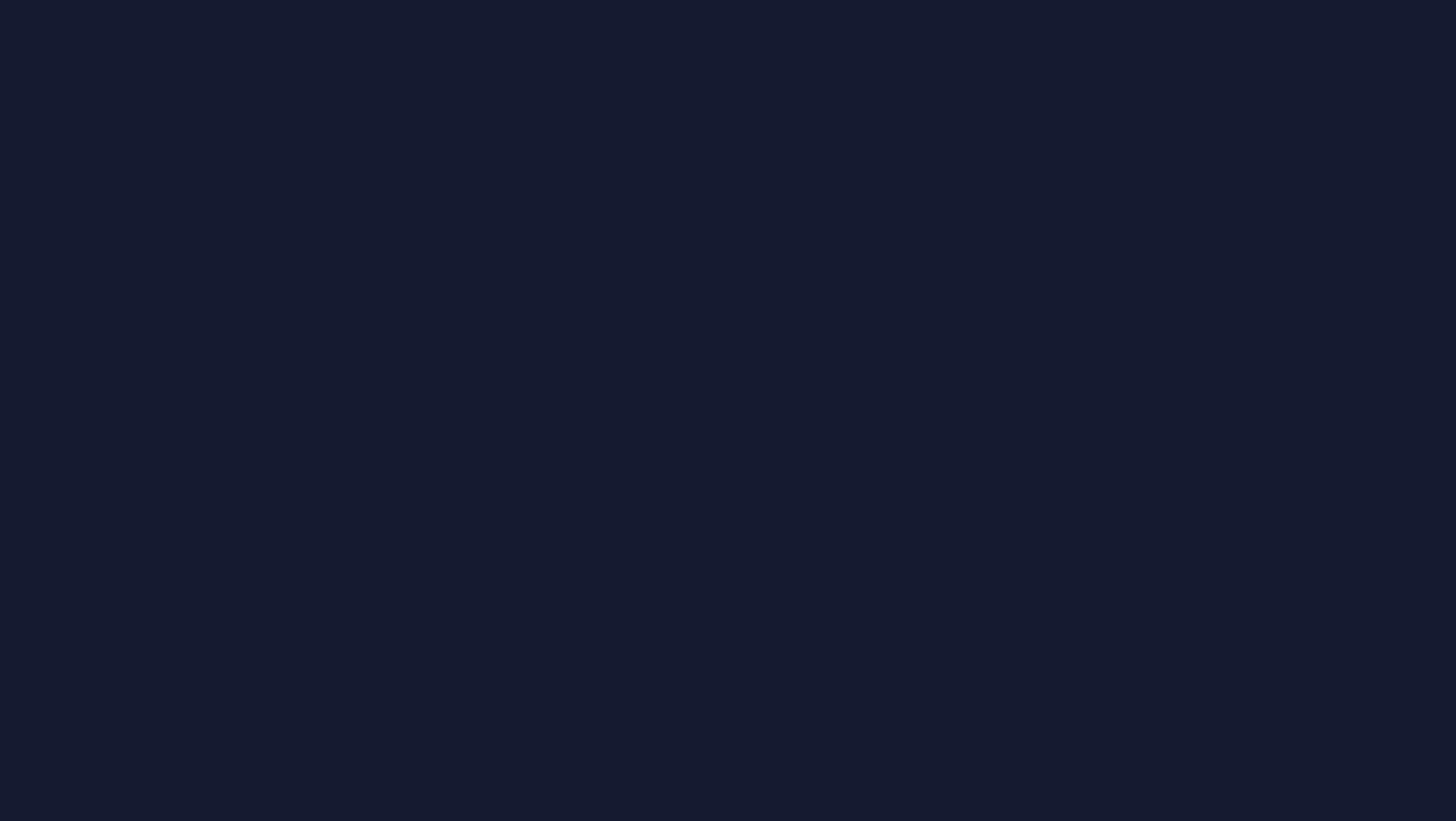 scroll, scrollTop: 0, scrollLeft: 0, axis: both 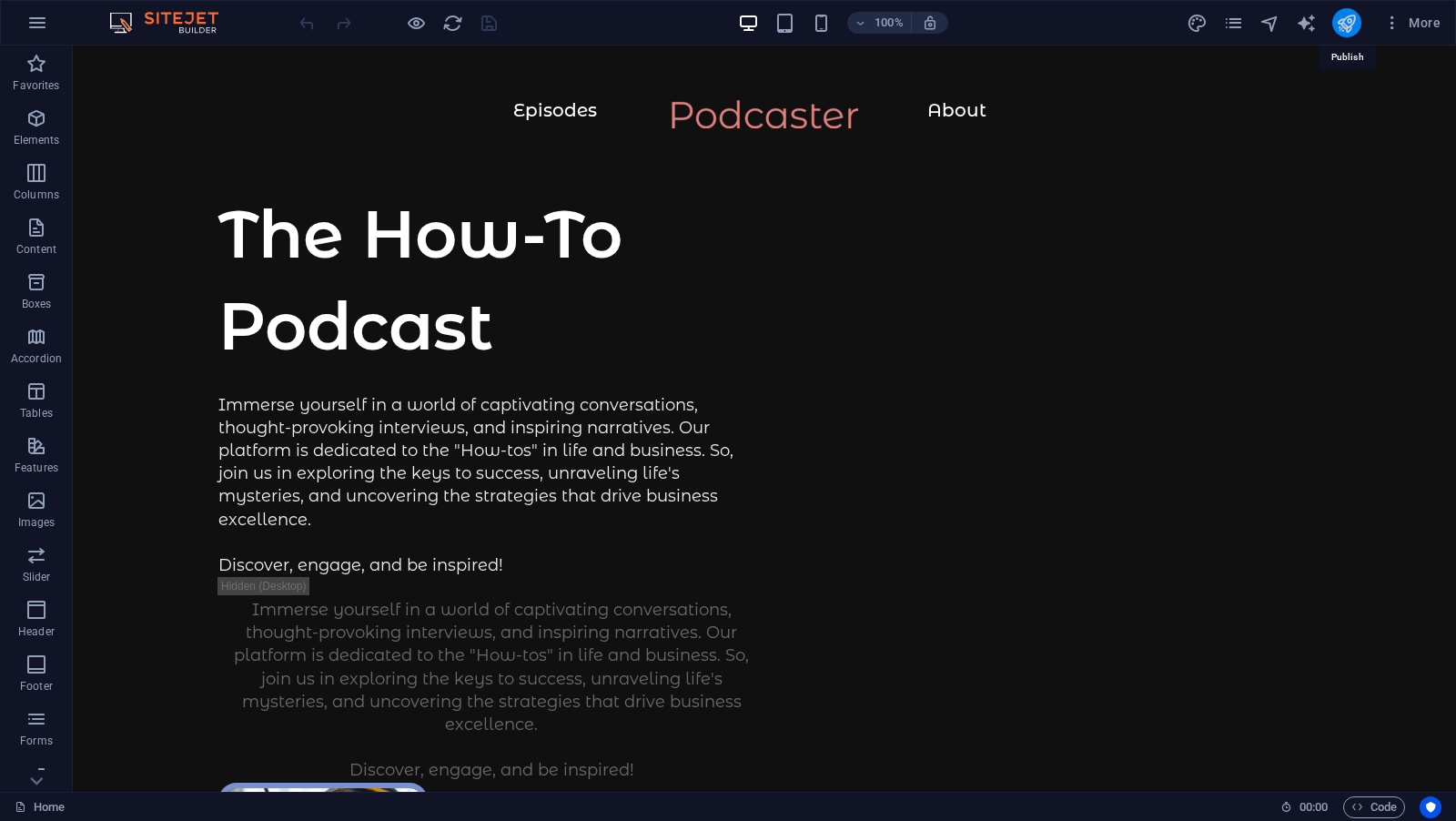 click at bounding box center [1346, 23] 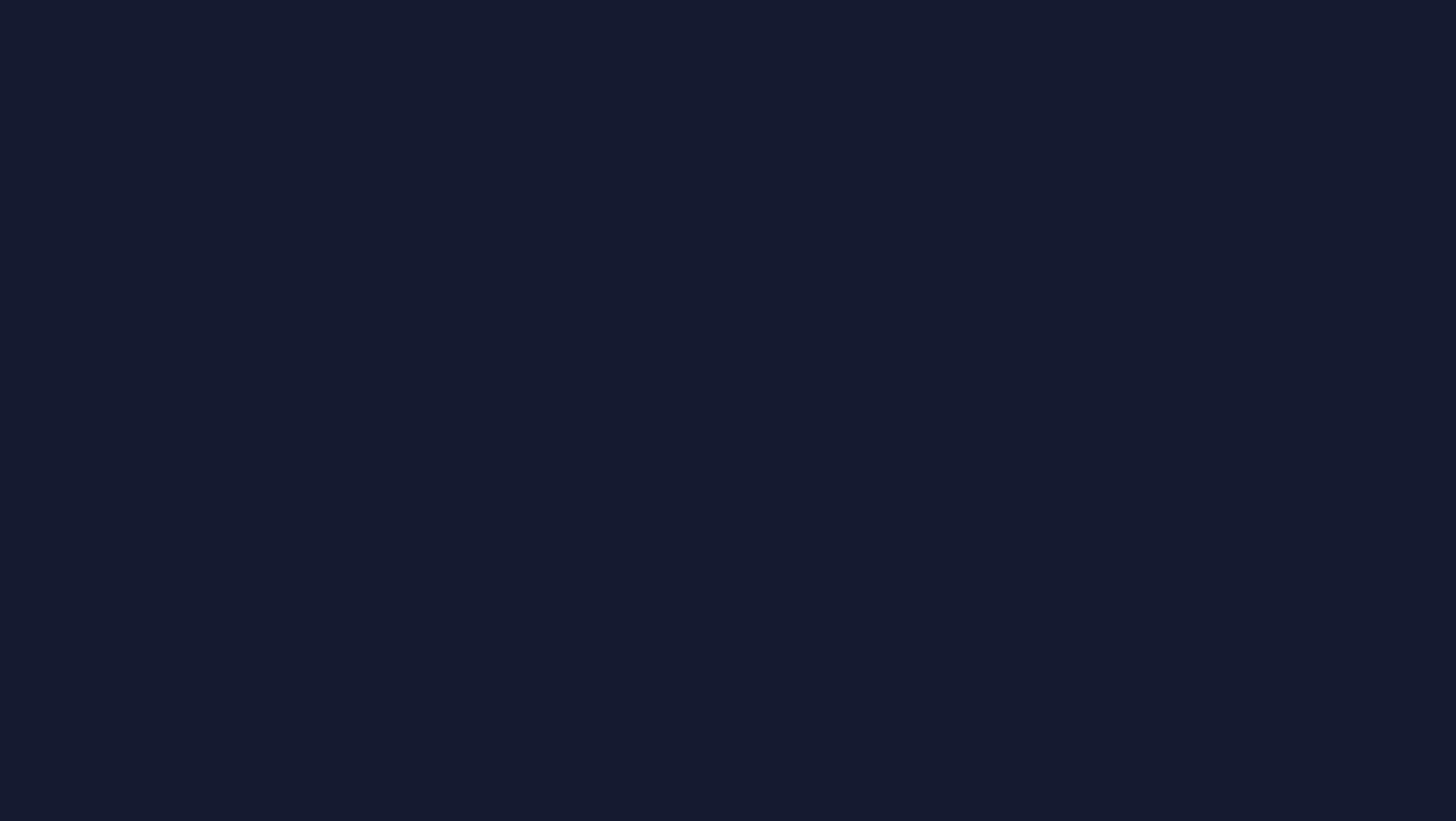 scroll, scrollTop: 0, scrollLeft: 0, axis: both 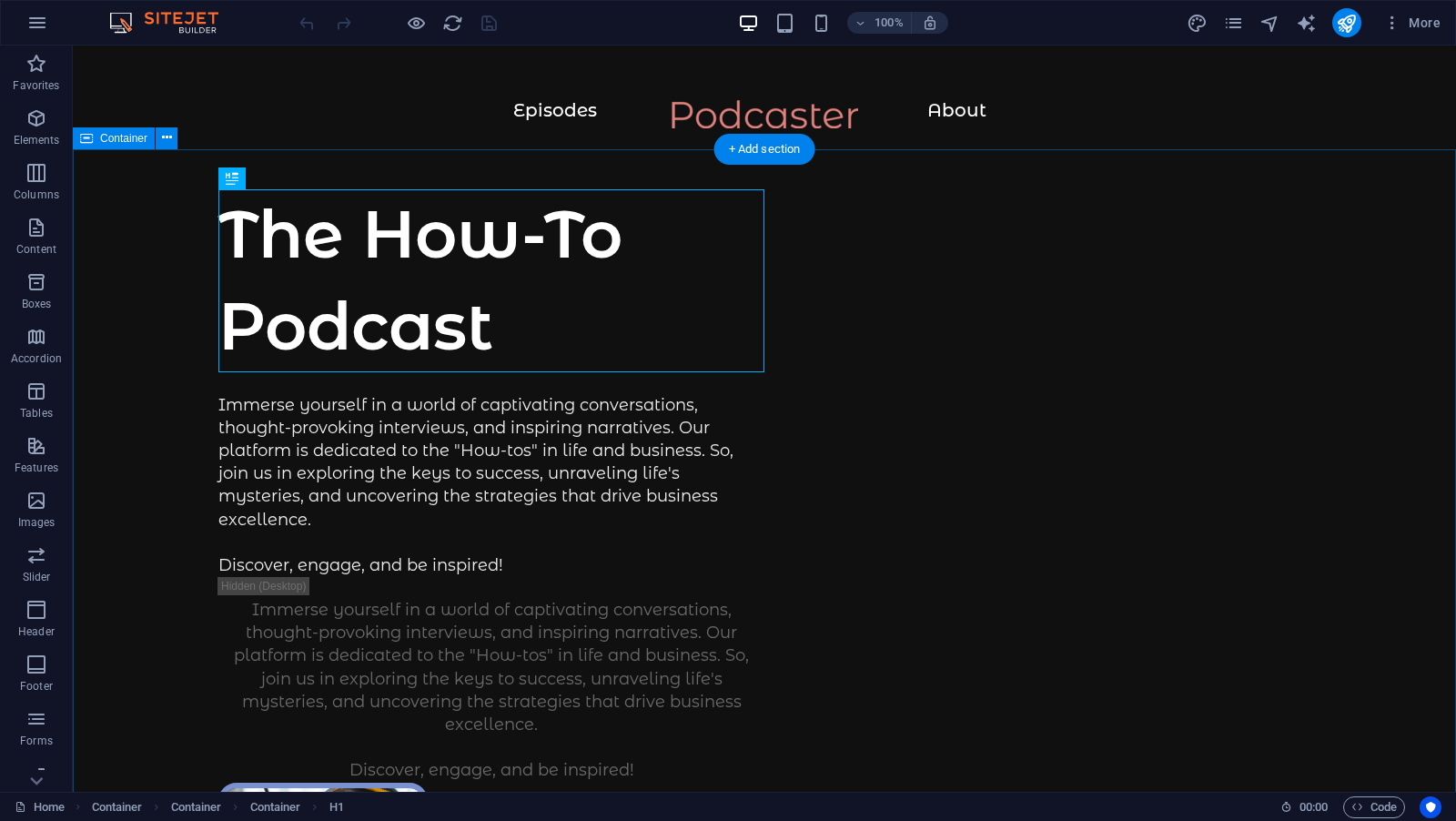 click on "The How-To Podcast Immerse yourself in a world of captivating conversations, thought-provoking interviews, and inspiring narratives. Our platform is dedicated to the "How-tos" in life and business. So, join us in exploring the keys to success, unraveling life's mysteries, and uncovering the strategies that drive business excellence. Discover, engage, and be inspired! Immerse yourself in a world of captivating conversations, thought-provoking interviews, and inspiring narratives. Our platform is dedicated to the "How-tos" in life and business. So, join us in exploring the keys to success, unraveling life's mysteries, and uncovering the strategies that drive business excellence. Discover, engage, and be inspired! Supported by:" at bounding box center [764, 996] 